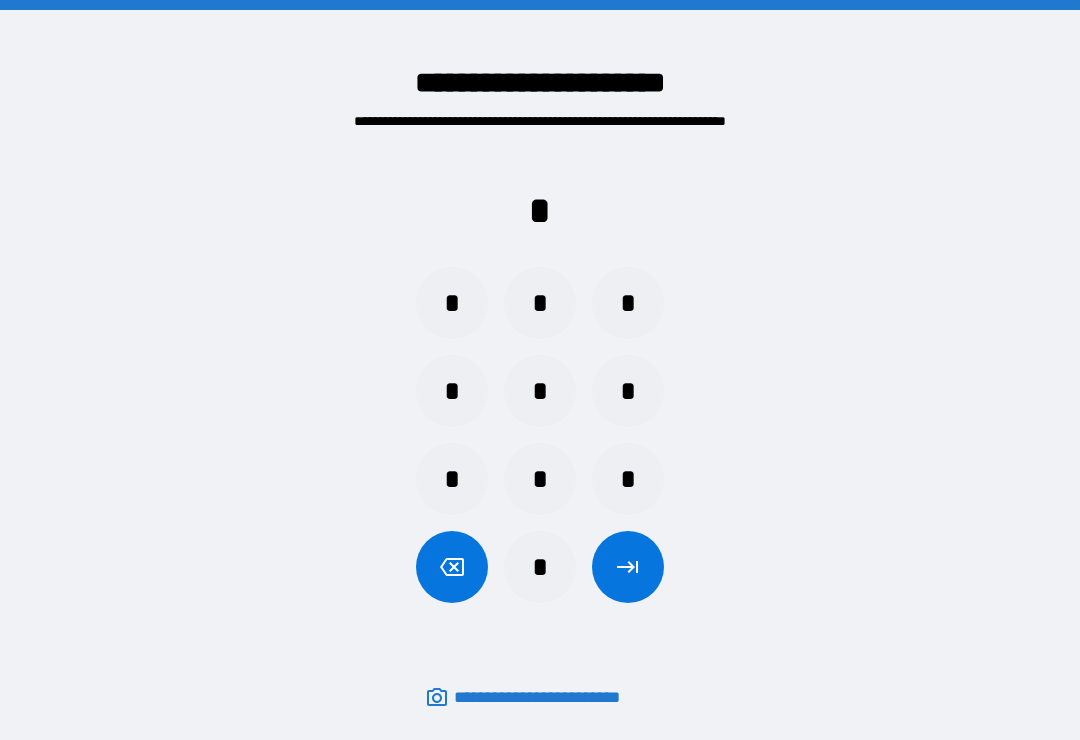 scroll, scrollTop: 31, scrollLeft: 0, axis: vertical 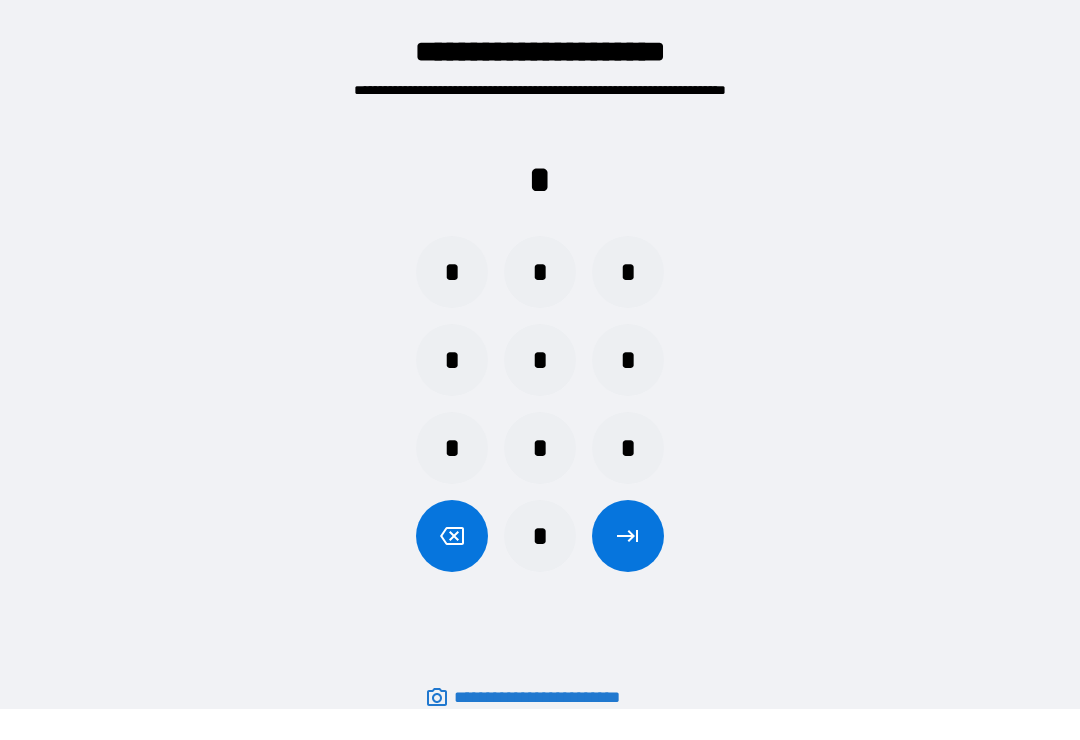 click on "*" at bounding box center [540, 536] 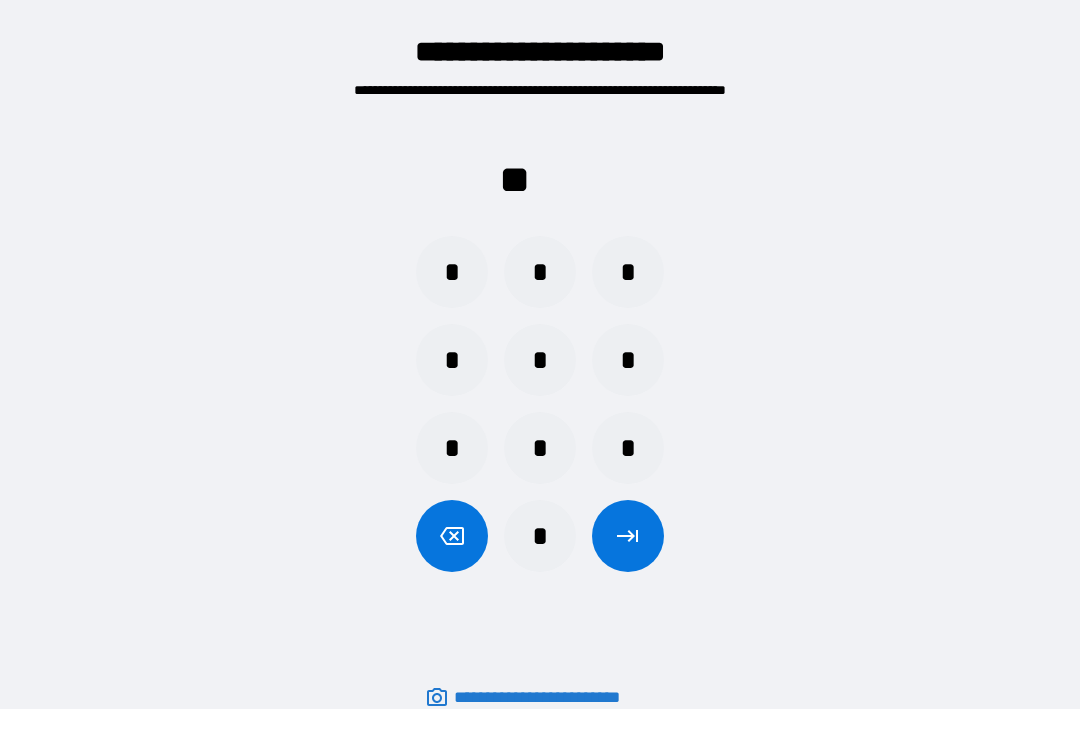 click on "*" at bounding box center [452, 272] 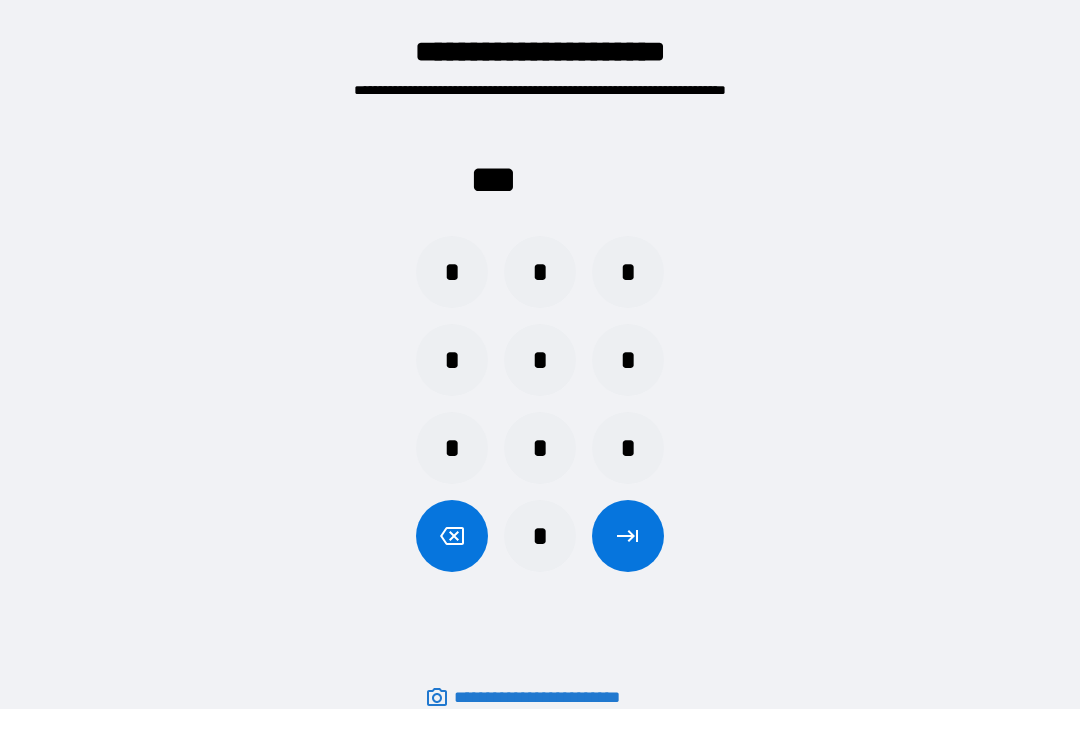 click on "*" at bounding box center [628, 360] 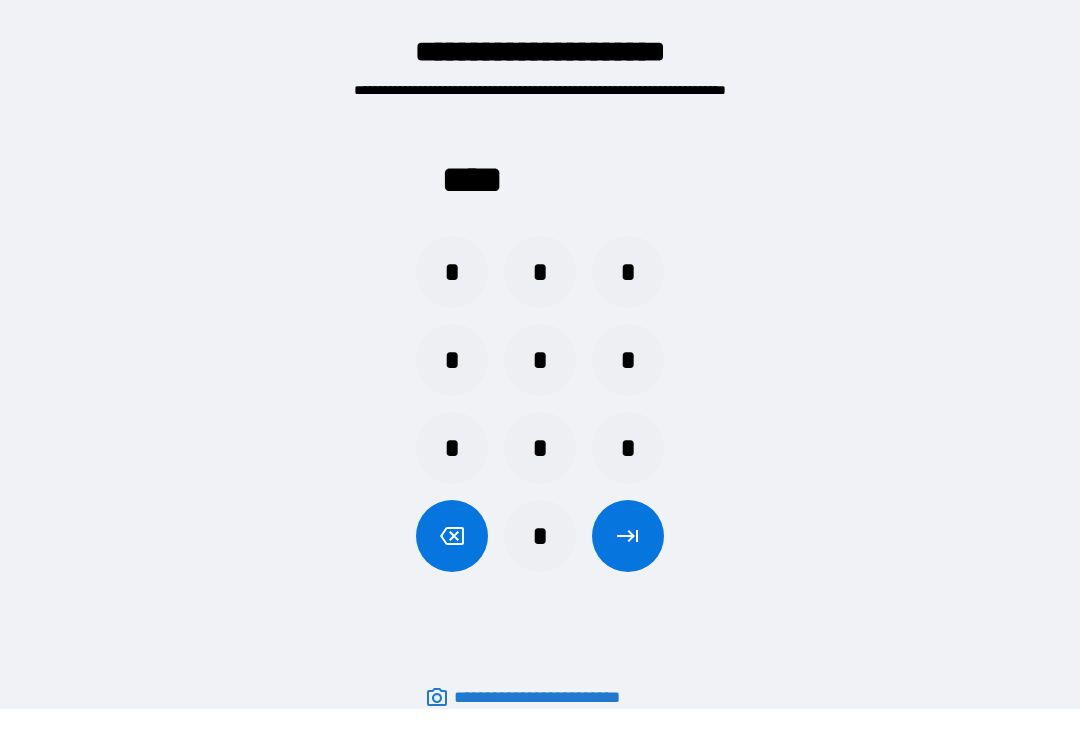 click 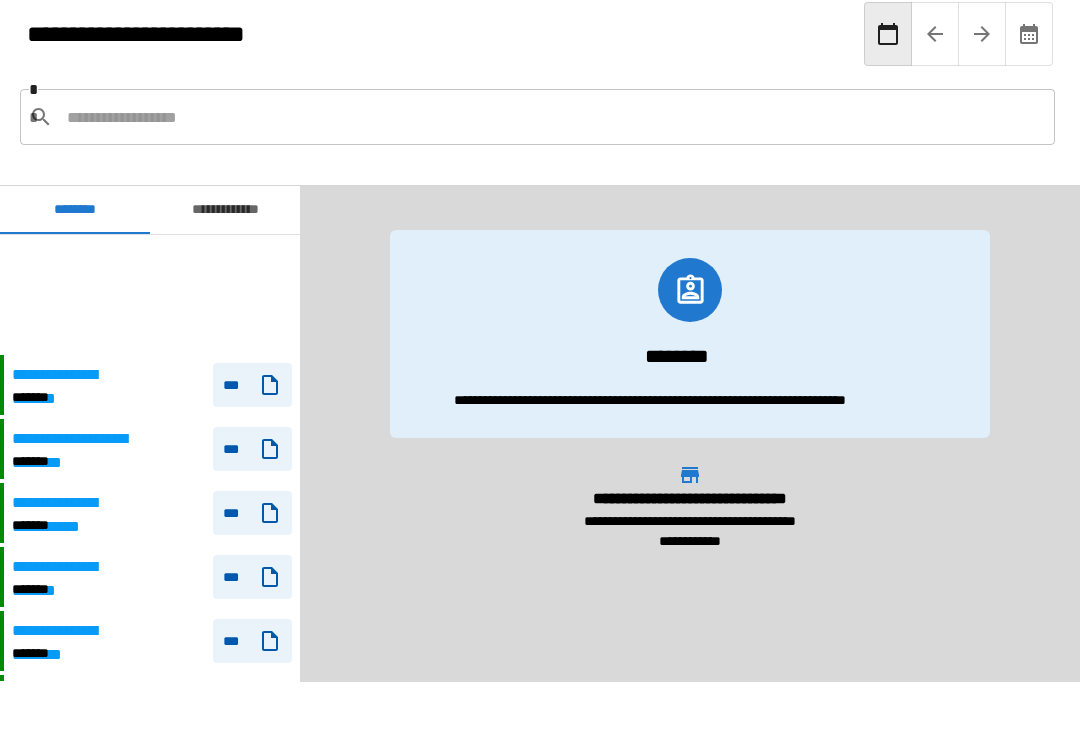 scroll, scrollTop: 151, scrollLeft: 0, axis: vertical 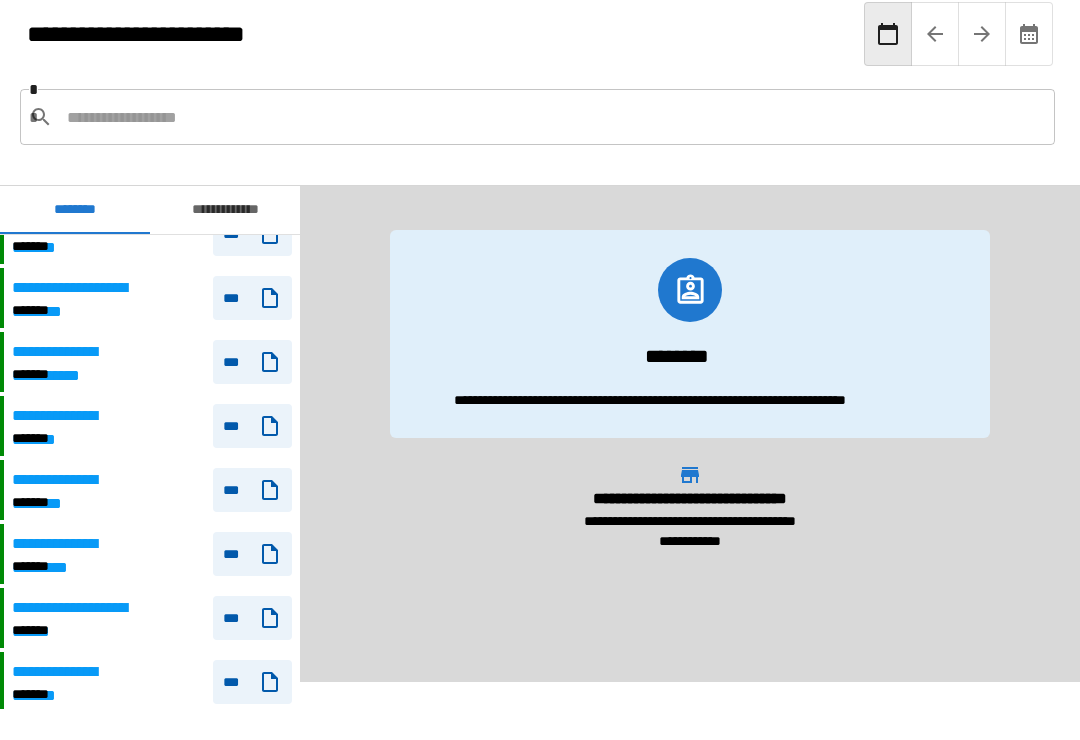 click on "*******" at bounding box center (60, 438) 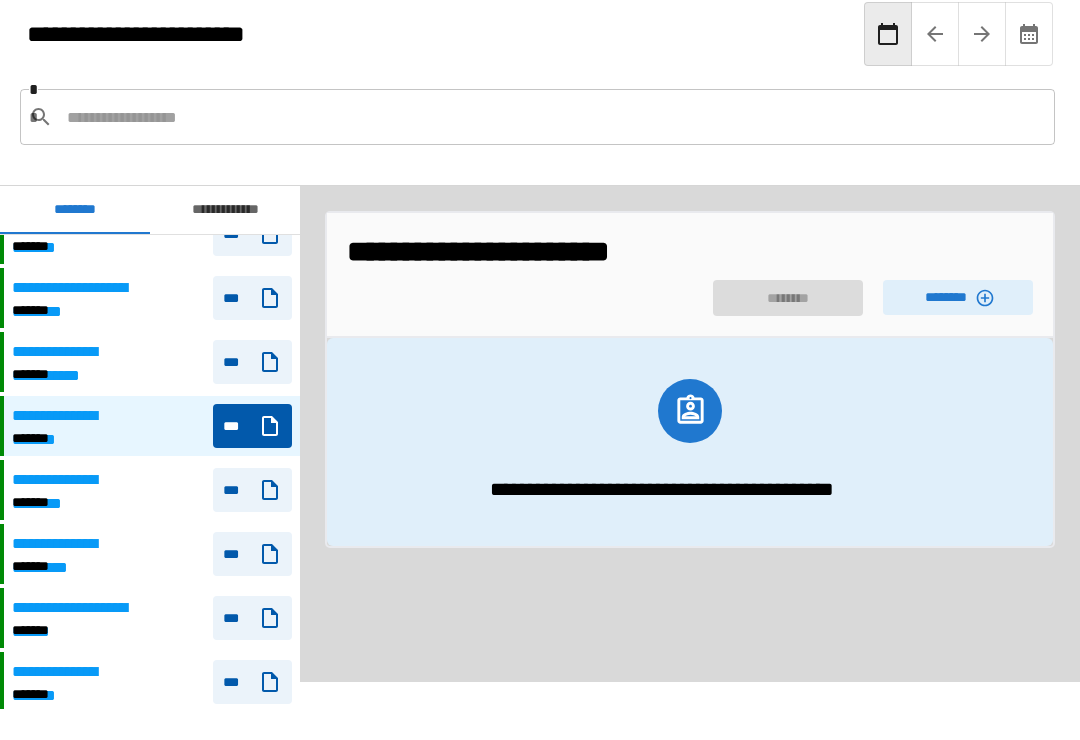 click on "********" at bounding box center [958, 297] 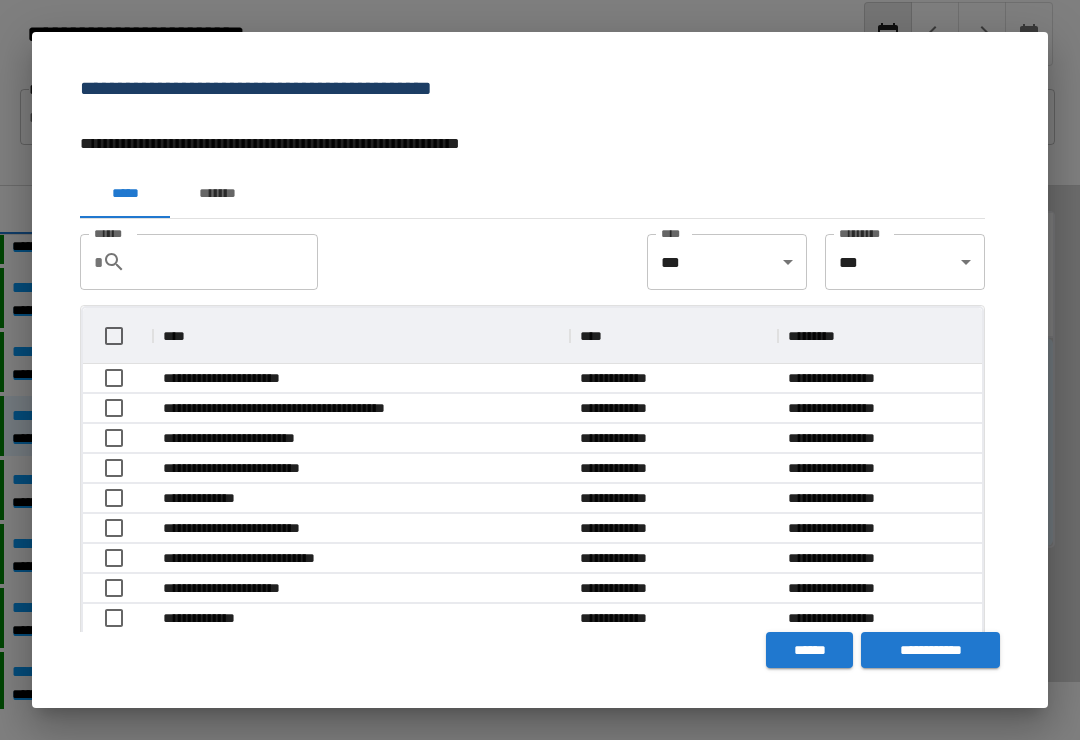 scroll, scrollTop: 1, scrollLeft: 1, axis: both 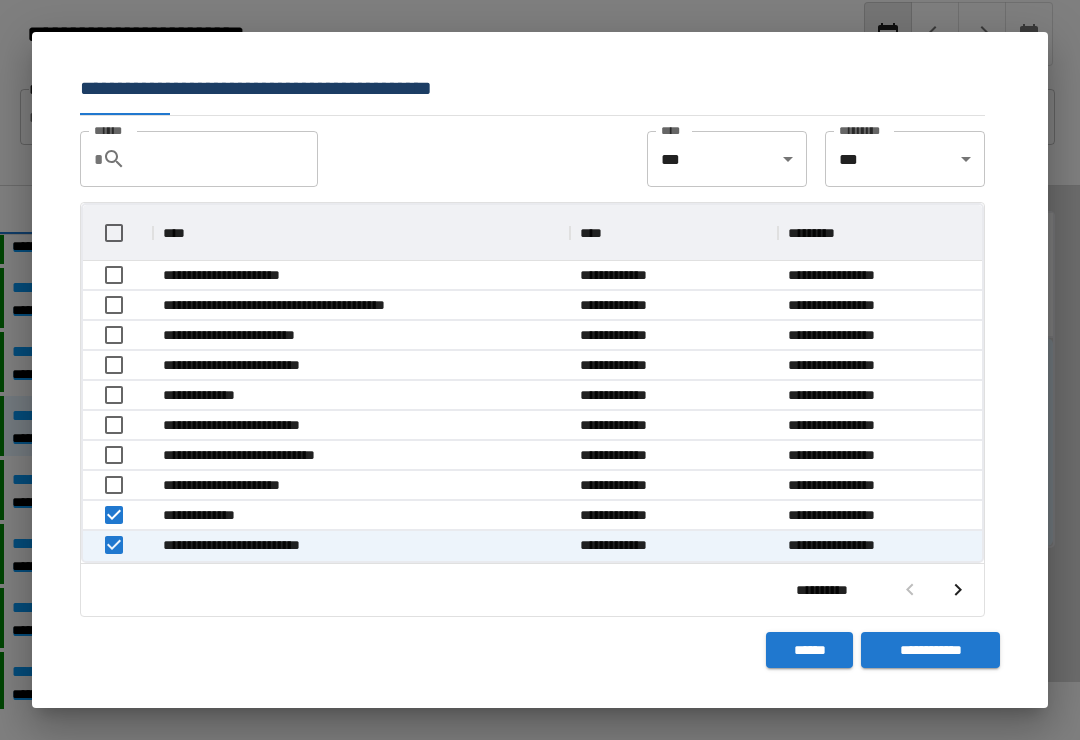 click on "**********" at bounding box center [930, 650] 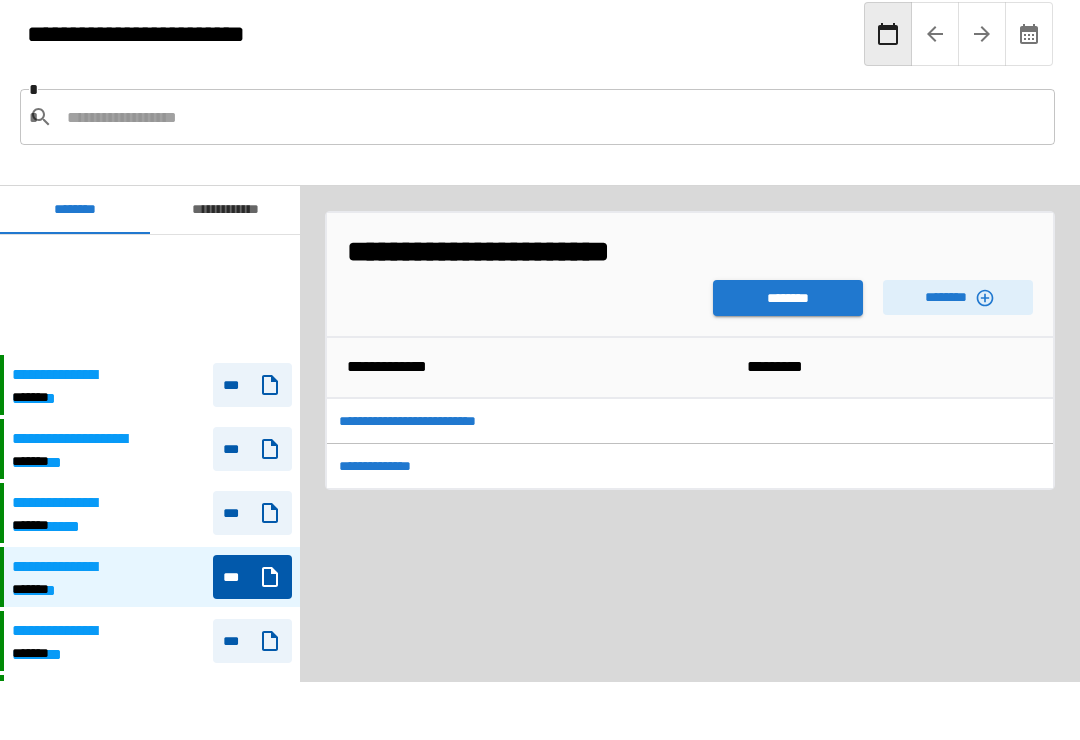 scroll, scrollTop: 151, scrollLeft: 0, axis: vertical 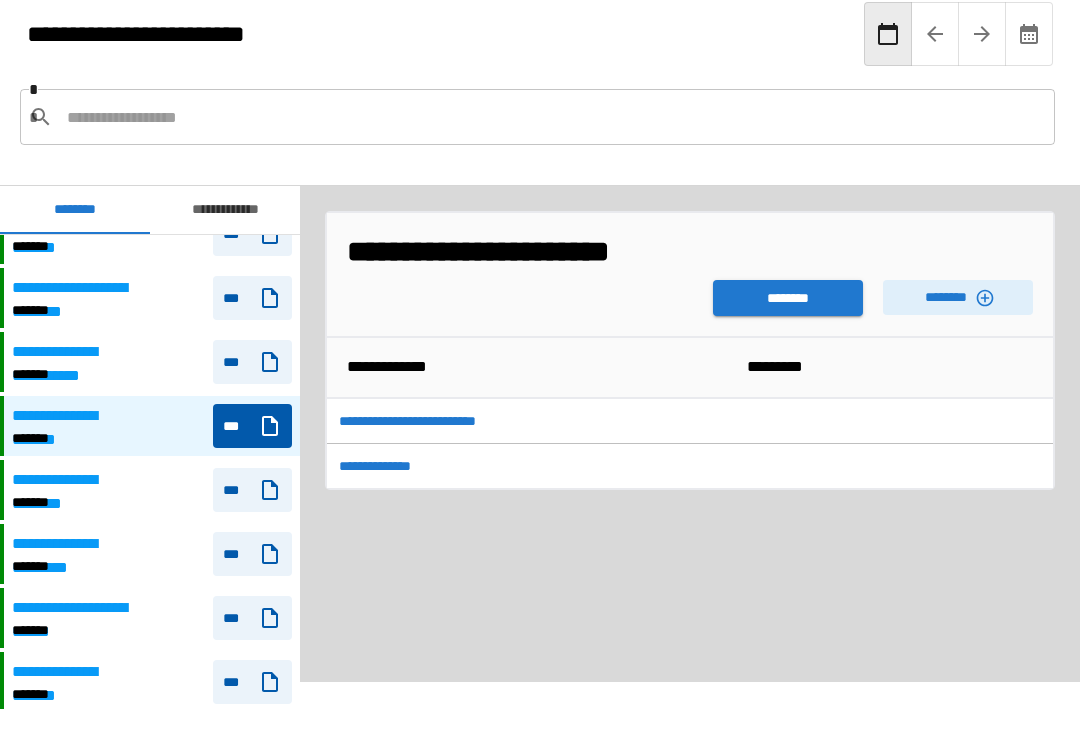 click on "********" at bounding box center (788, 298) 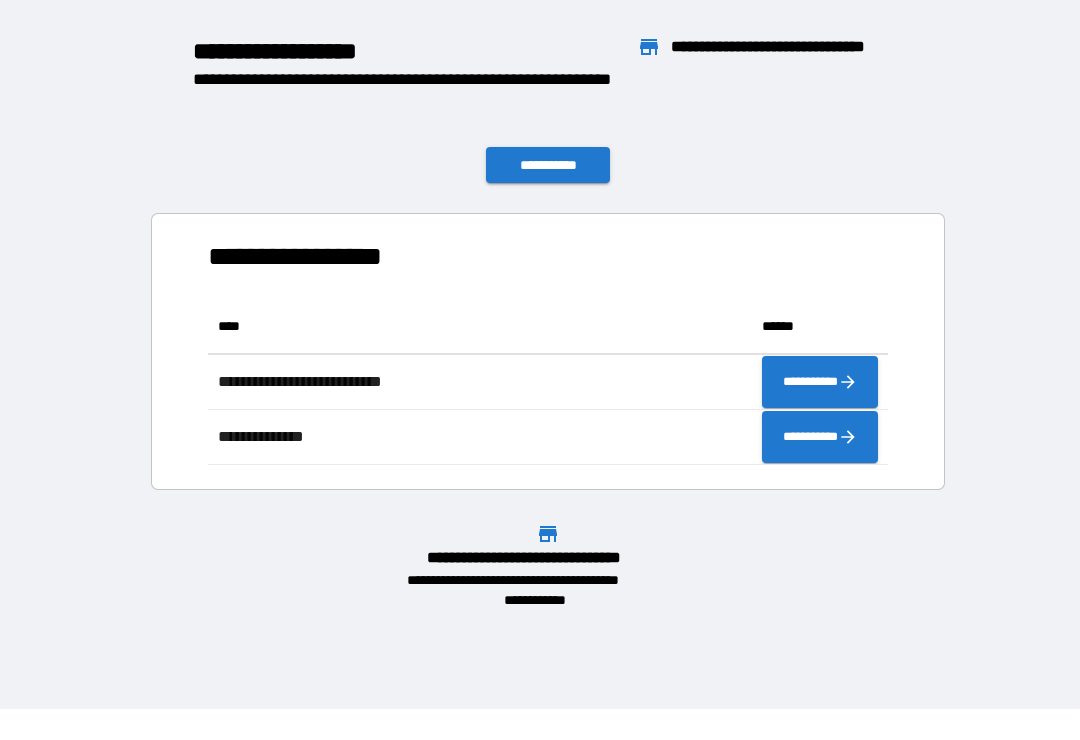 scroll, scrollTop: 1, scrollLeft: 1, axis: both 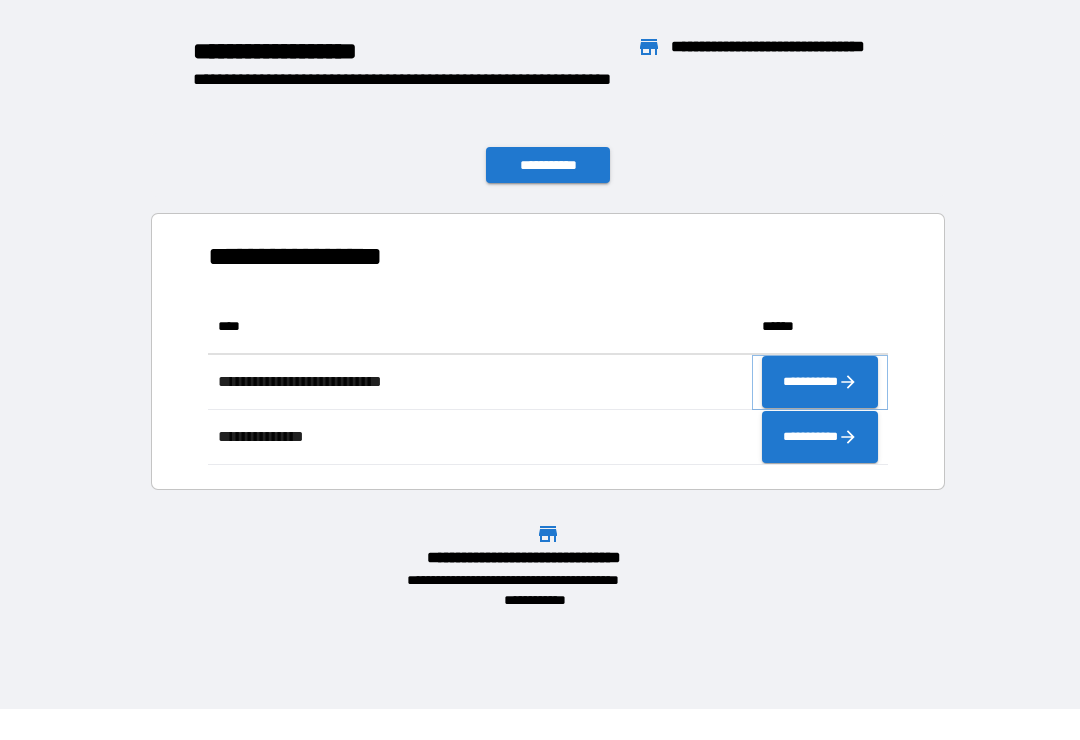 click on "**********" at bounding box center [820, 382] 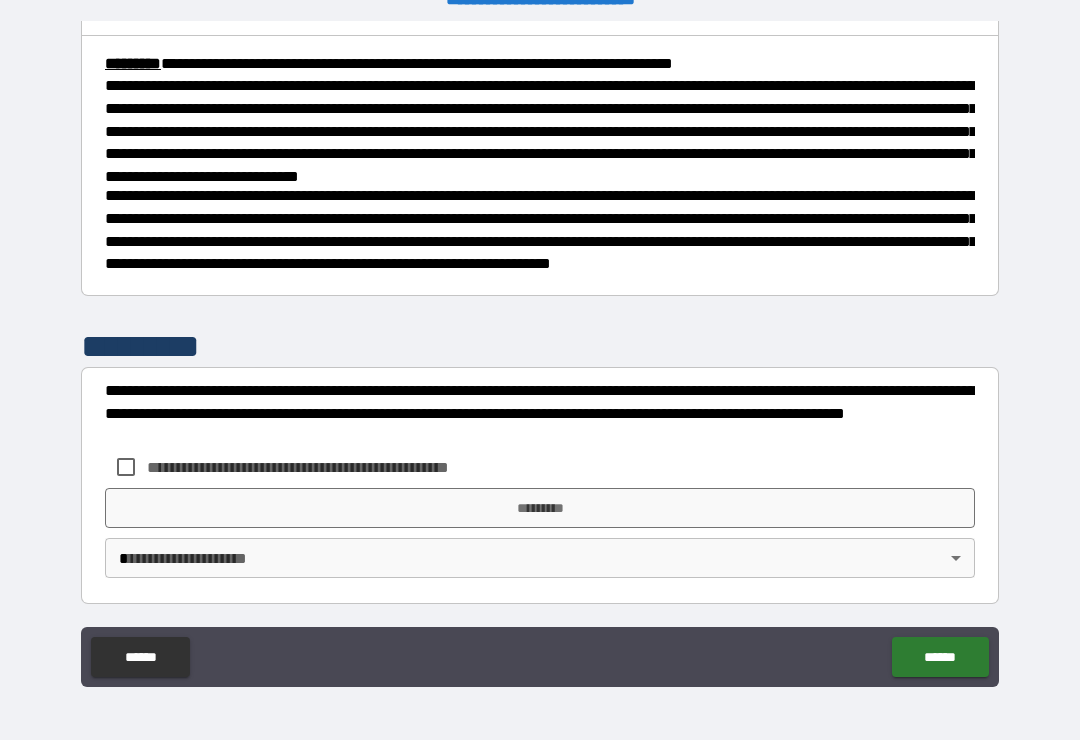 scroll, scrollTop: 730, scrollLeft: 0, axis: vertical 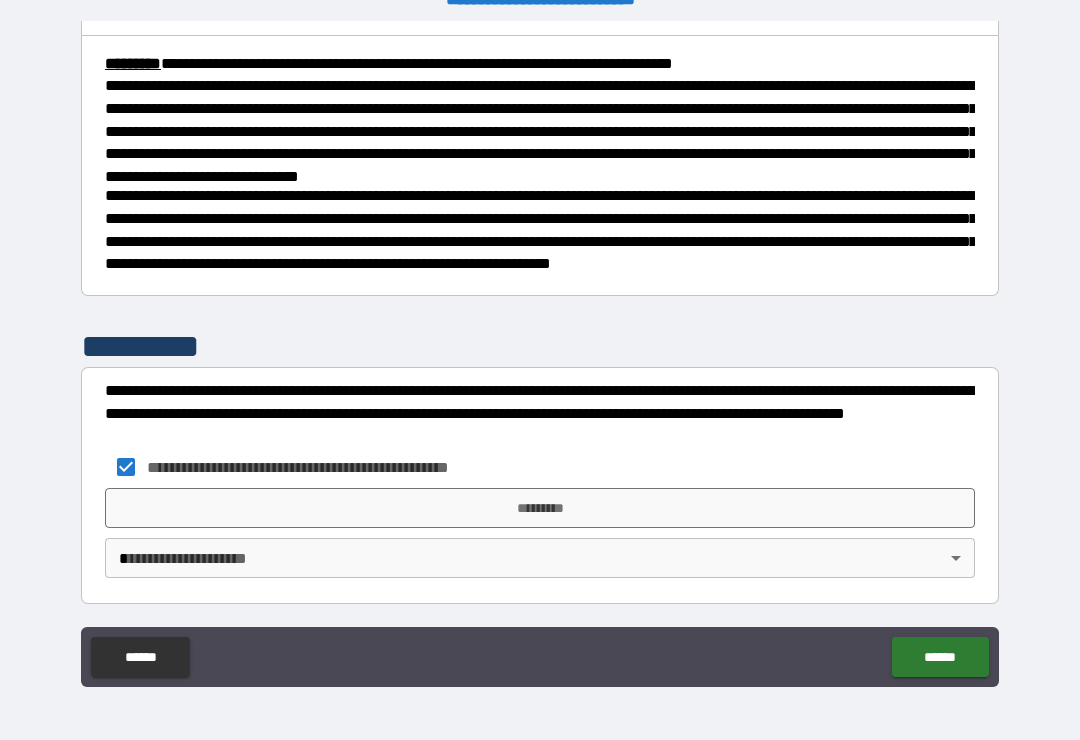 click on "**********" at bounding box center (540, 354) 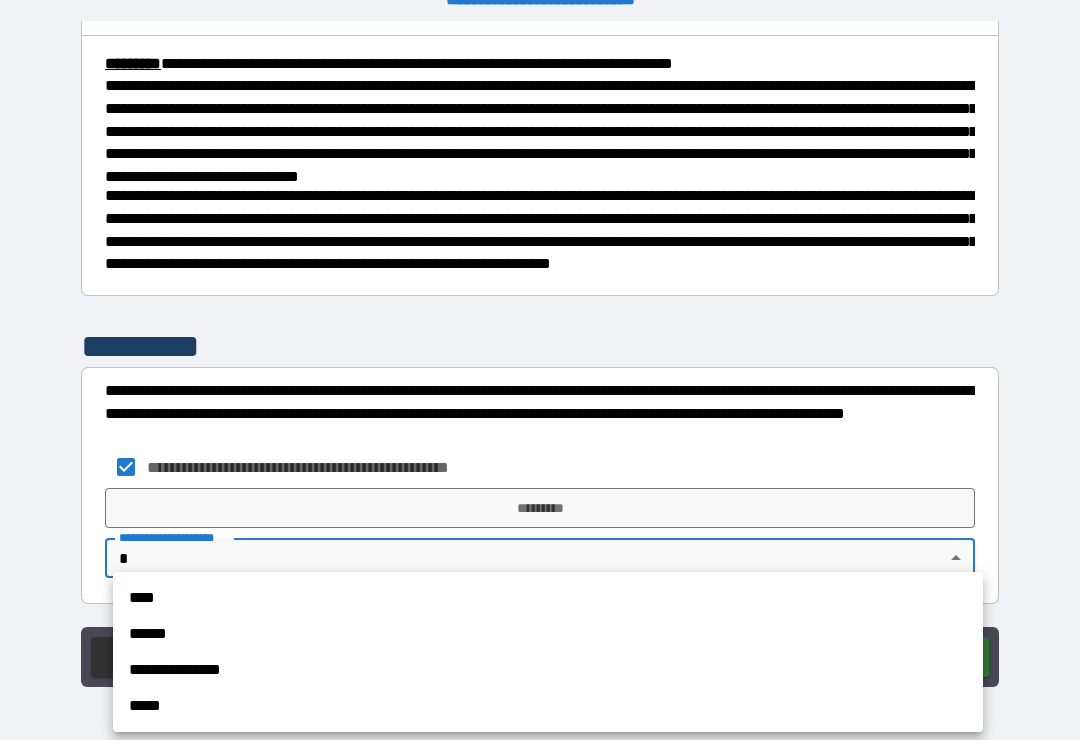 click on "*****" at bounding box center (548, 706) 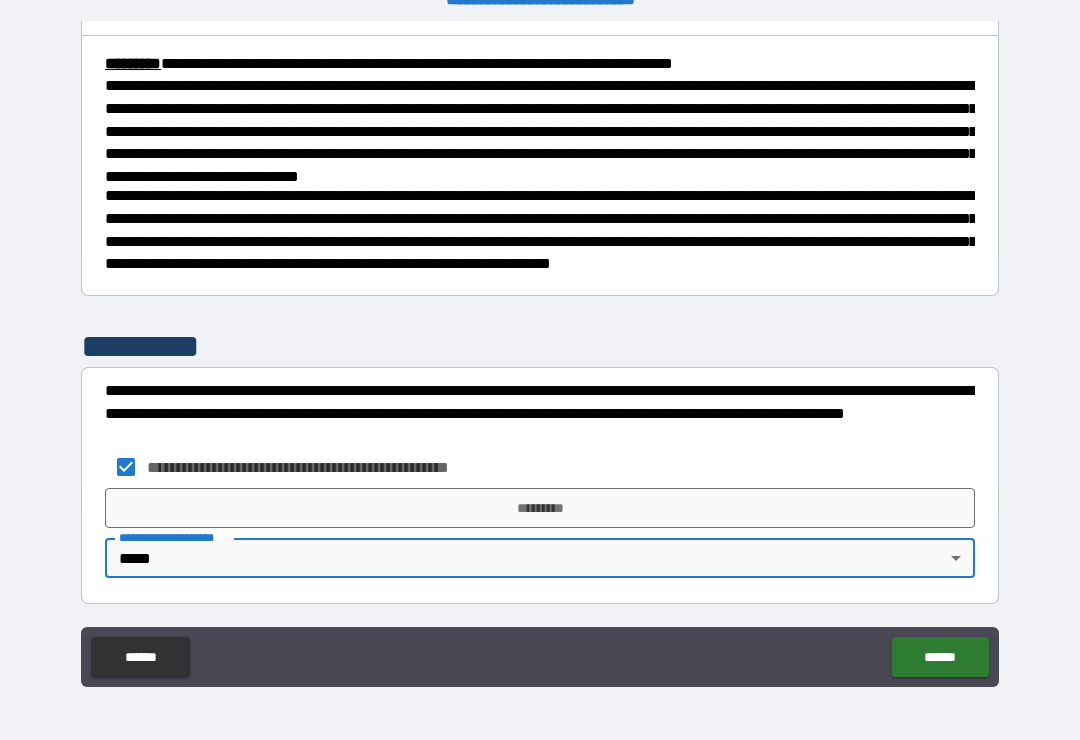 click on "*********" at bounding box center [540, 508] 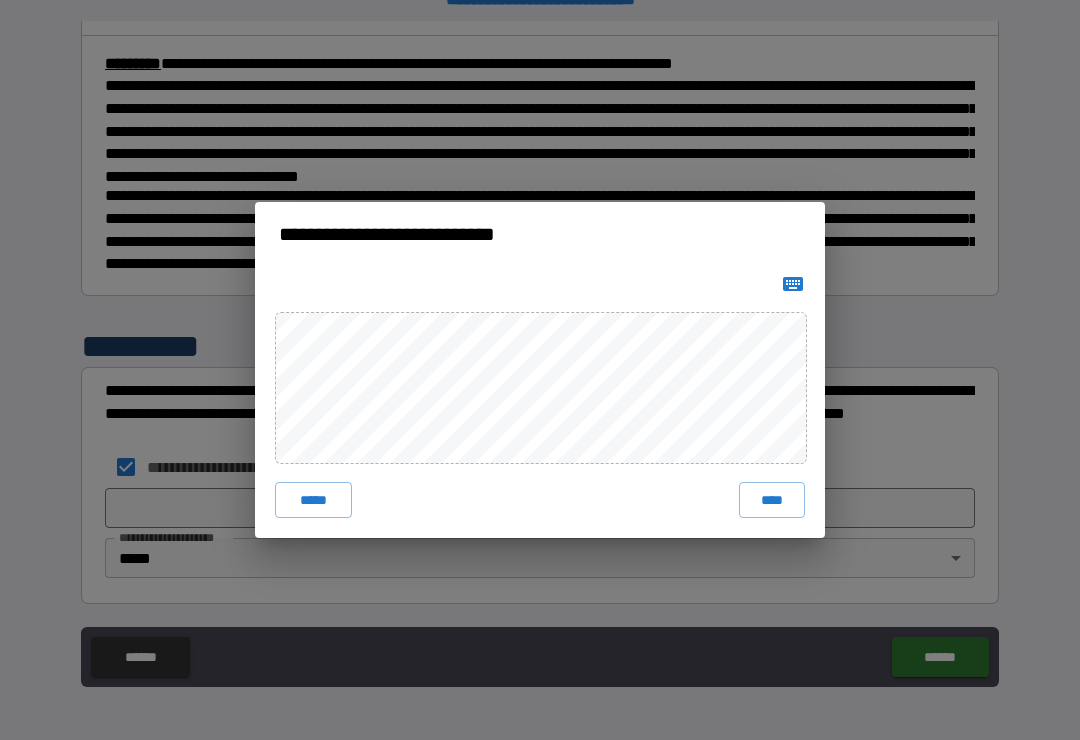 click on "****" at bounding box center (772, 500) 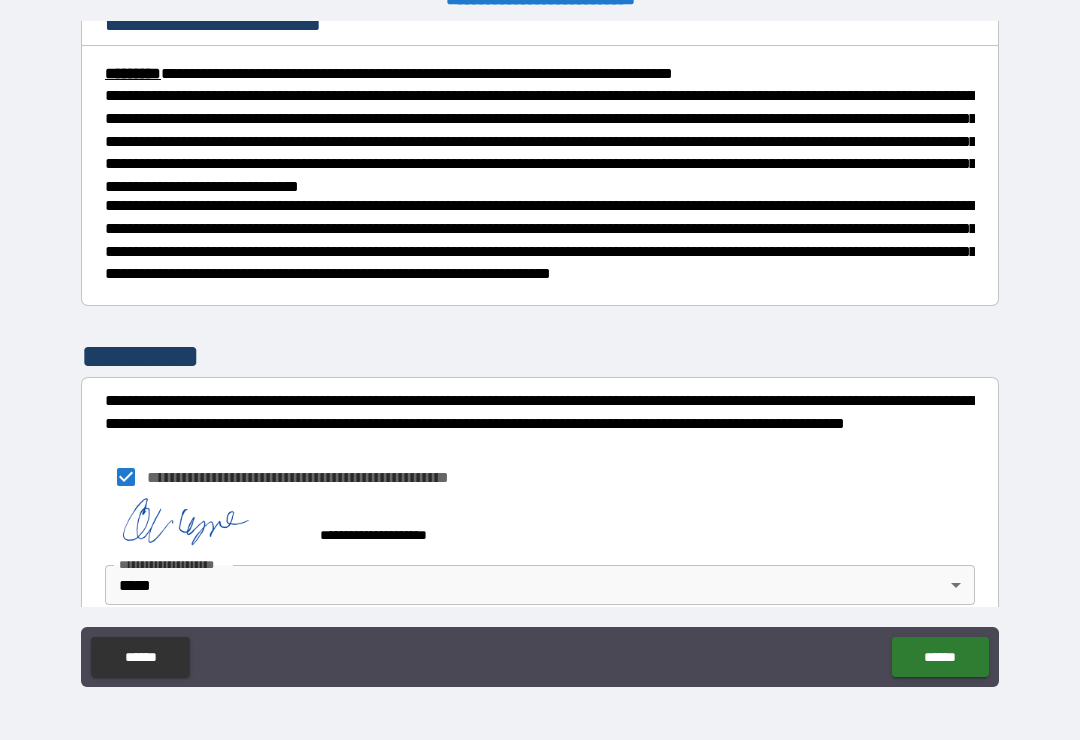 click on "******" at bounding box center [940, 657] 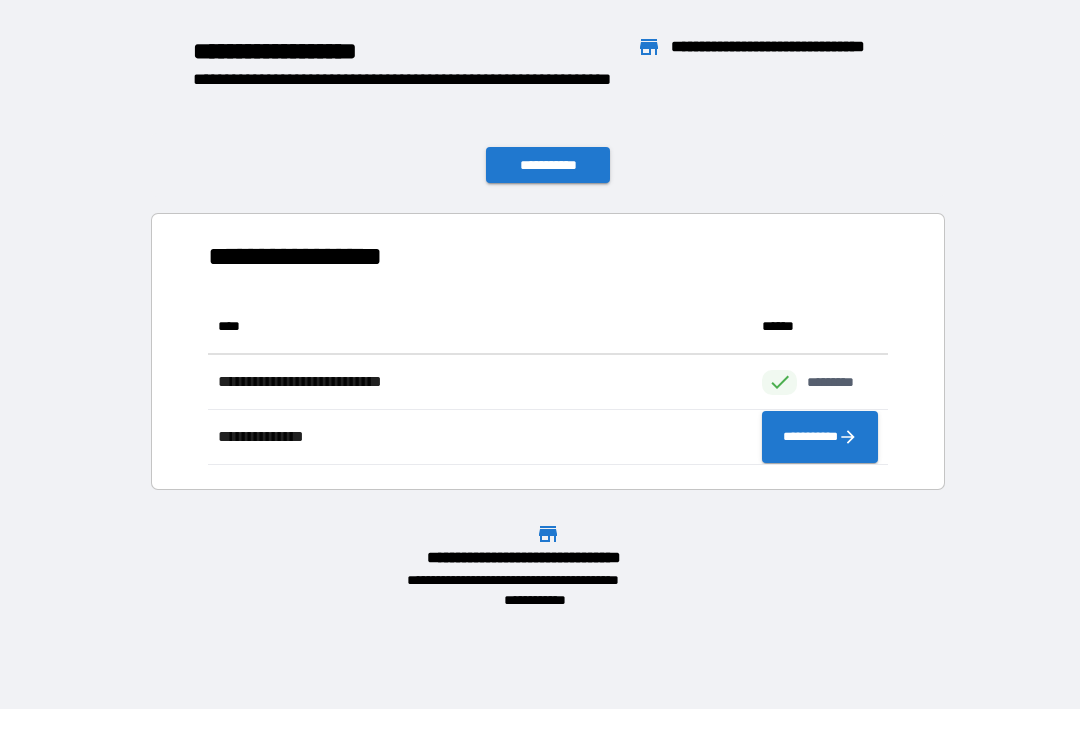 scroll, scrollTop: 1, scrollLeft: 1, axis: both 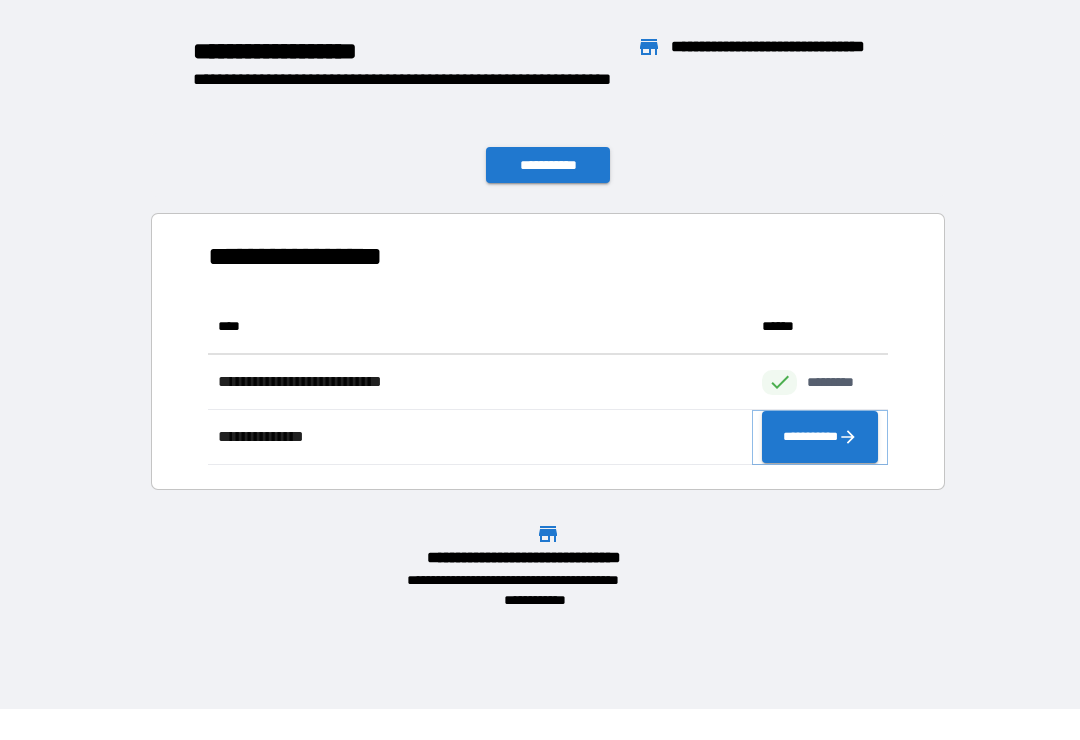 click on "**********" at bounding box center [820, 437] 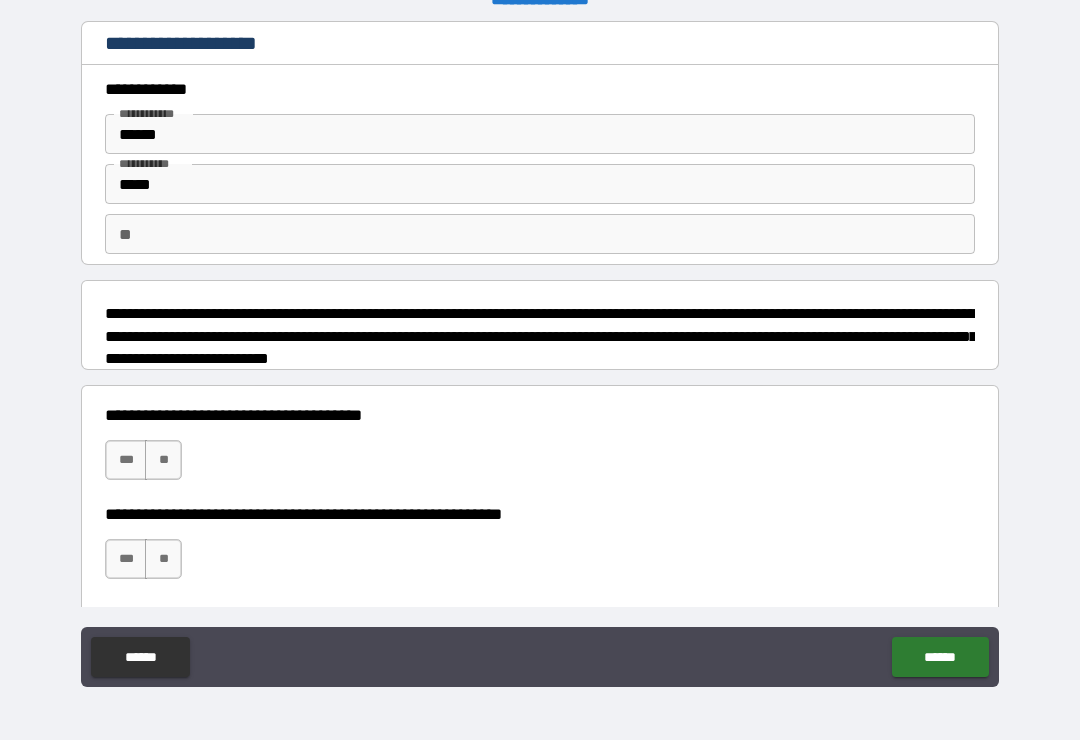 click on "**" at bounding box center (163, 460) 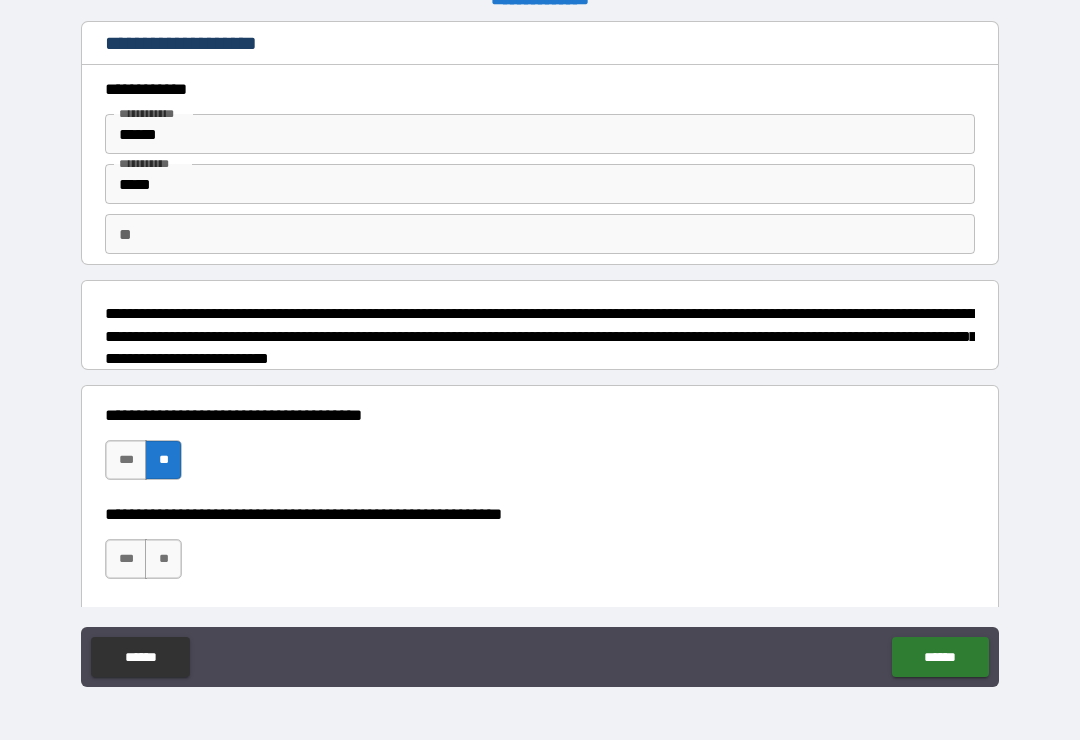 click on "***" at bounding box center [126, 559] 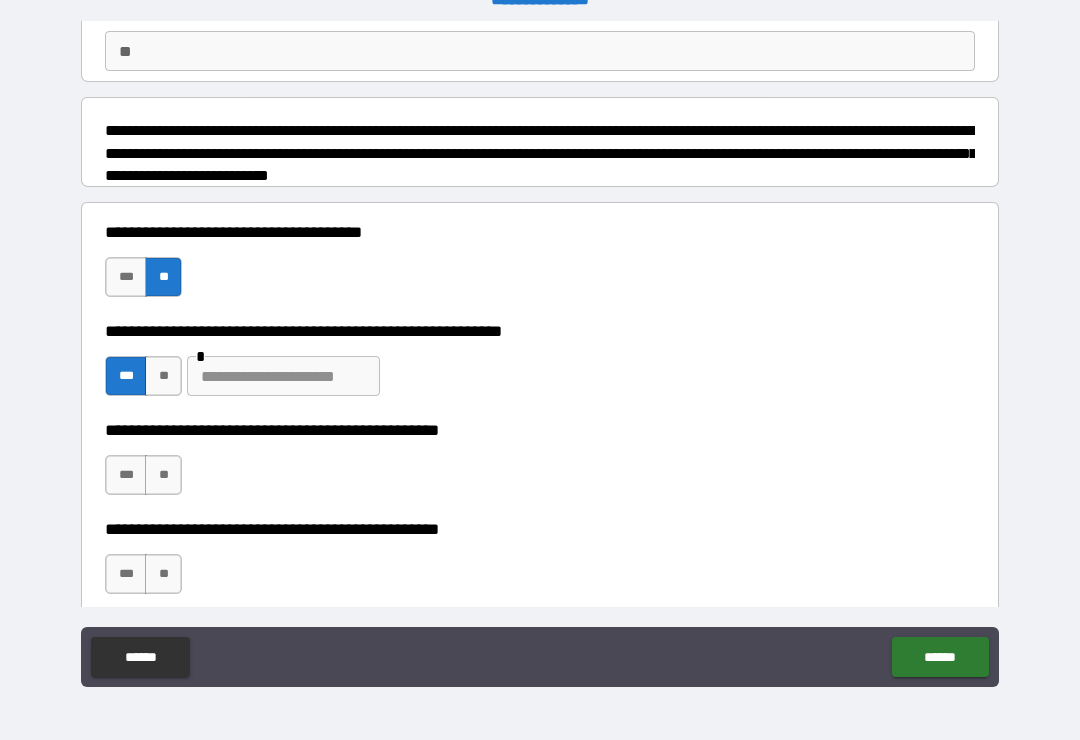 scroll, scrollTop: 186, scrollLeft: 0, axis: vertical 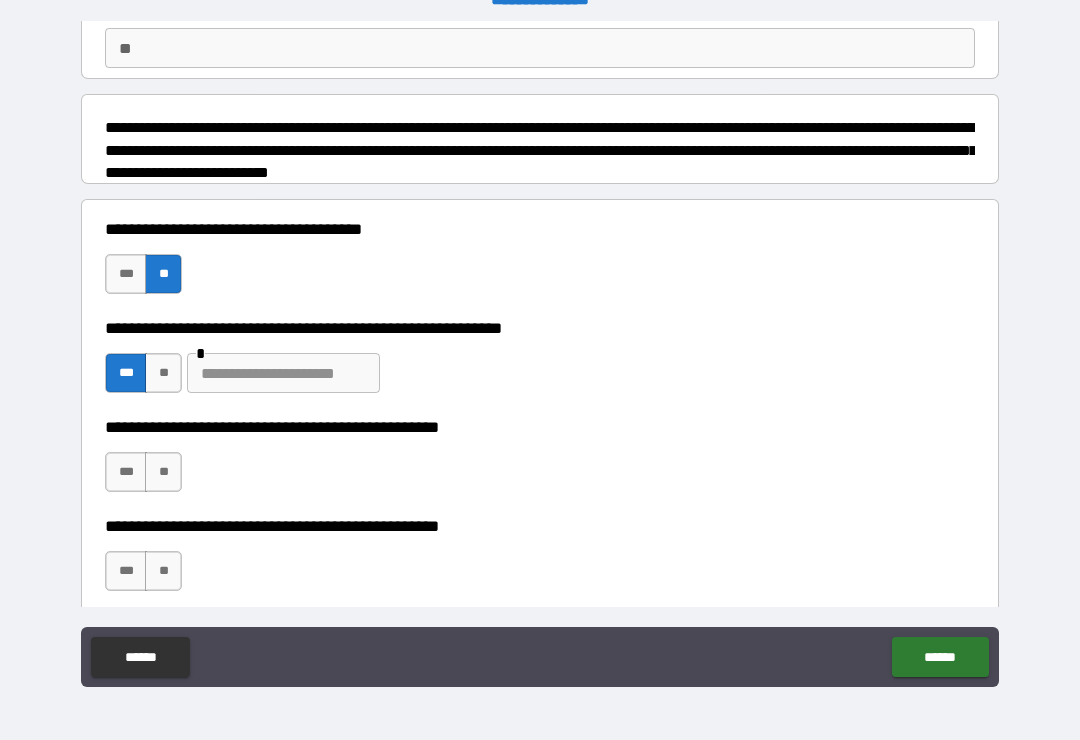 click at bounding box center [283, 373] 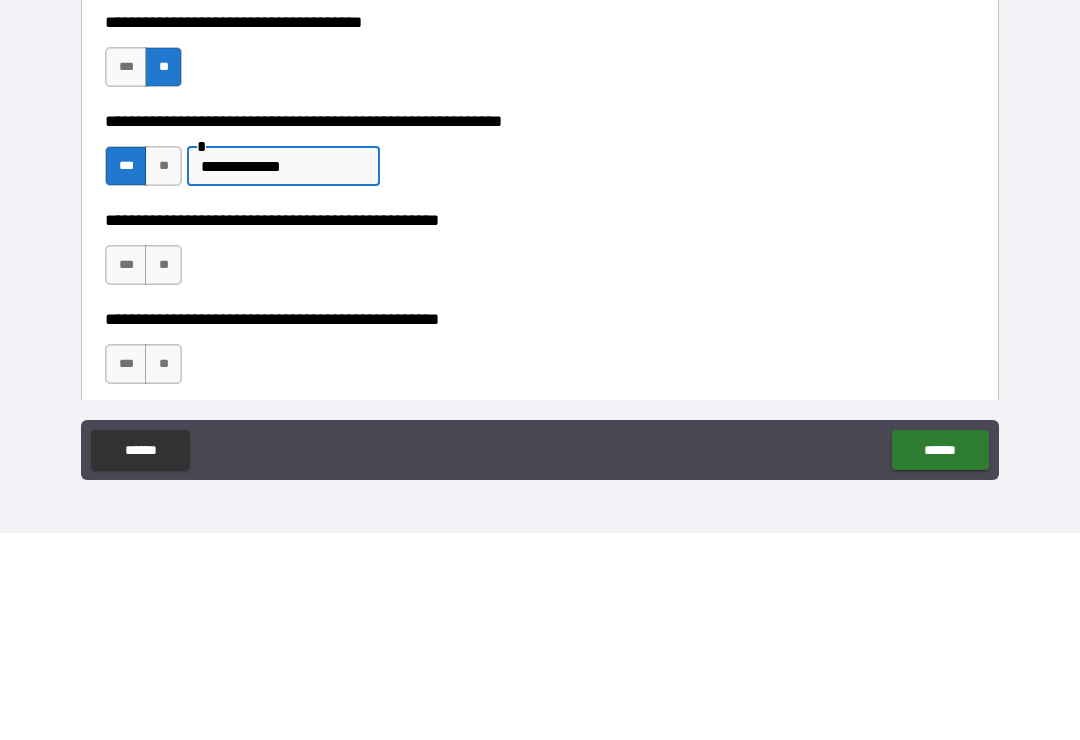 type on "**********" 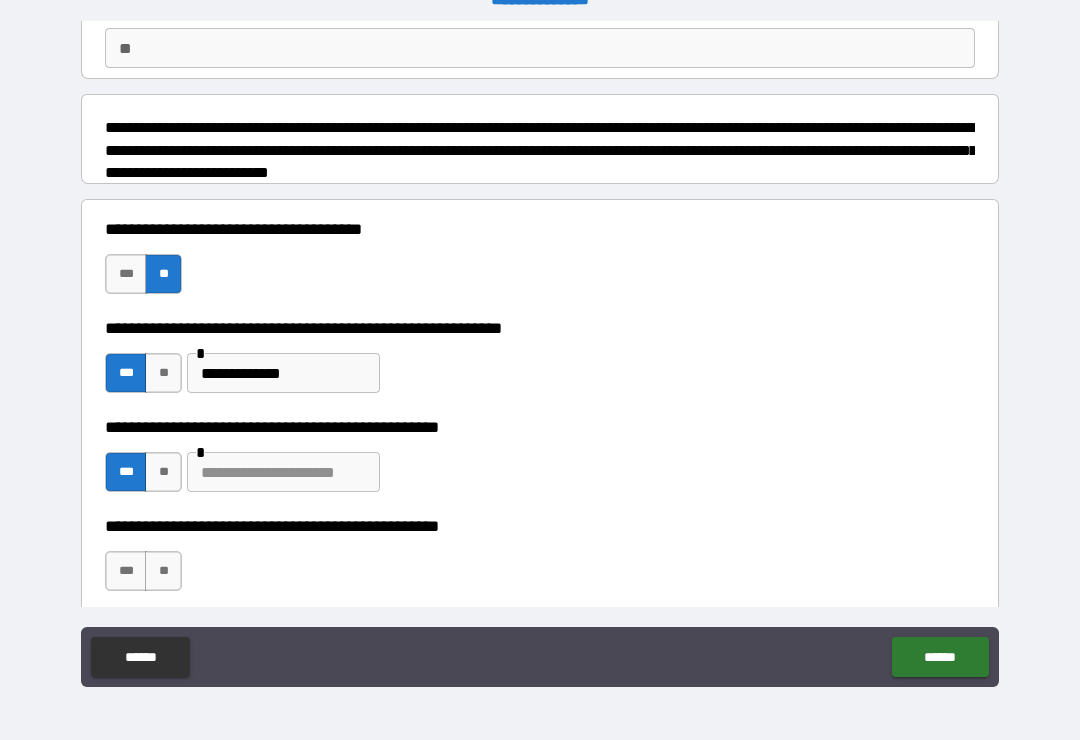 click on "**" at bounding box center (163, 571) 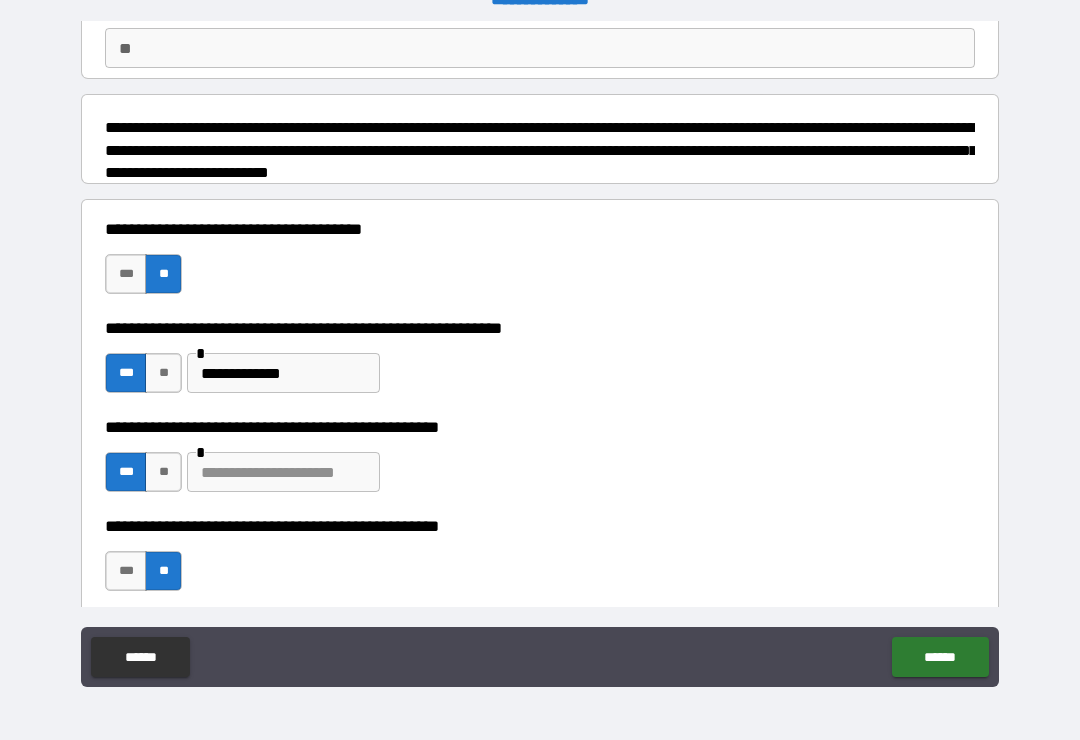 click on "******" at bounding box center (940, 657) 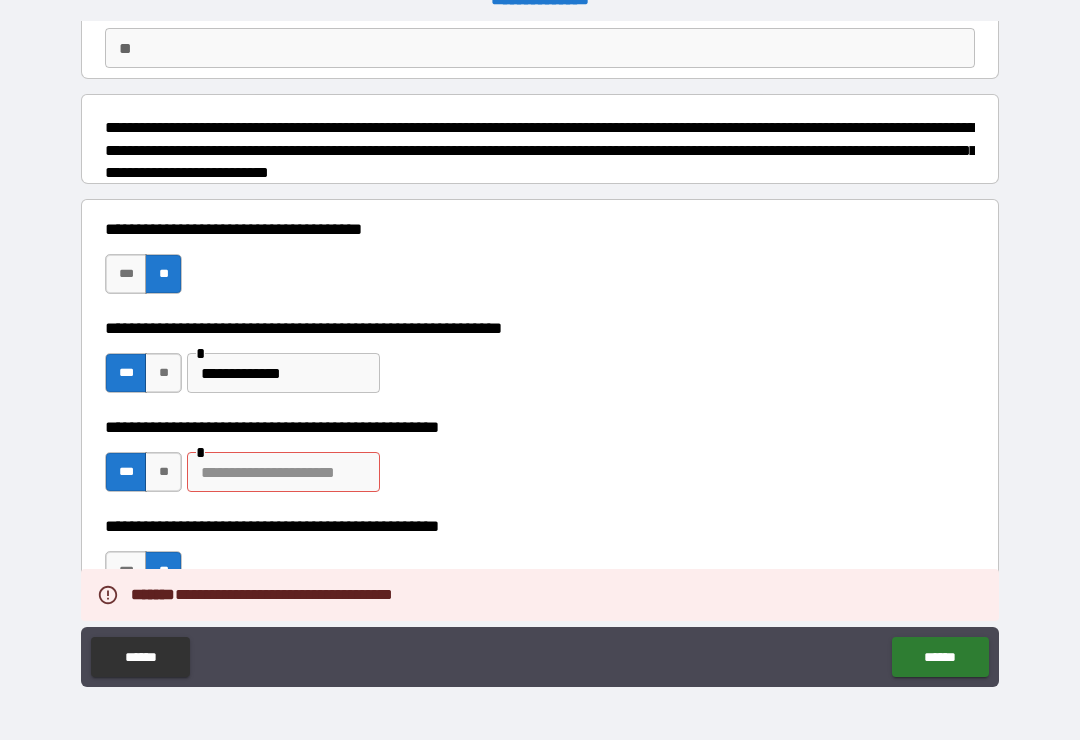 click at bounding box center [283, 472] 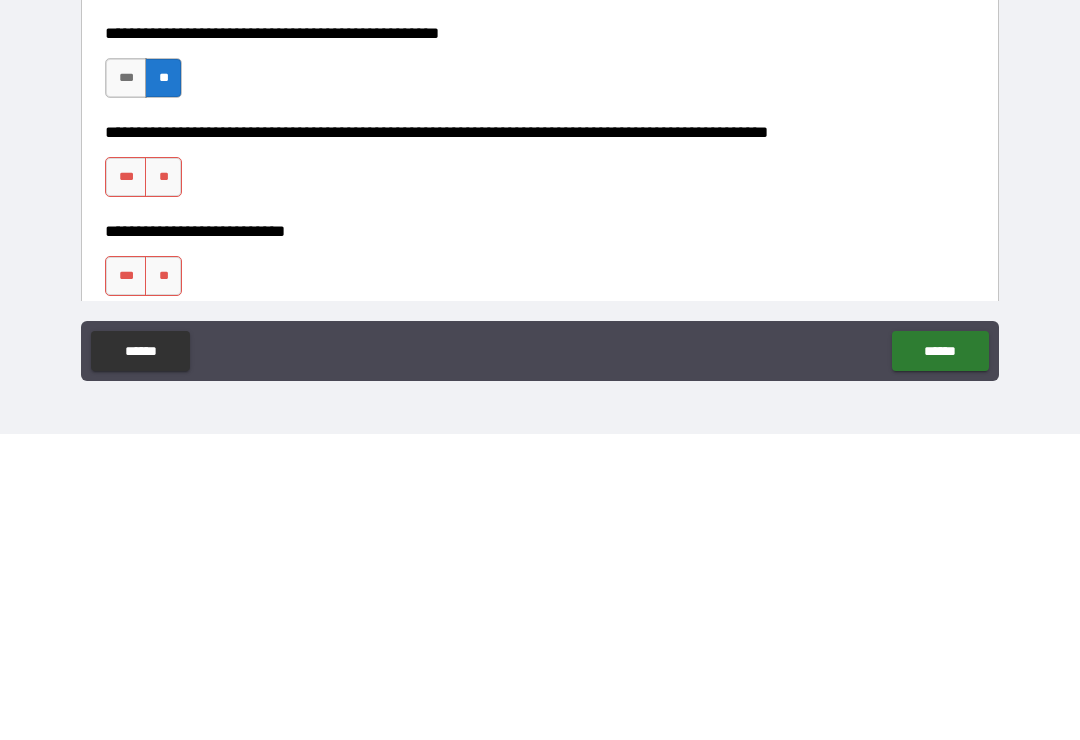 scroll, scrollTop: 382, scrollLeft: 0, axis: vertical 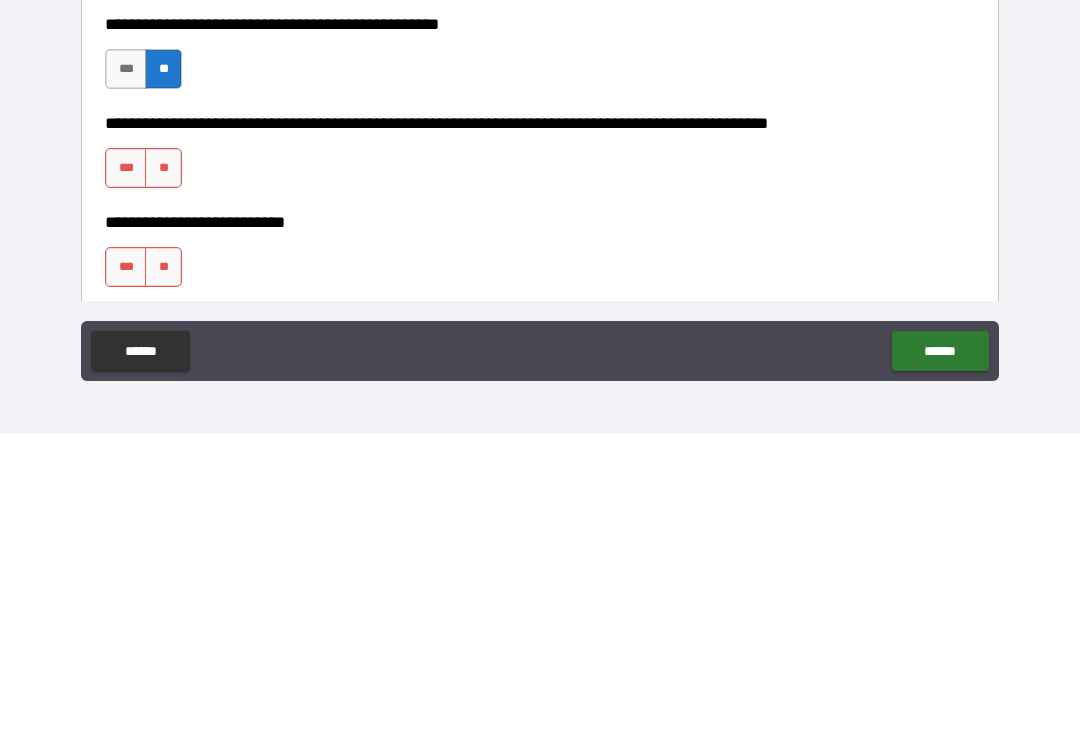 type on "**********" 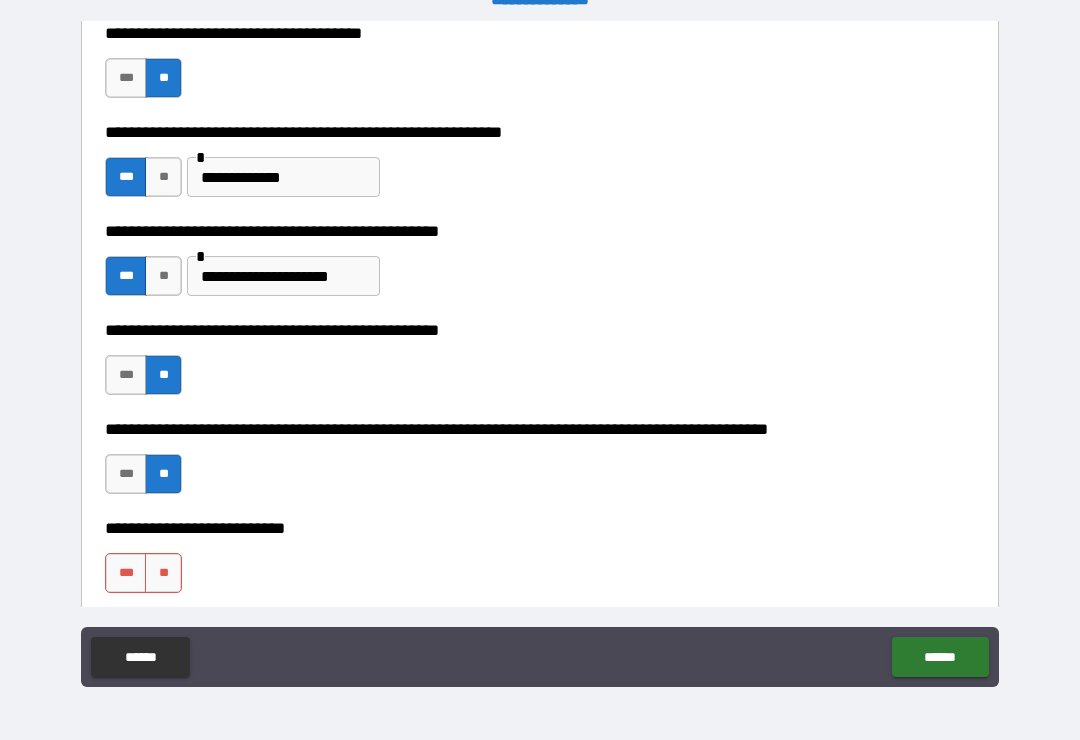 click on "***" at bounding box center [126, 573] 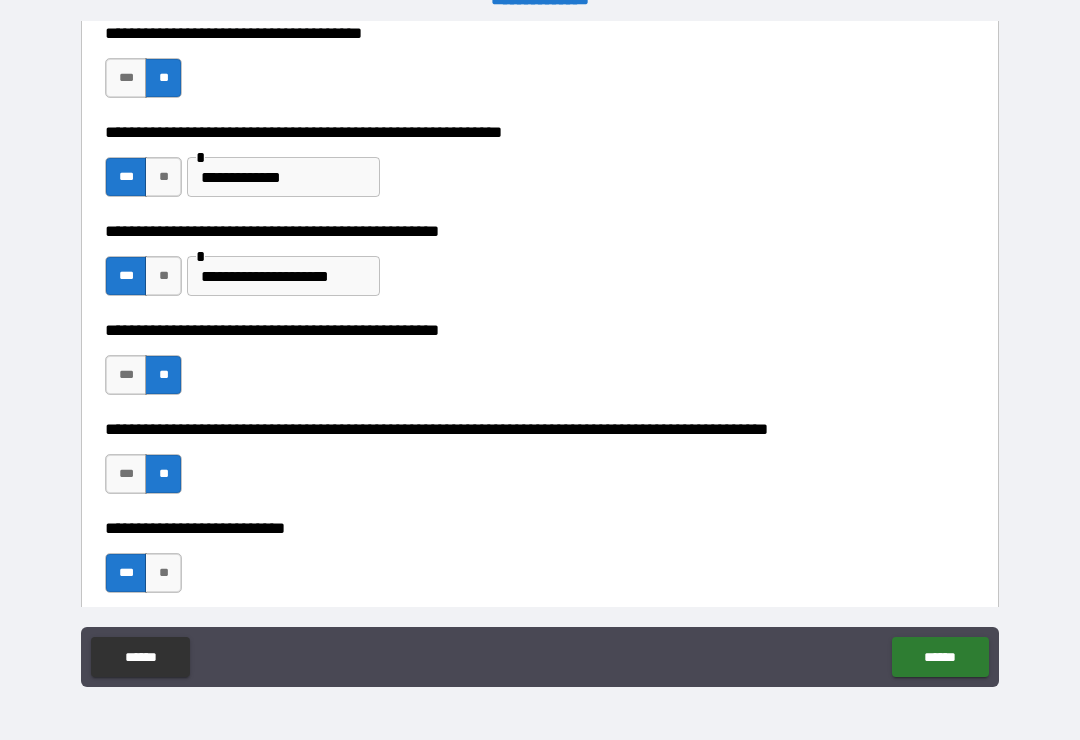 click on "******" at bounding box center (940, 657) 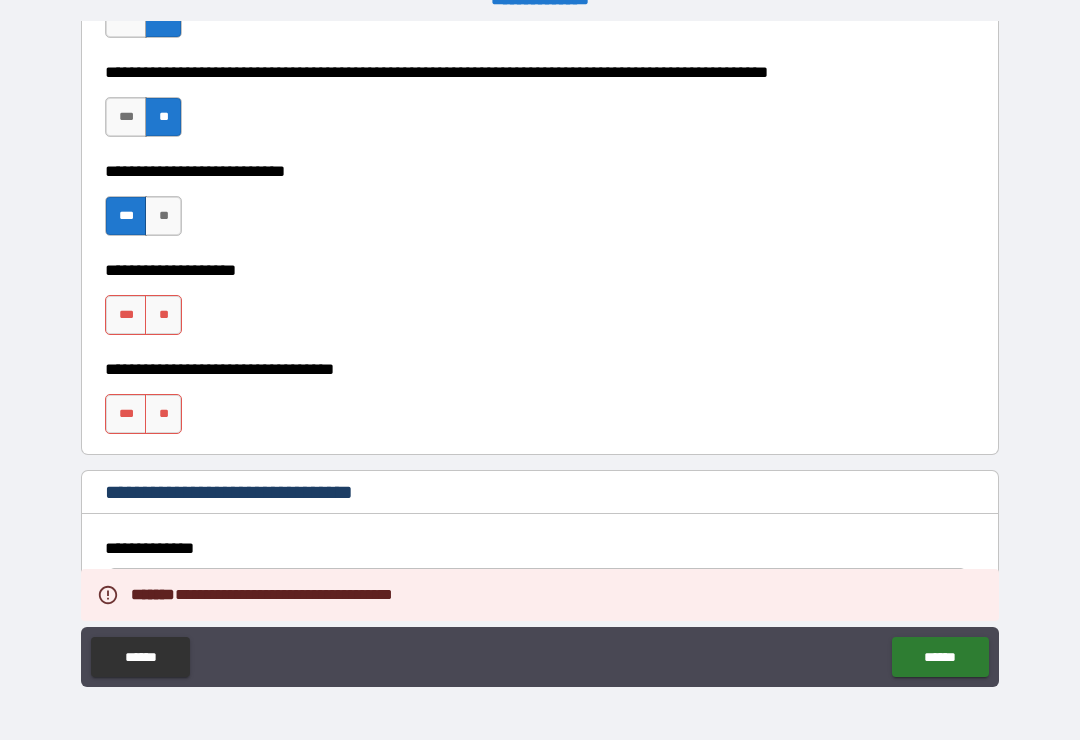 scroll, scrollTop: 746, scrollLeft: 0, axis: vertical 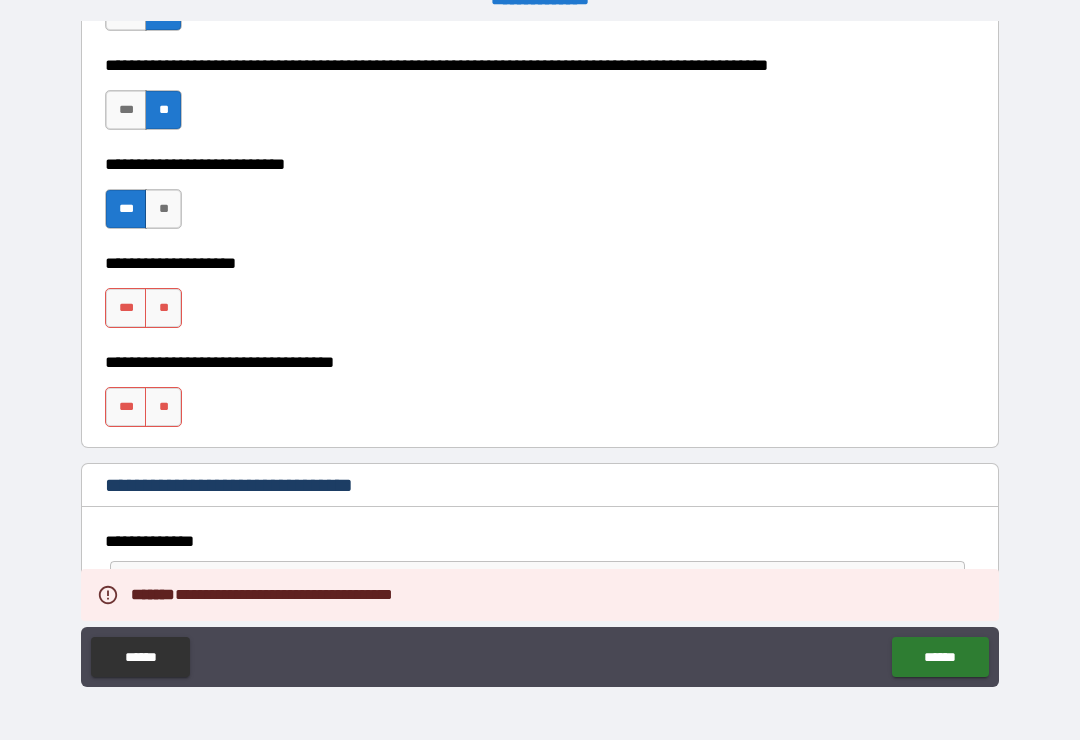 click on "**" at bounding box center (163, 308) 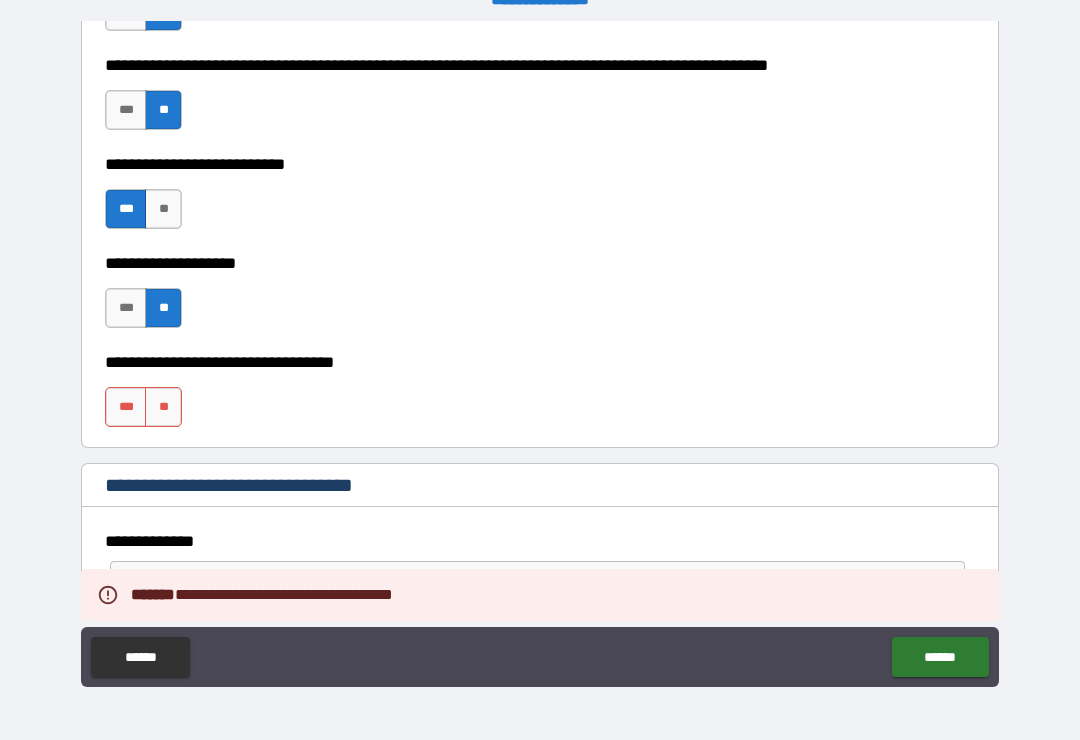 click on "**" at bounding box center [163, 407] 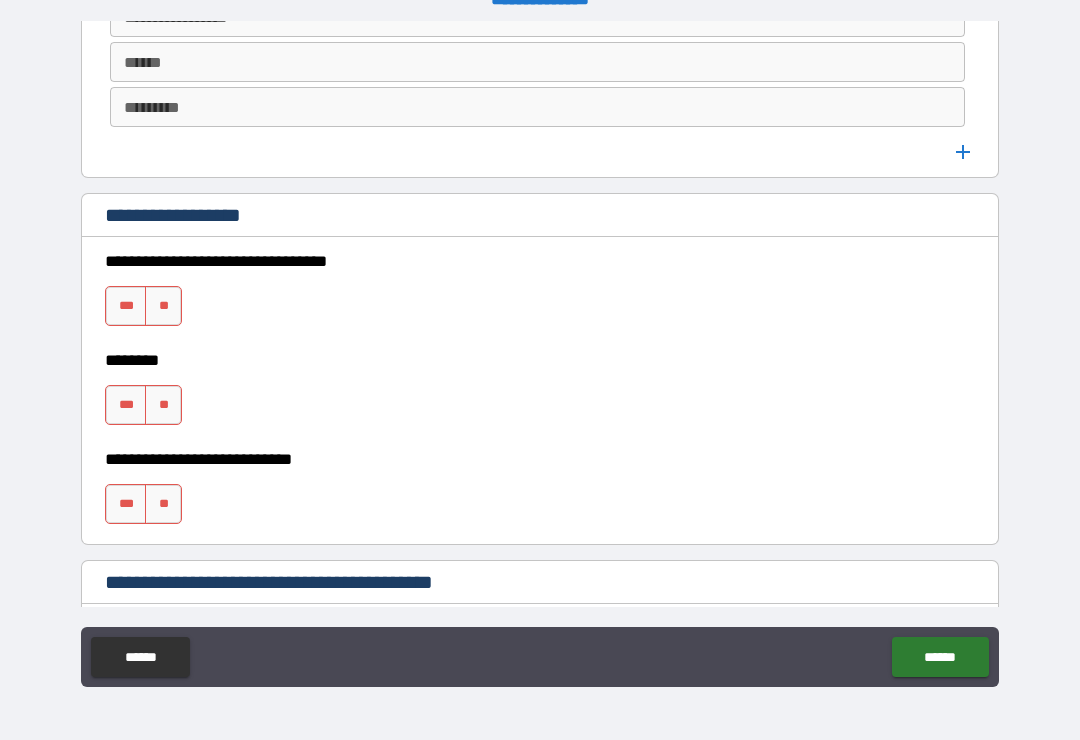 scroll, scrollTop: 1315, scrollLeft: 0, axis: vertical 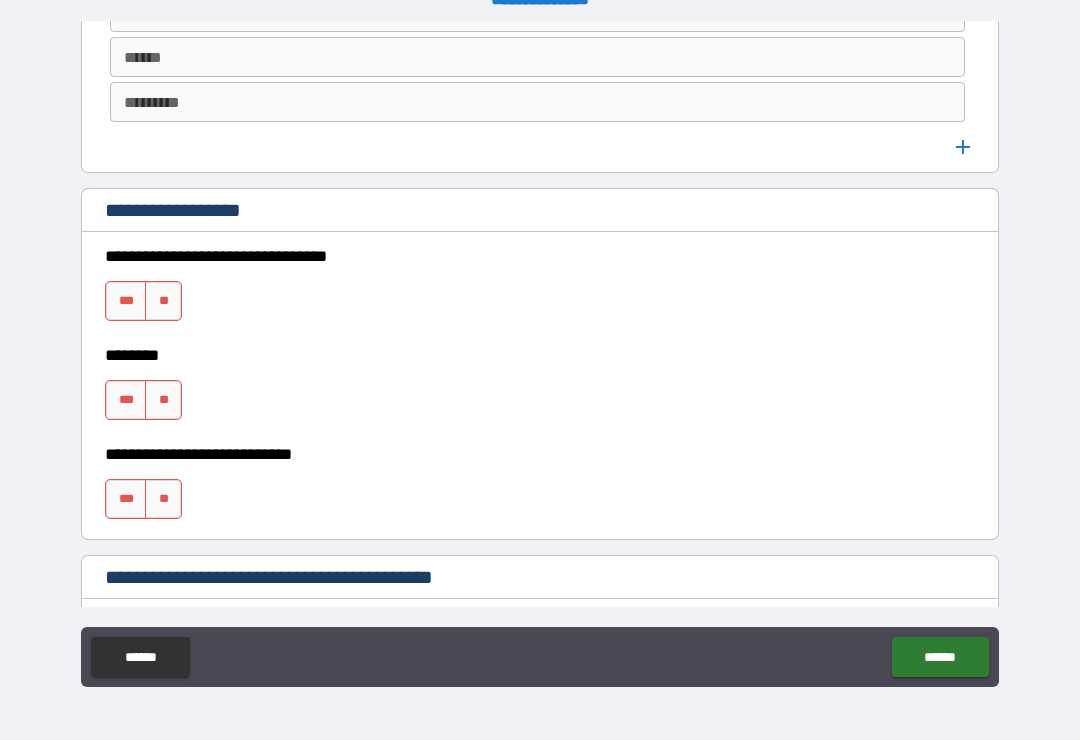 click on "**" at bounding box center (163, 301) 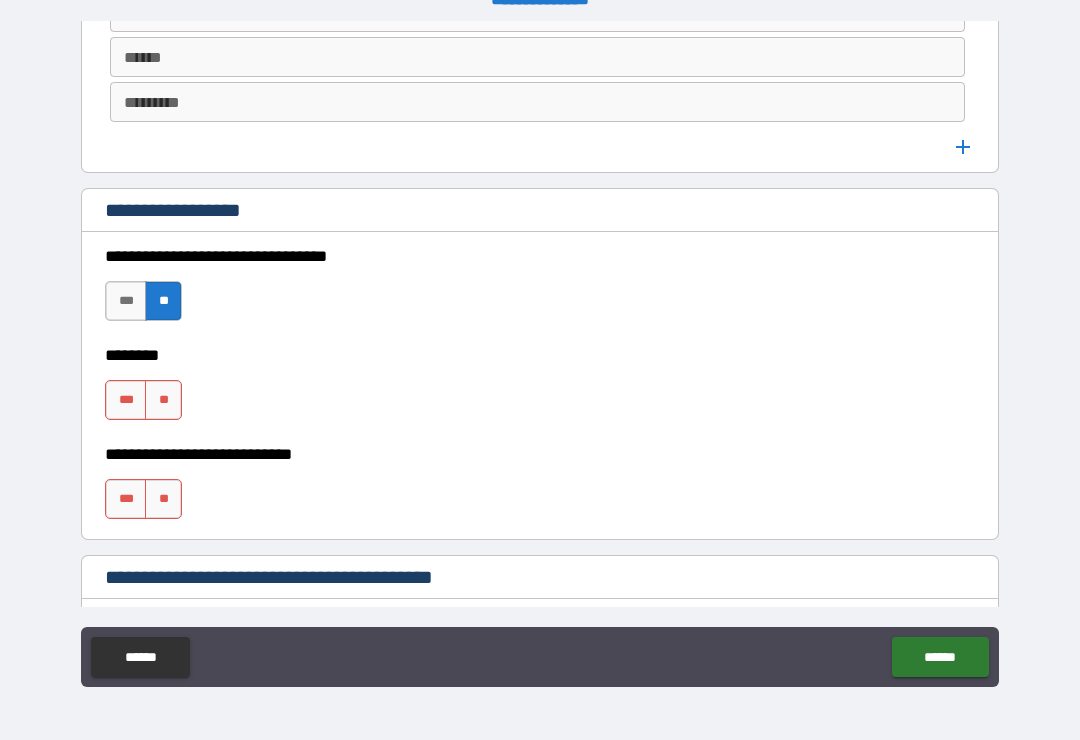 click on "**********" at bounding box center (540, 341) 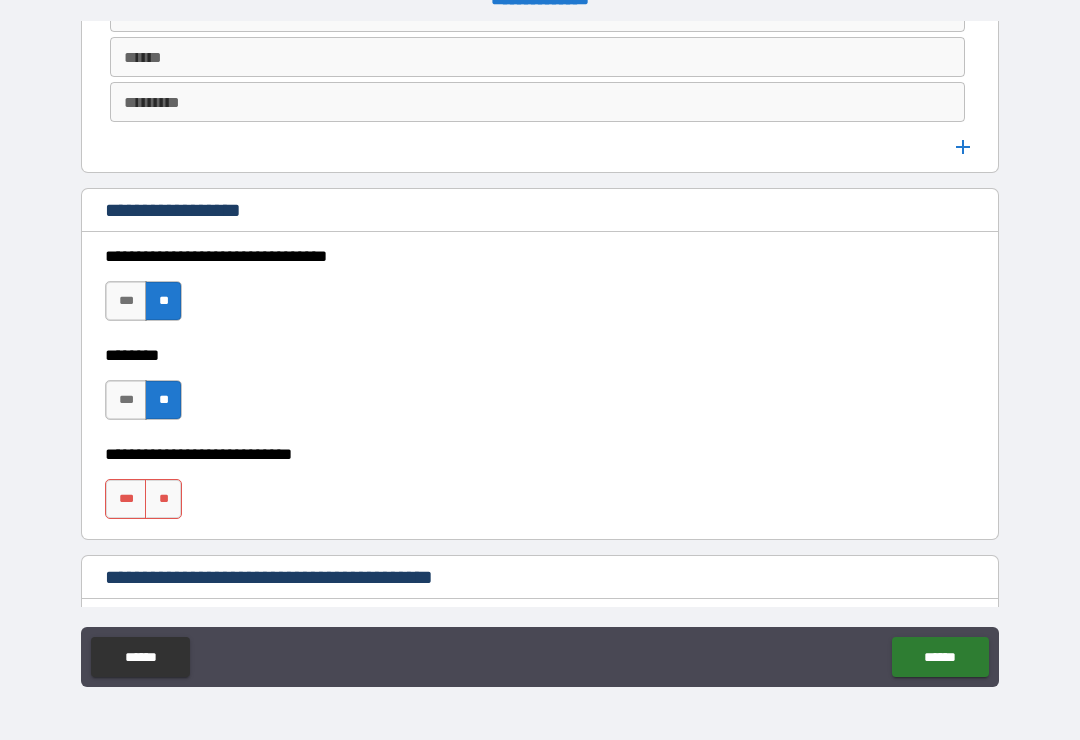 click on "**" at bounding box center [163, 499] 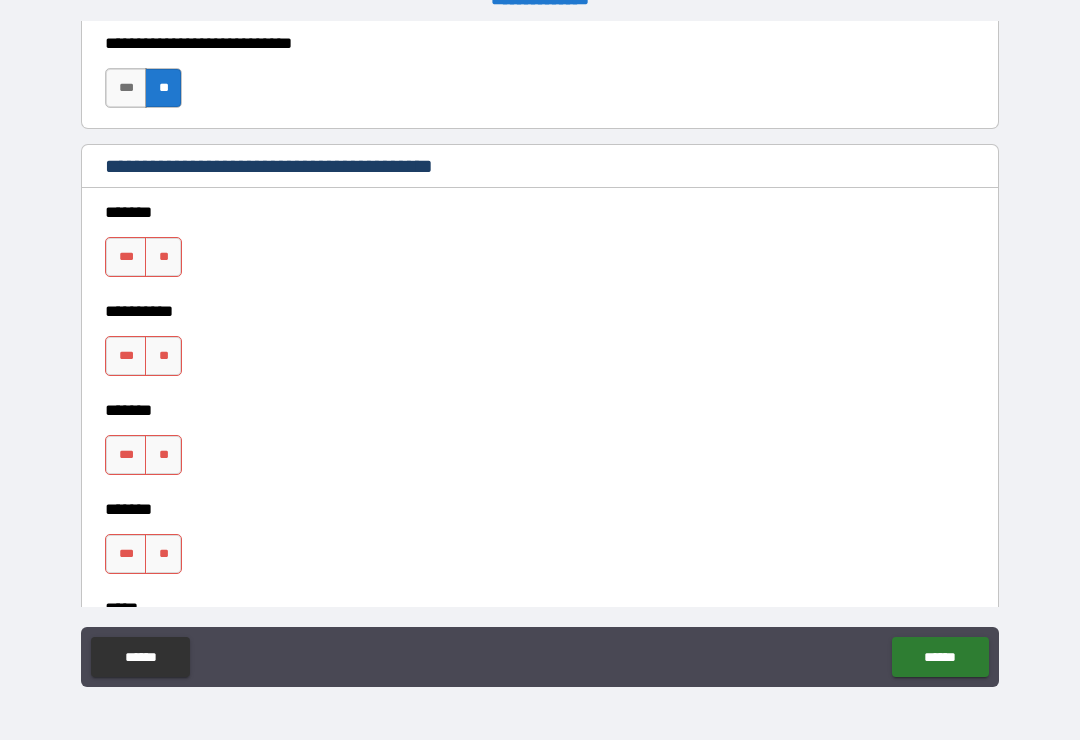 scroll, scrollTop: 1730, scrollLeft: 0, axis: vertical 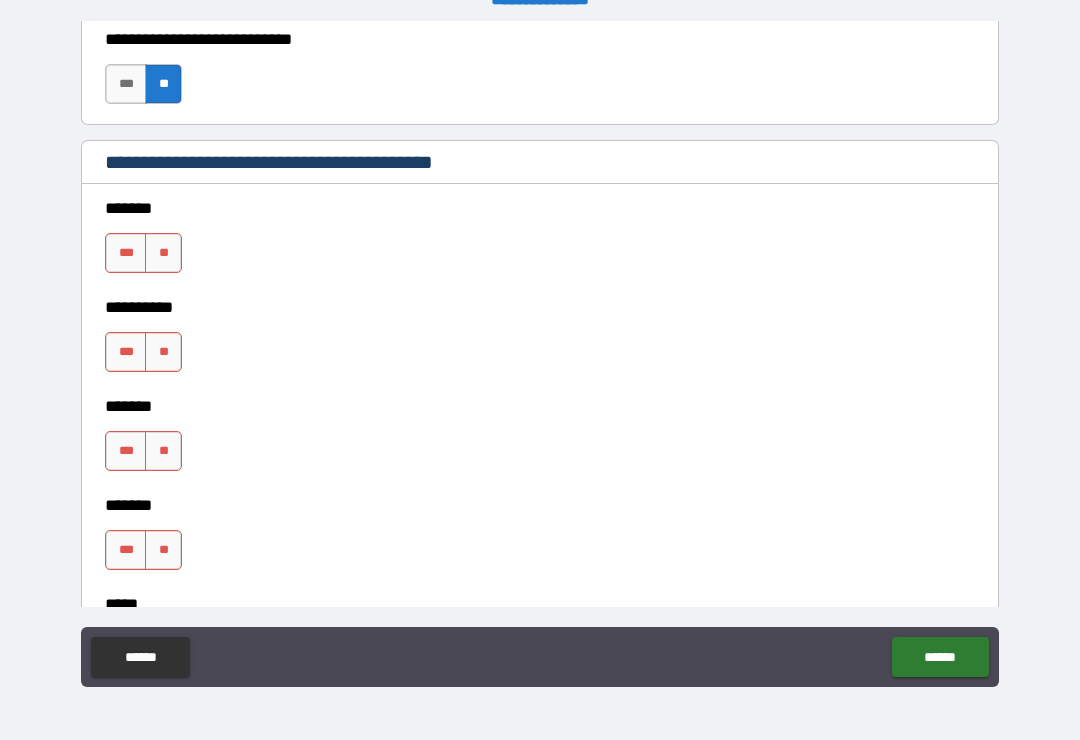 click on "**" at bounding box center [163, 253] 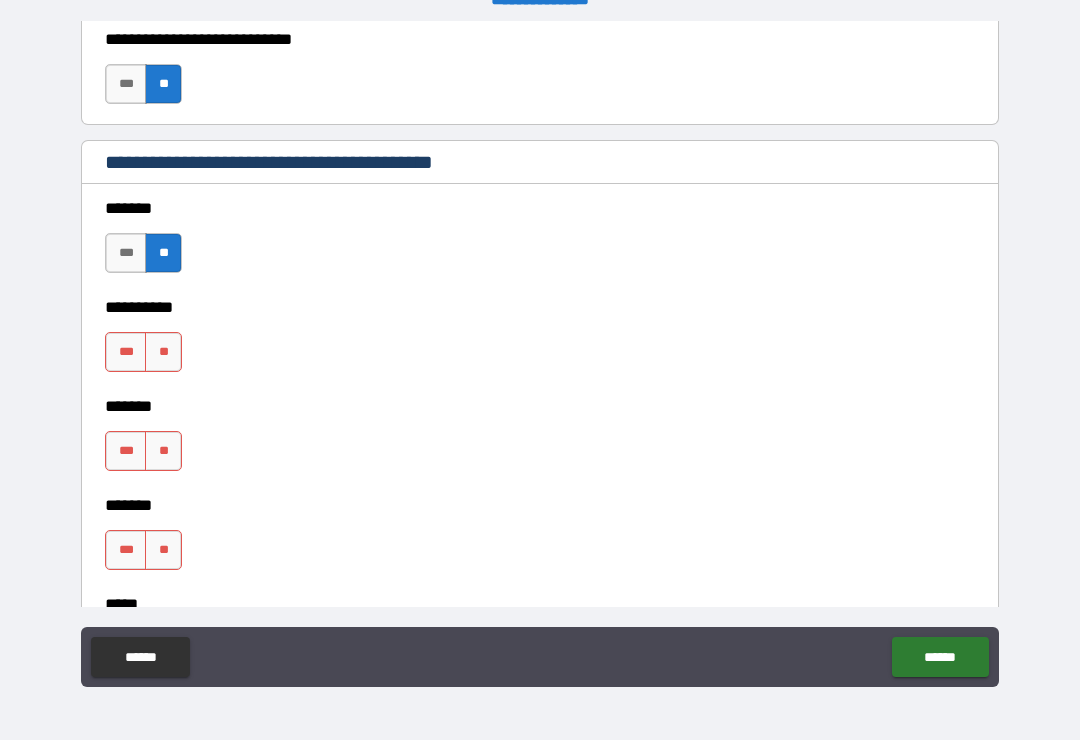 click on "**" at bounding box center [163, 352] 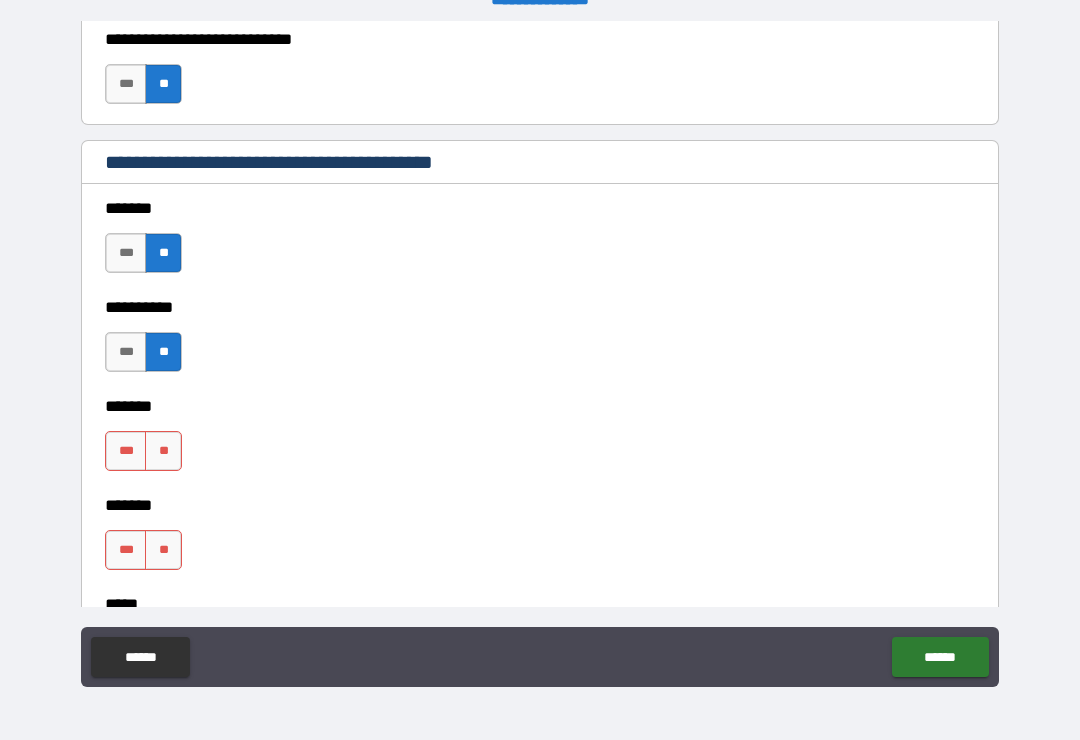 click on "**" at bounding box center [163, 451] 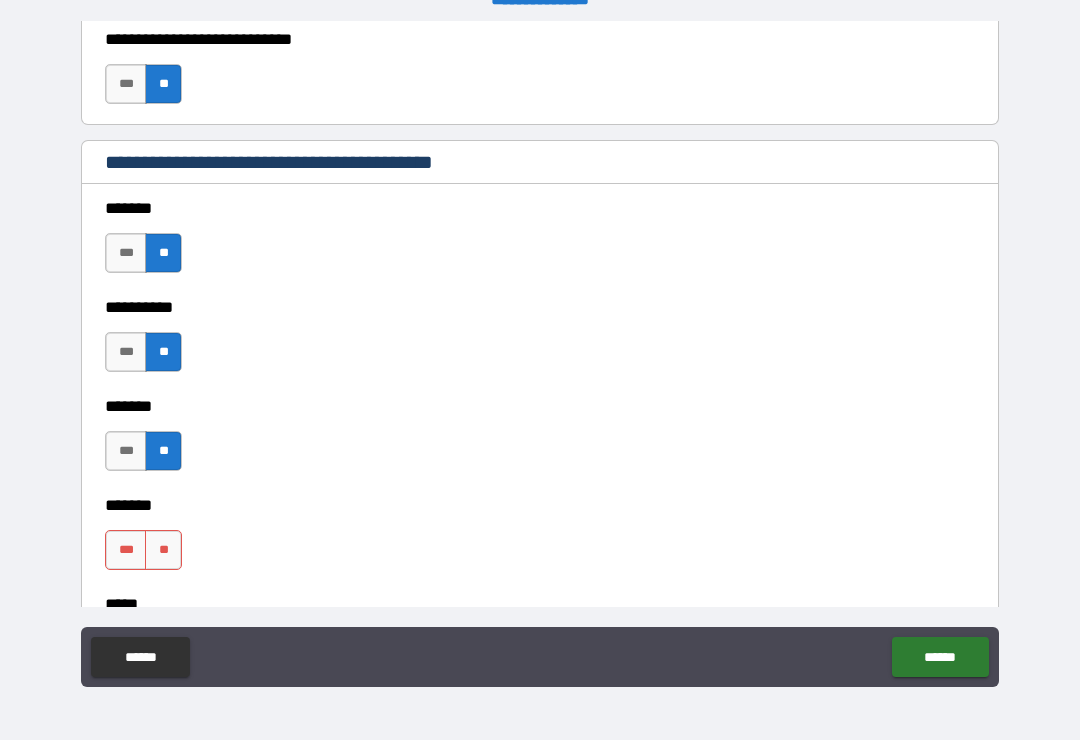 click on "**" at bounding box center [163, 550] 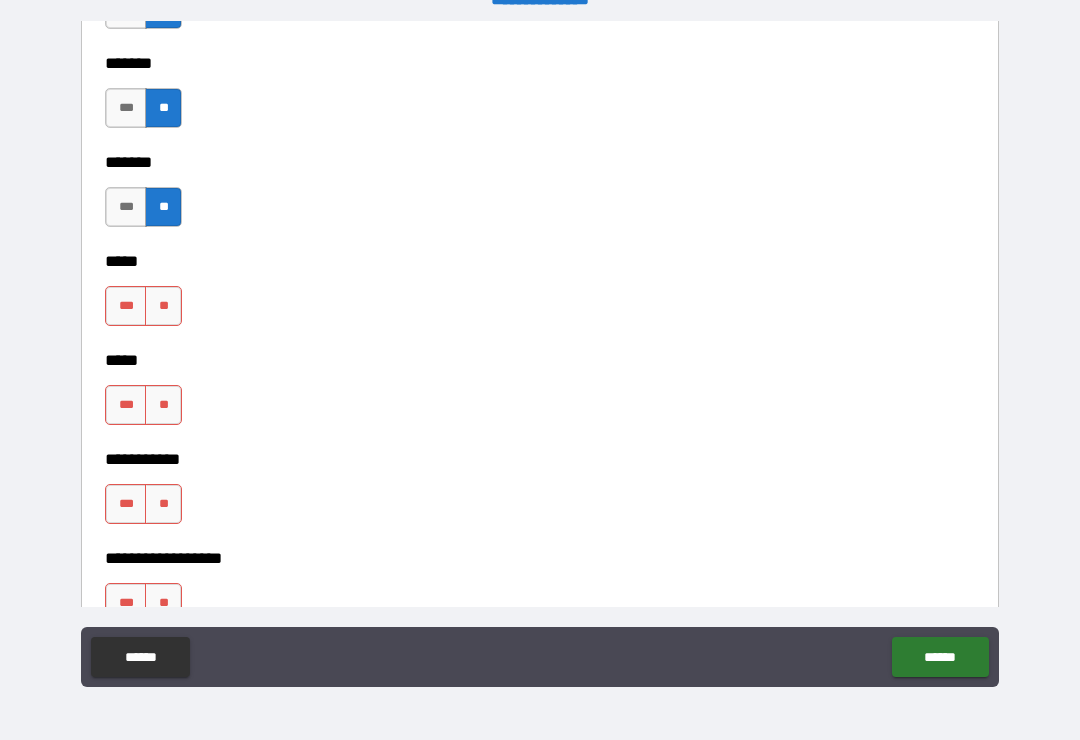 scroll, scrollTop: 2119, scrollLeft: 0, axis: vertical 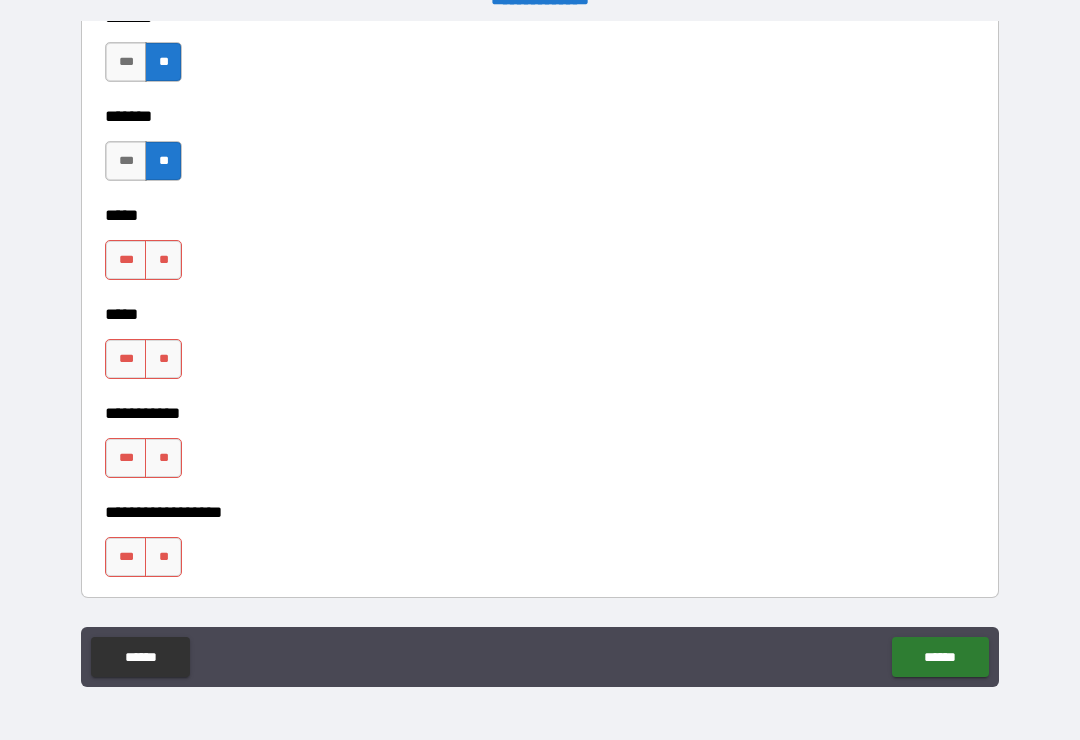 click on "**" at bounding box center (163, 260) 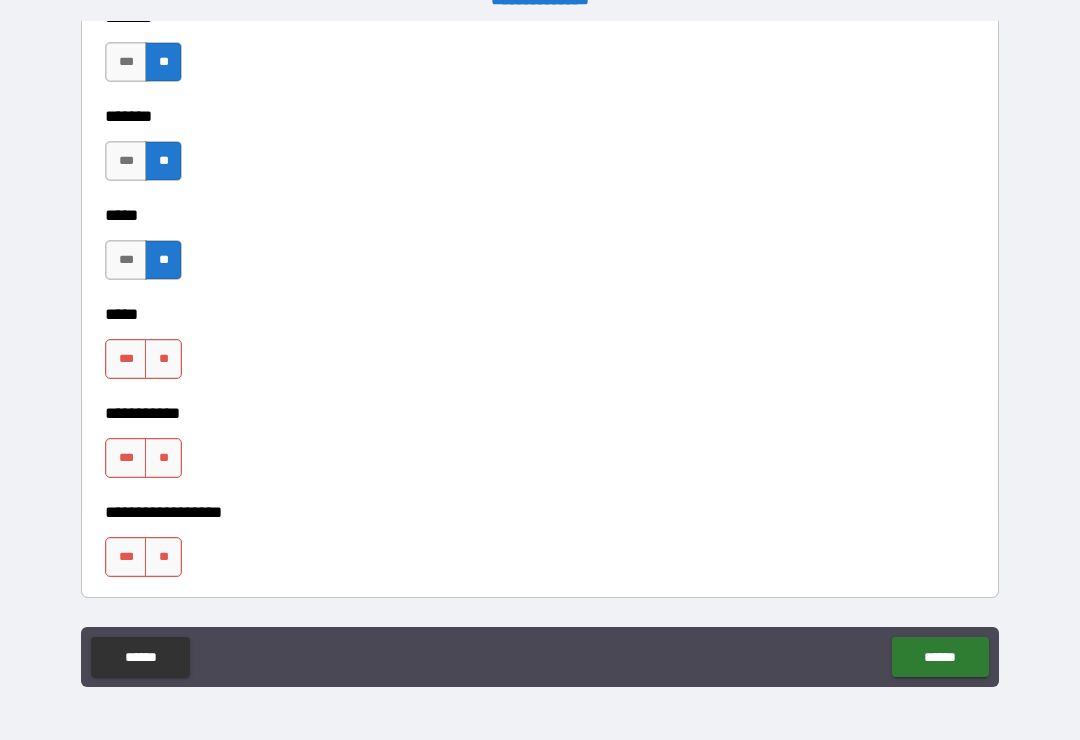click on "**" at bounding box center (163, 359) 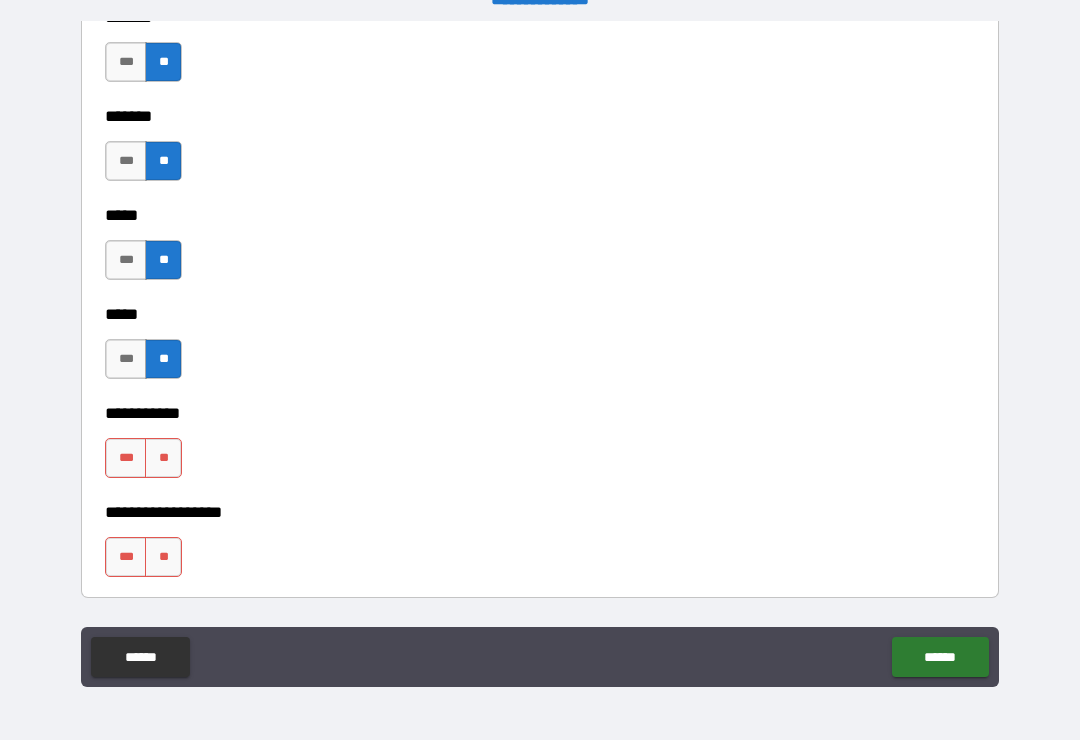click on "**" at bounding box center (163, 458) 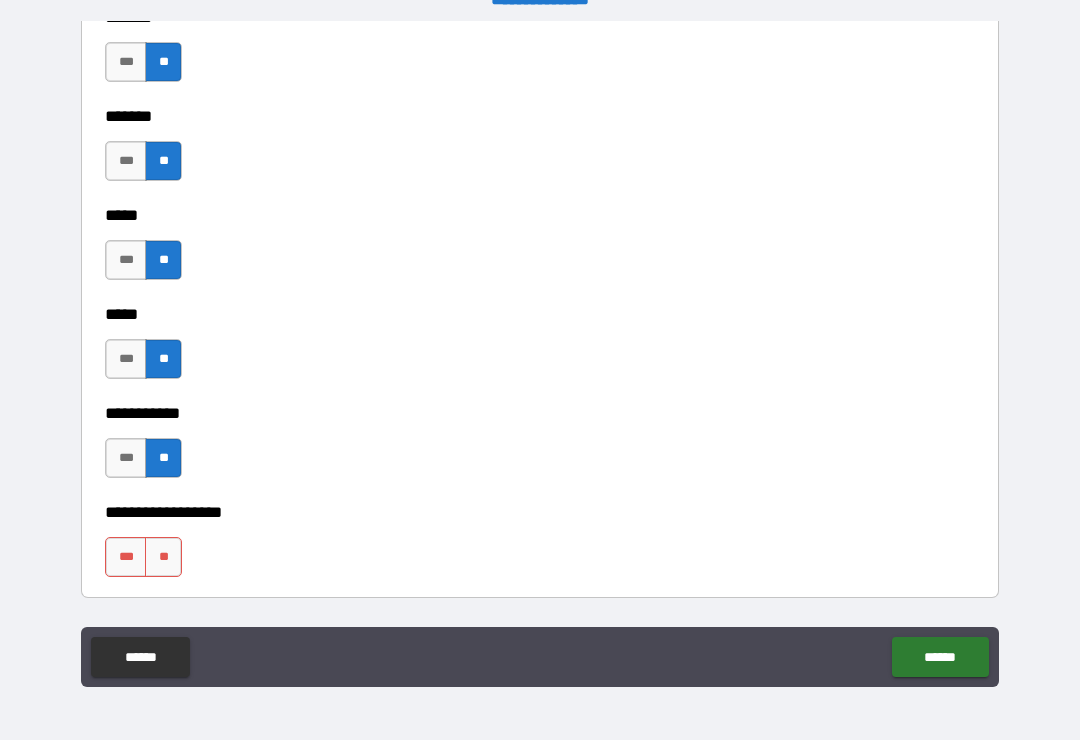 click on "**" at bounding box center (163, 557) 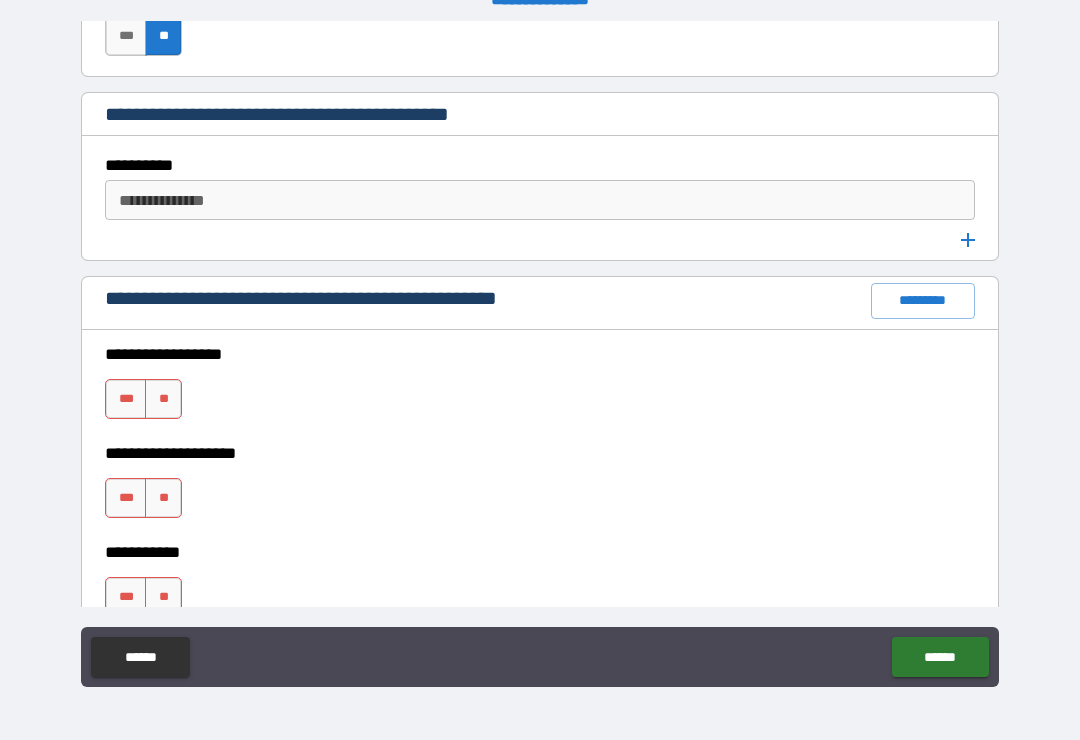 scroll, scrollTop: 2661, scrollLeft: 0, axis: vertical 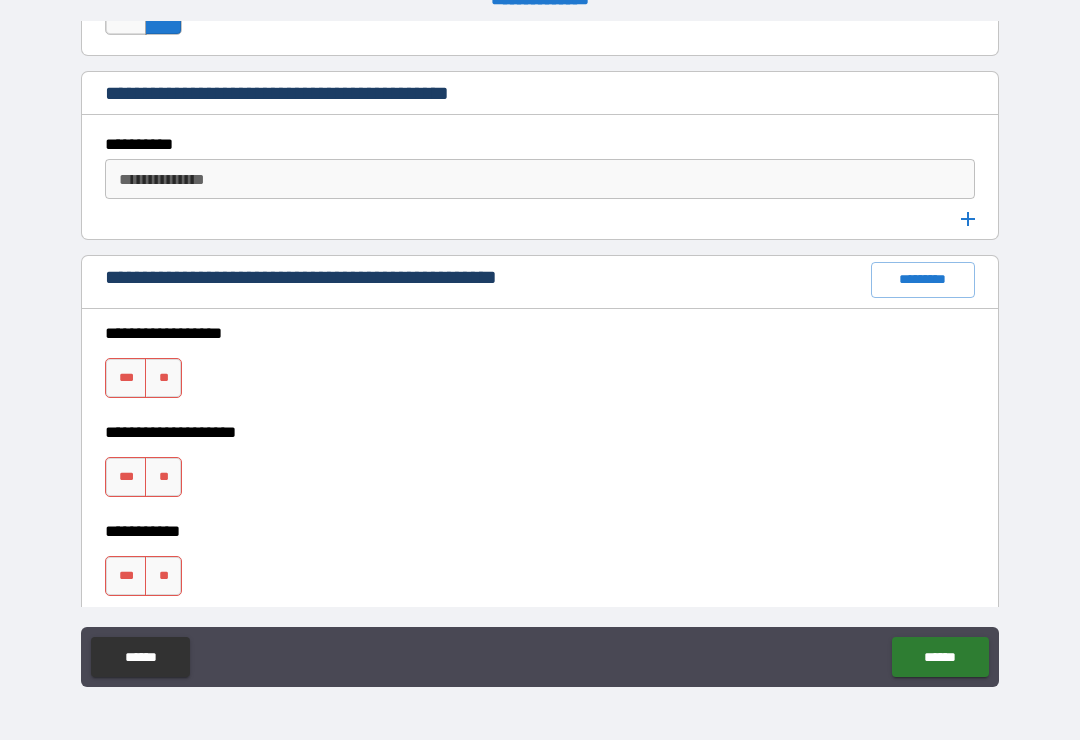 click on "**" at bounding box center [163, 378] 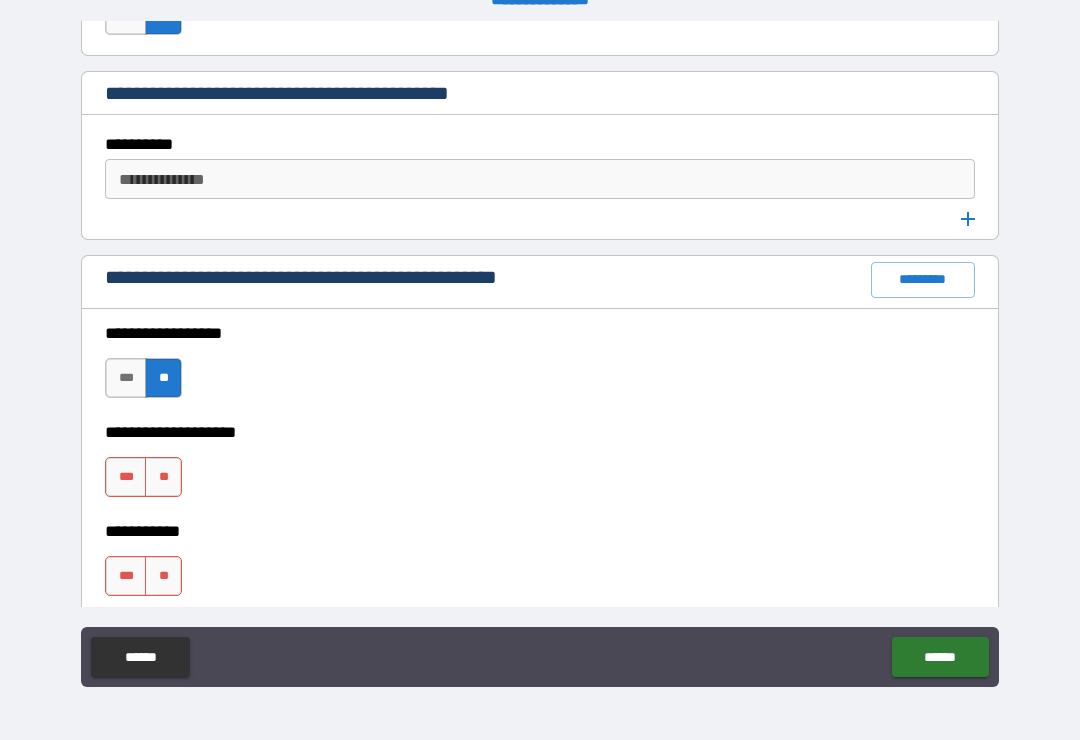 click on "***" at bounding box center (126, 477) 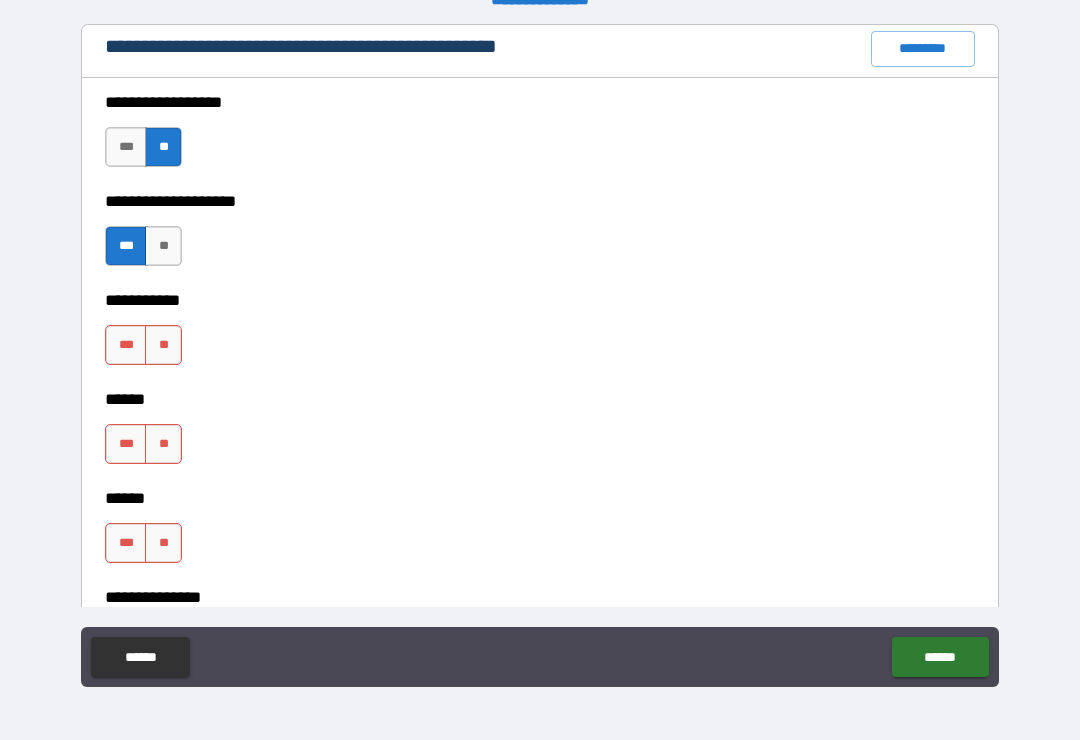 scroll, scrollTop: 2908, scrollLeft: 0, axis: vertical 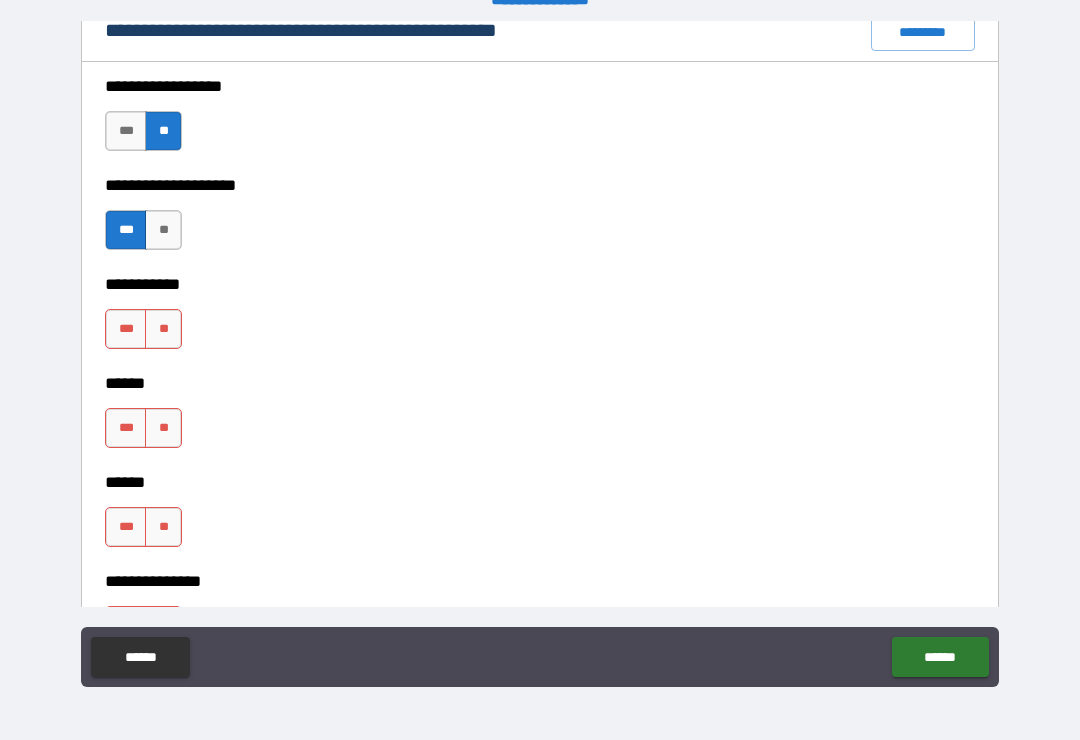 click on "**" at bounding box center [163, 329] 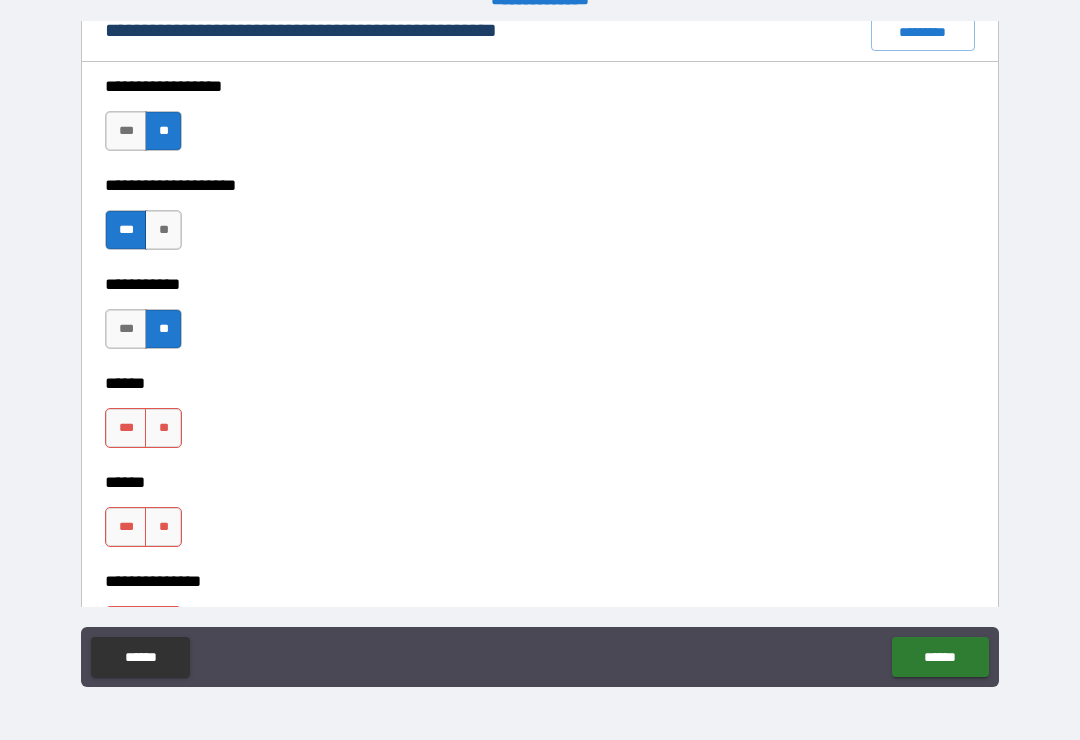 click on "**" at bounding box center [163, 428] 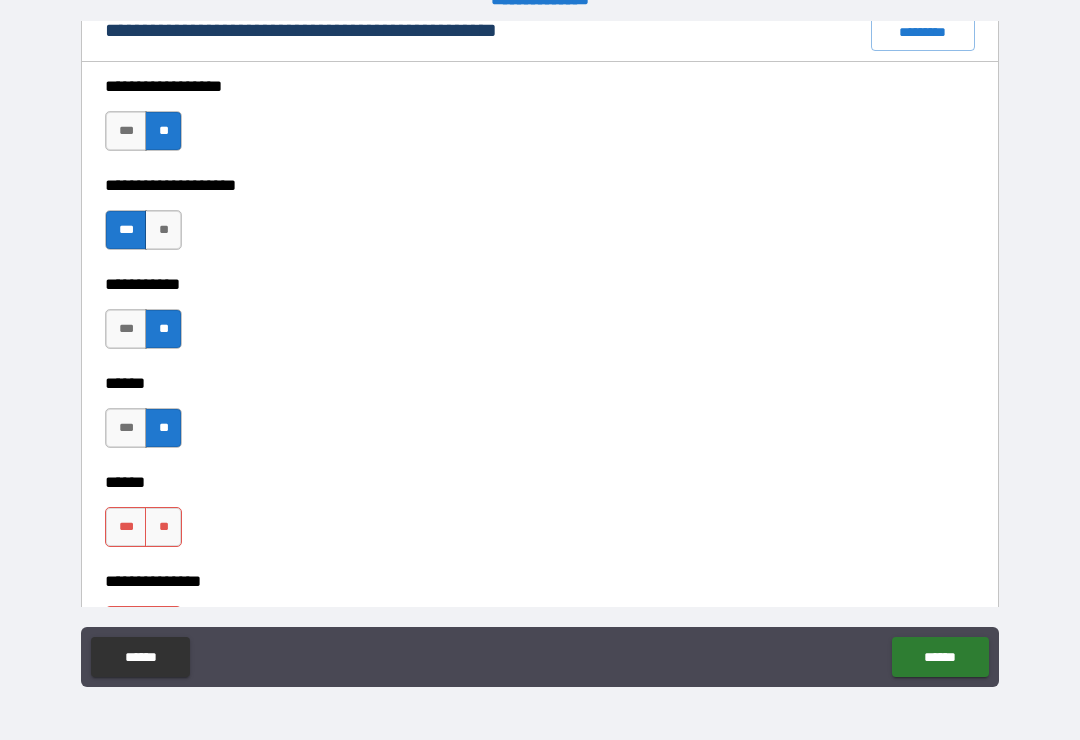 click on "**********" at bounding box center (540, 567) 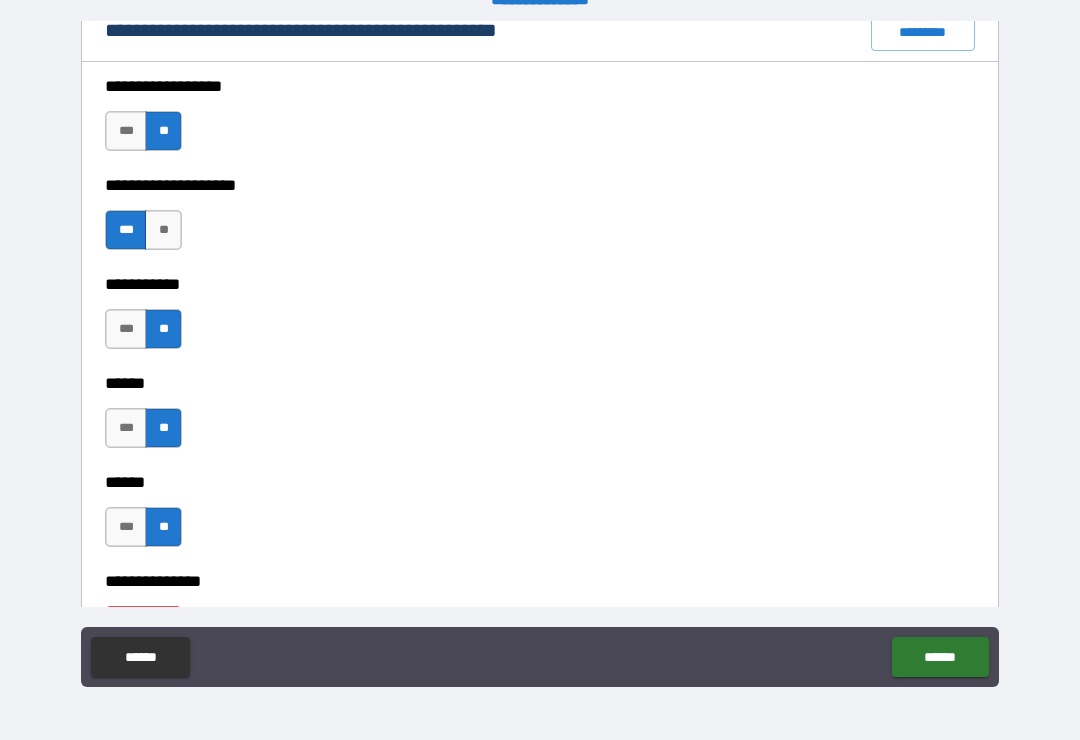 click on "*** **" at bounding box center [146, 532] 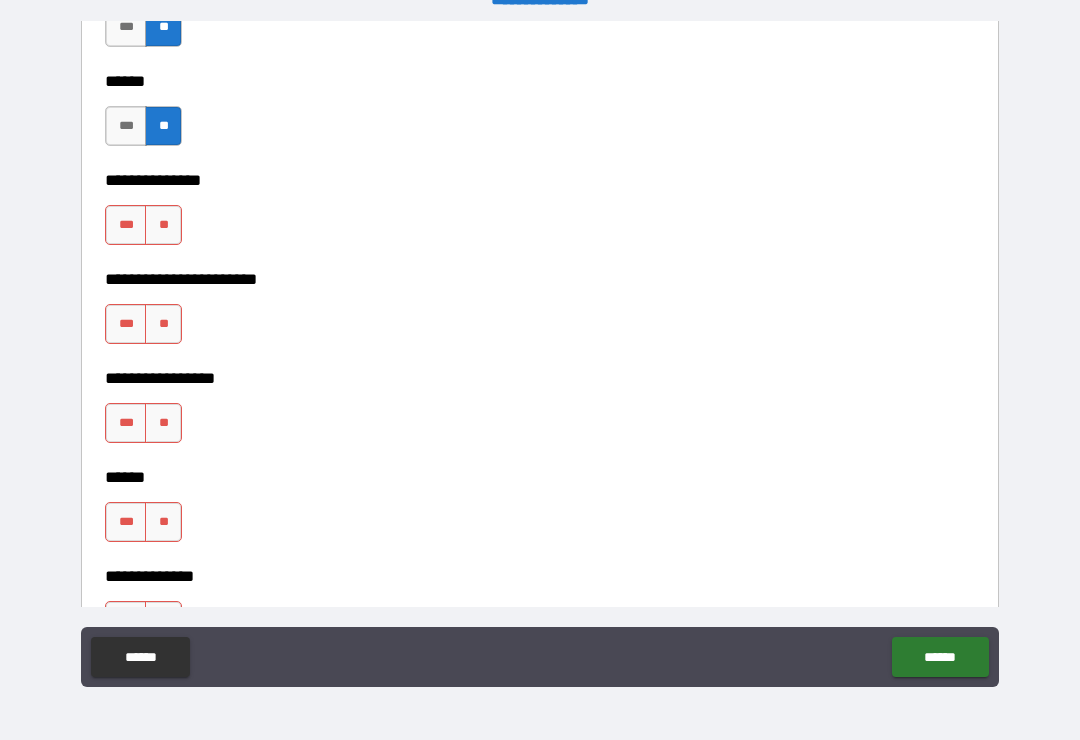 scroll, scrollTop: 3336, scrollLeft: 0, axis: vertical 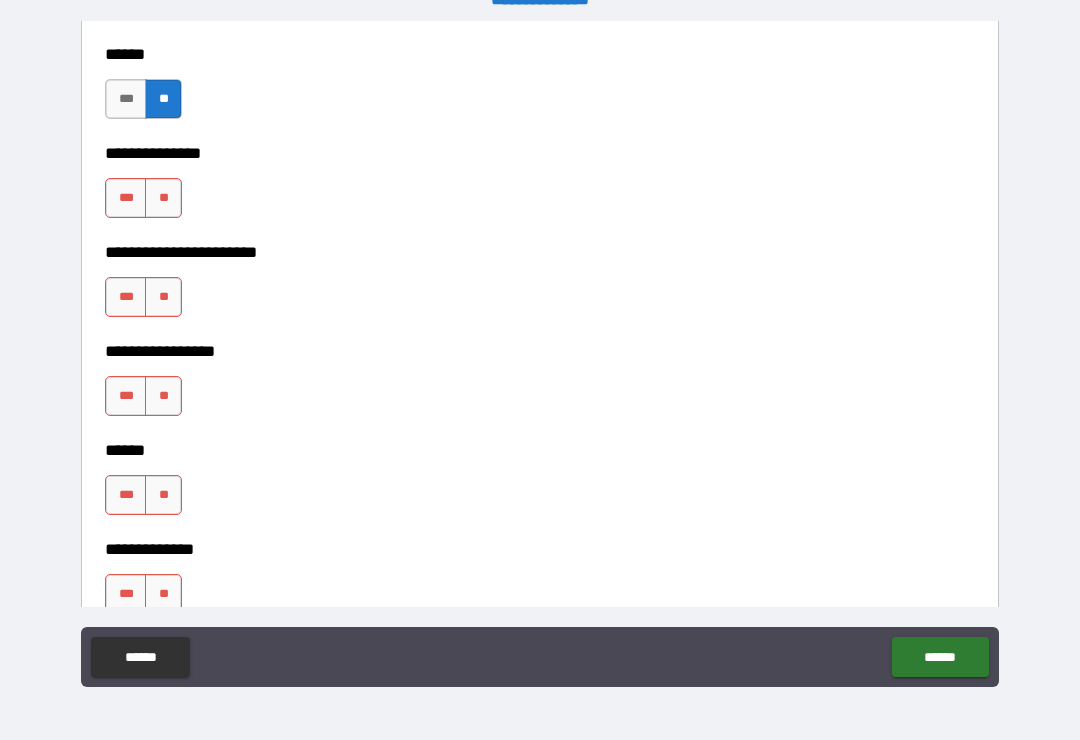 click on "**" at bounding box center (163, 198) 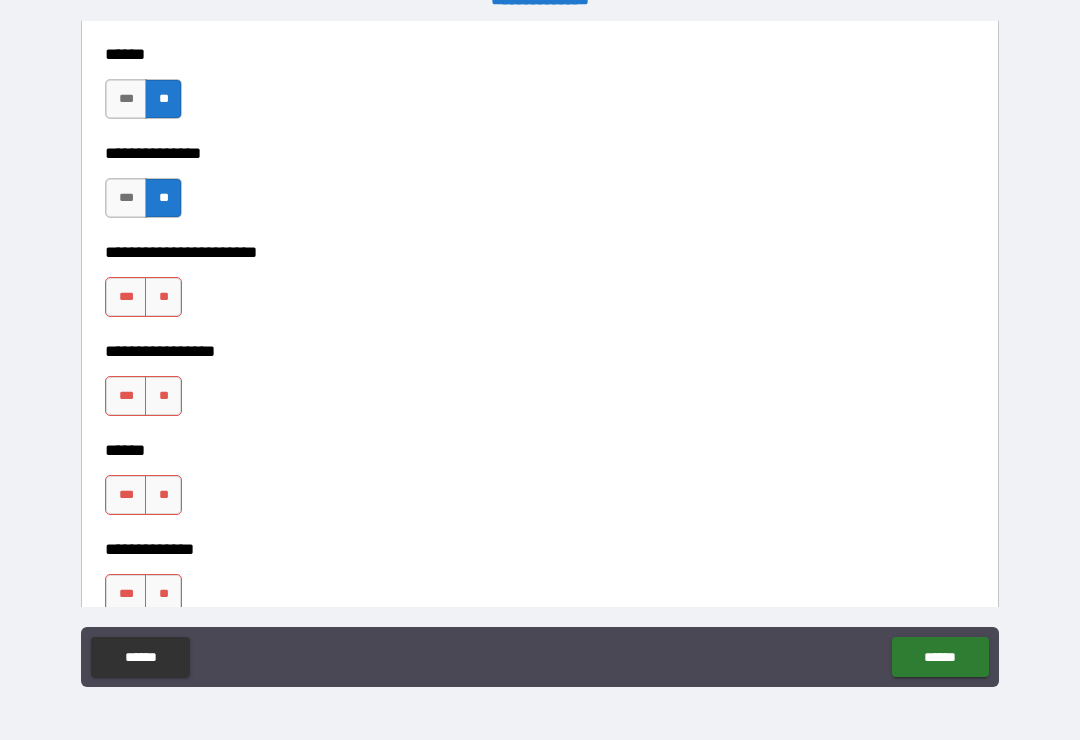 click on "**" at bounding box center (163, 297) 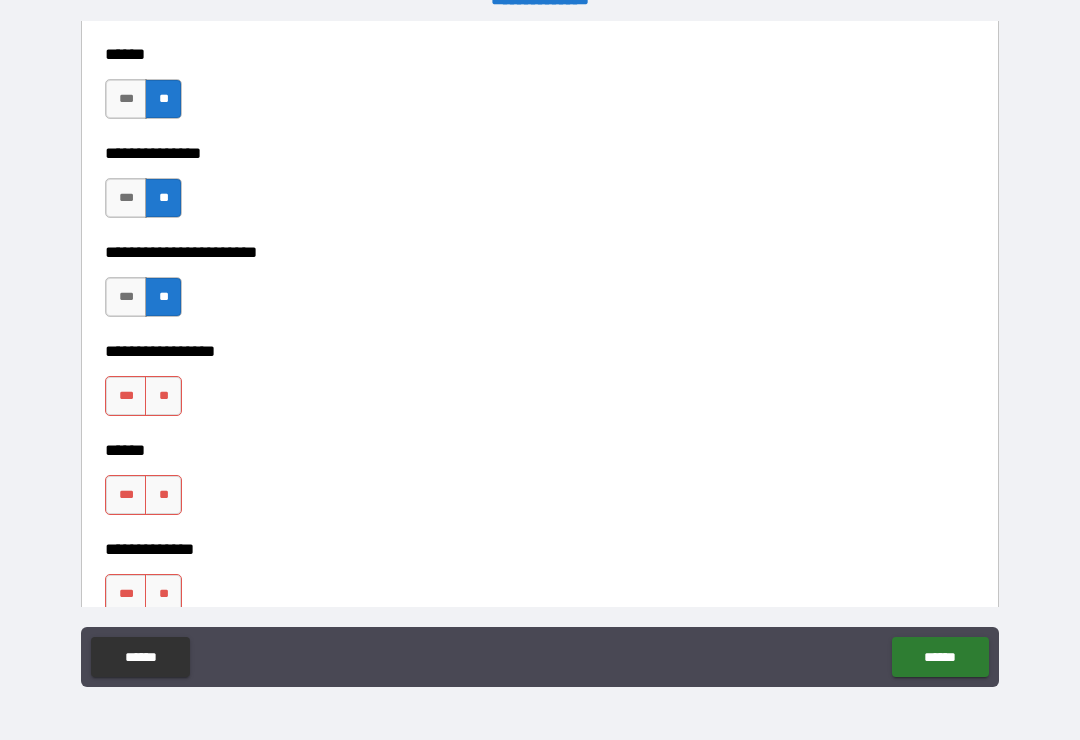 click on "**" at bounding box center (163, 396) 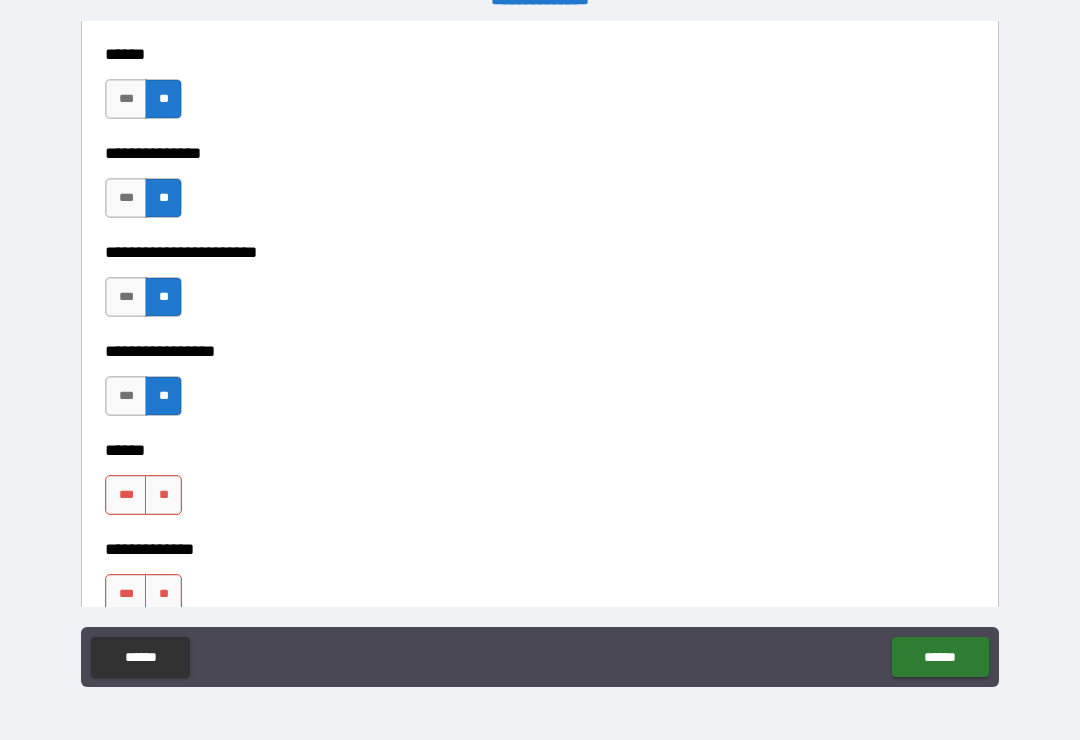 click on "**" at bounding box center (163, 495) 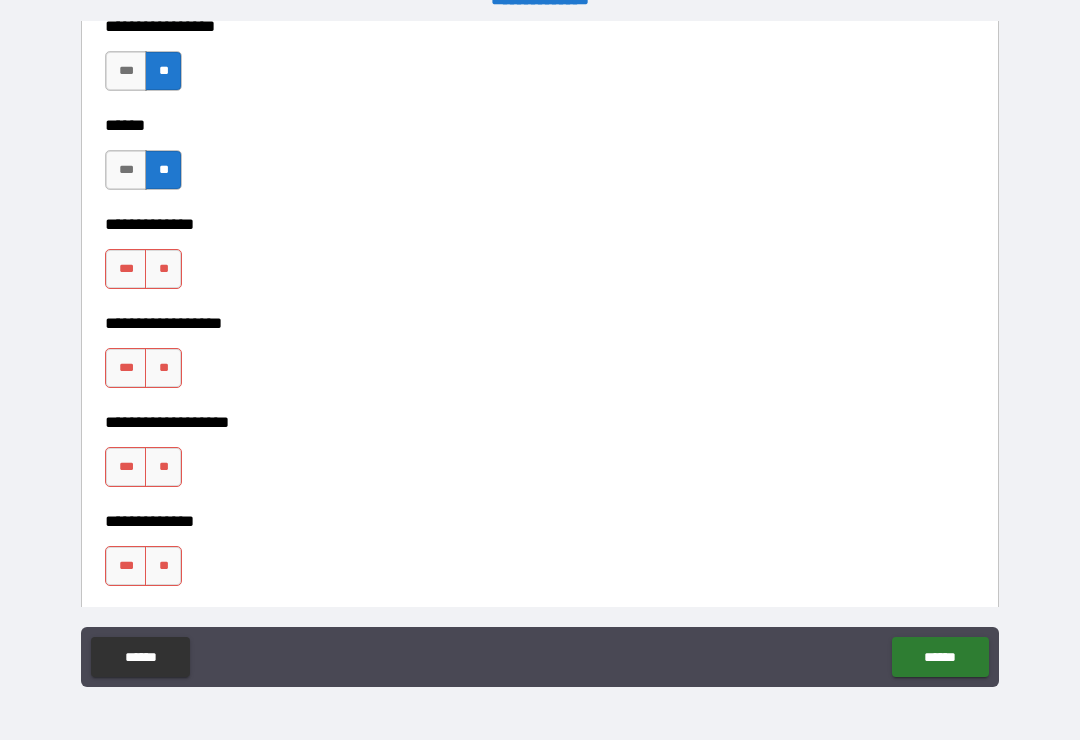 scroll, scrollTop: 3663, scrollLeft: 0, axis: vertical 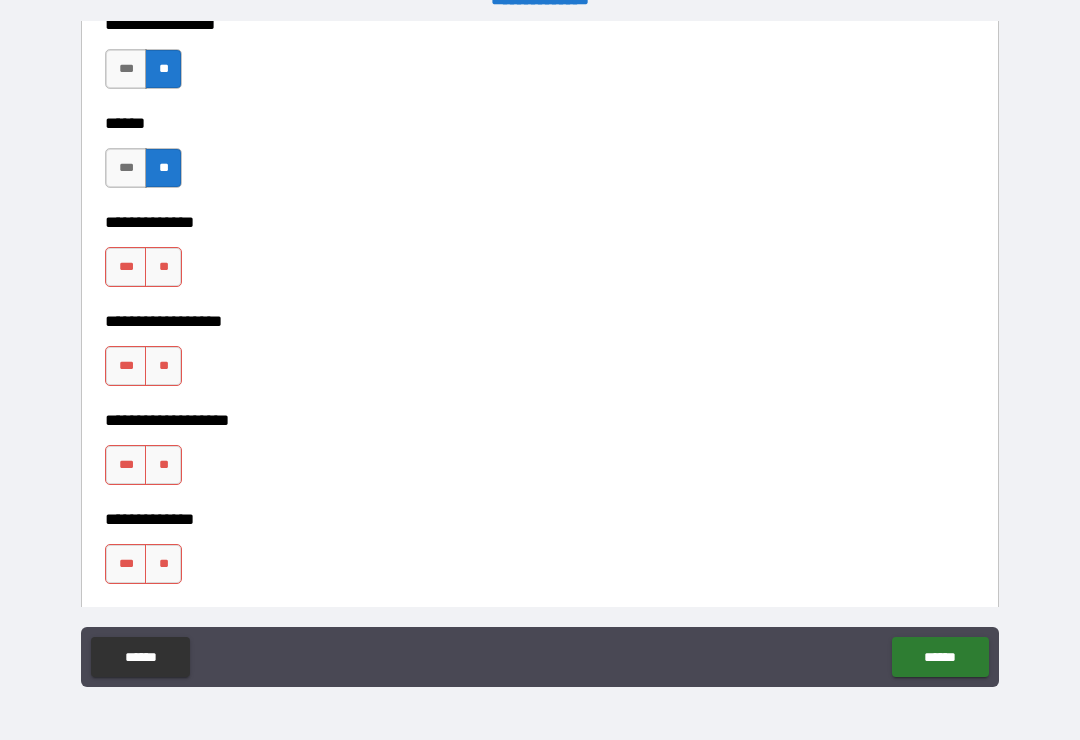 click on "**" at bounding box center (163, 267) 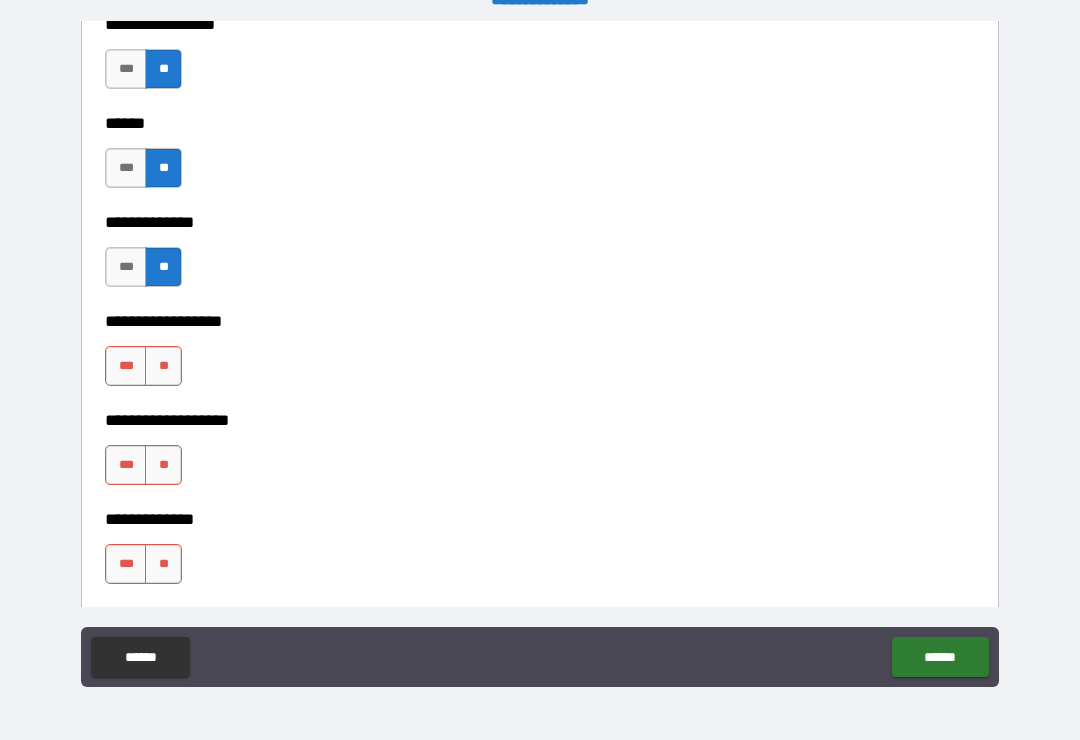 click on "**" at bounding box center [163, 366] 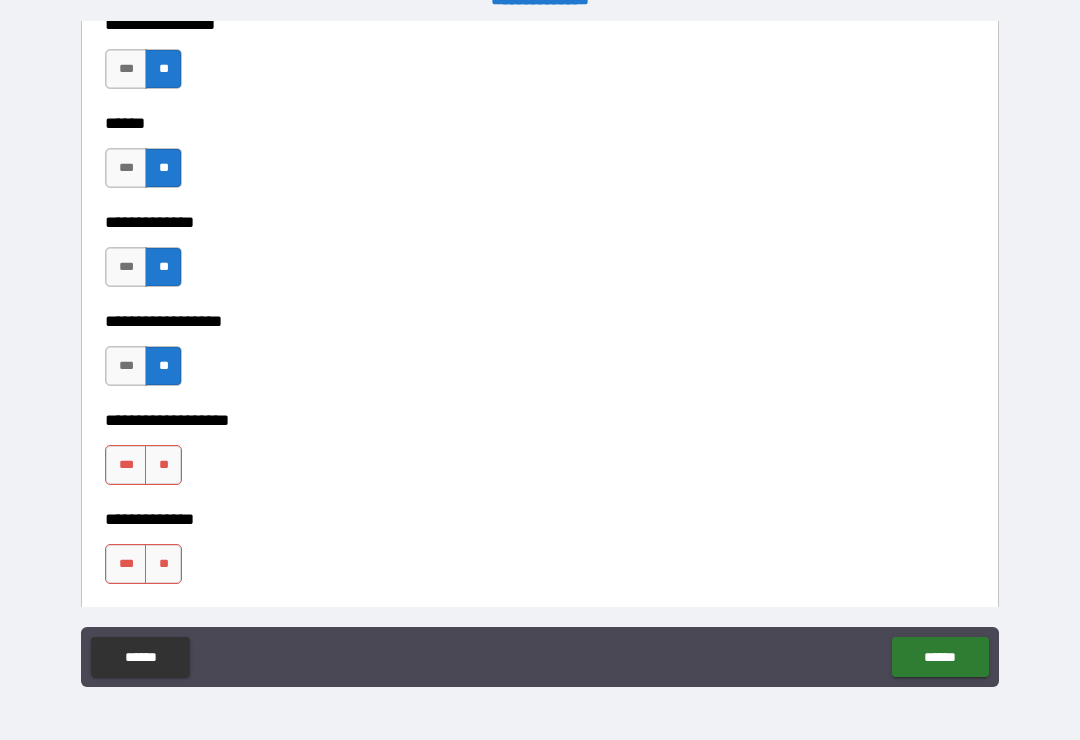 click on "**" at bounding box center (163, 465) 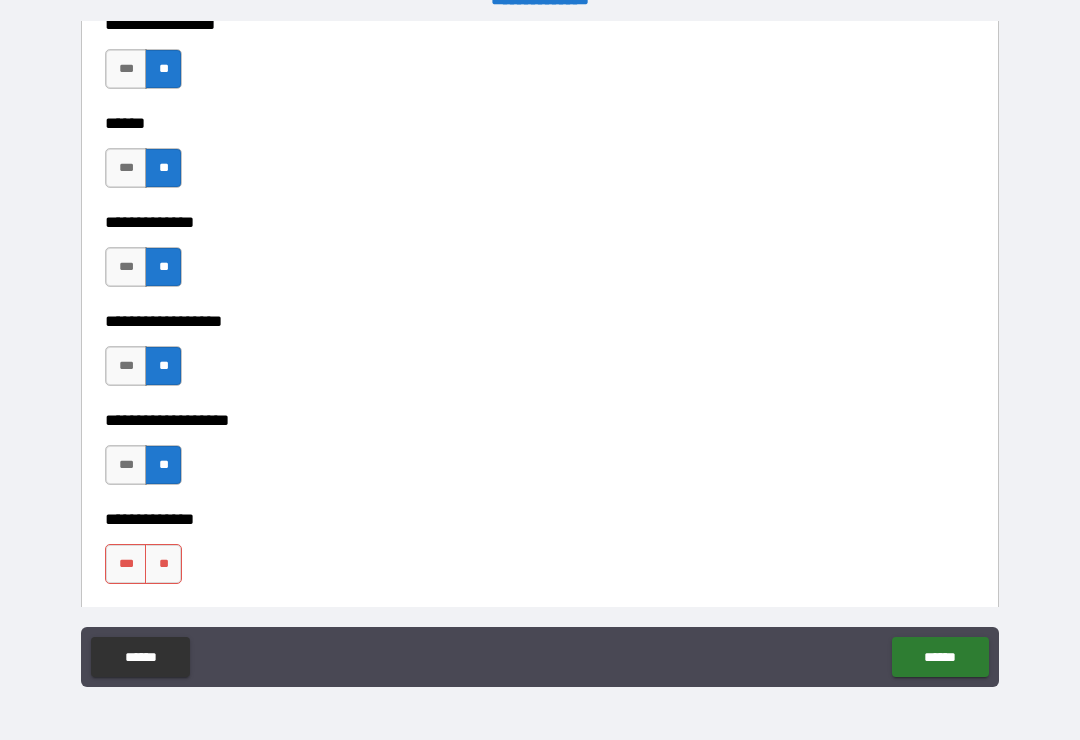 click on "**" at bounding box center [163, 564] 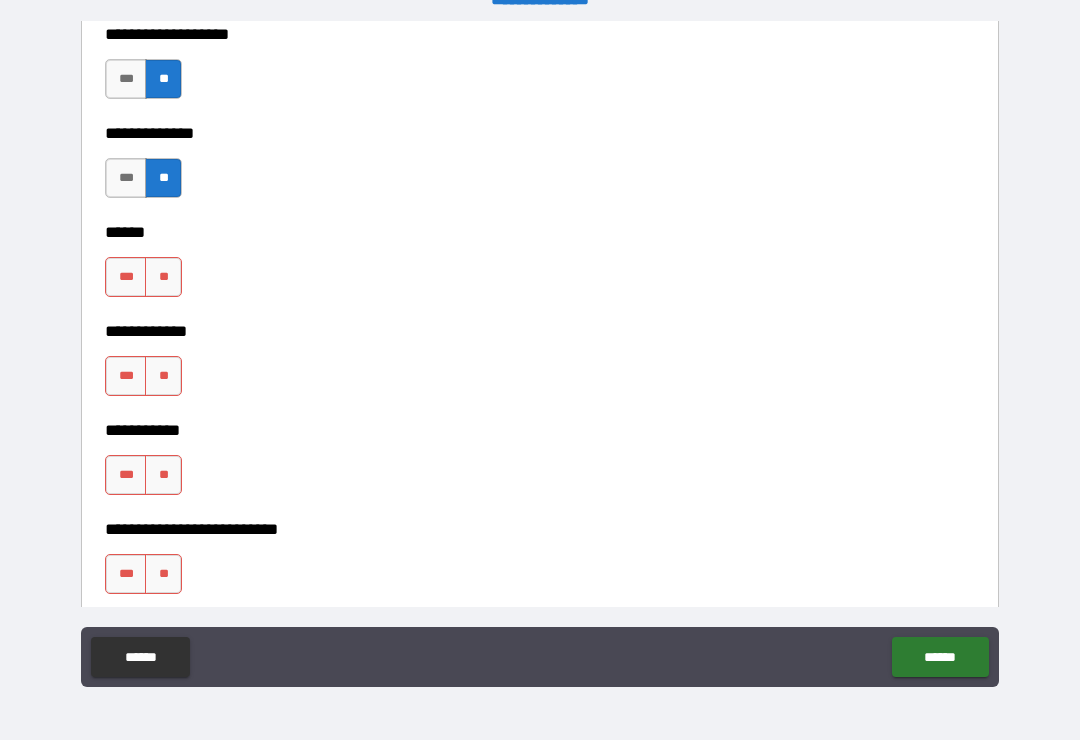 scroll, scrollTop: 4049, scrollLeft: 0, axis: vertical 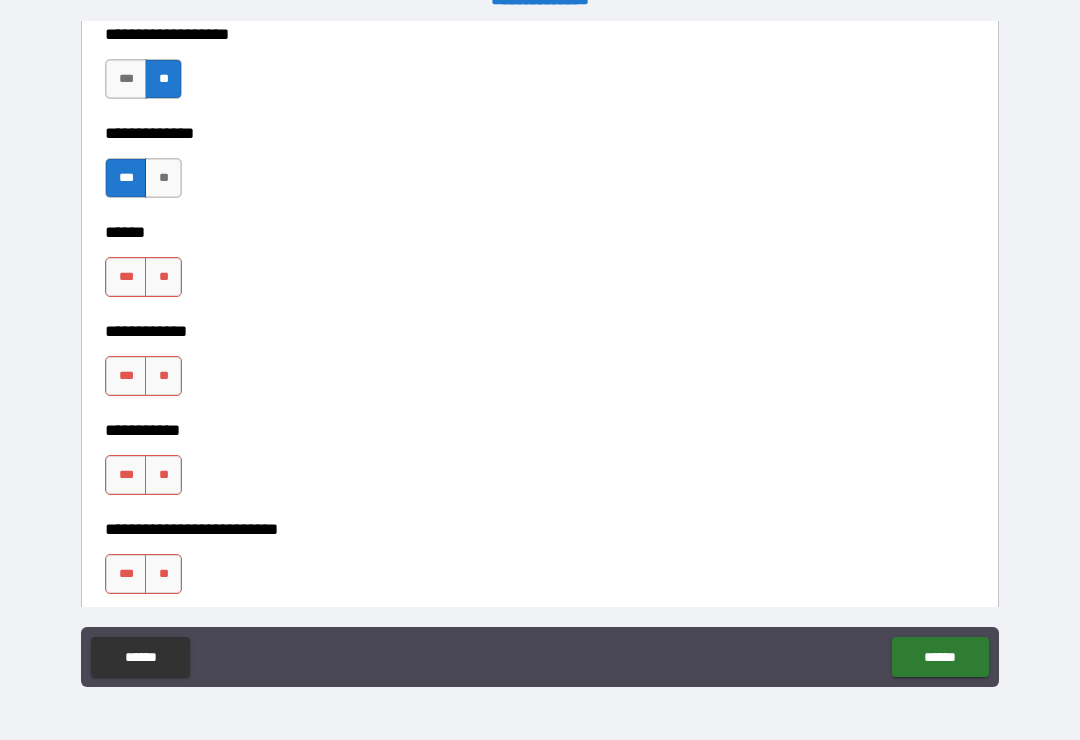 click on "**" at bounding box center (163, 277) 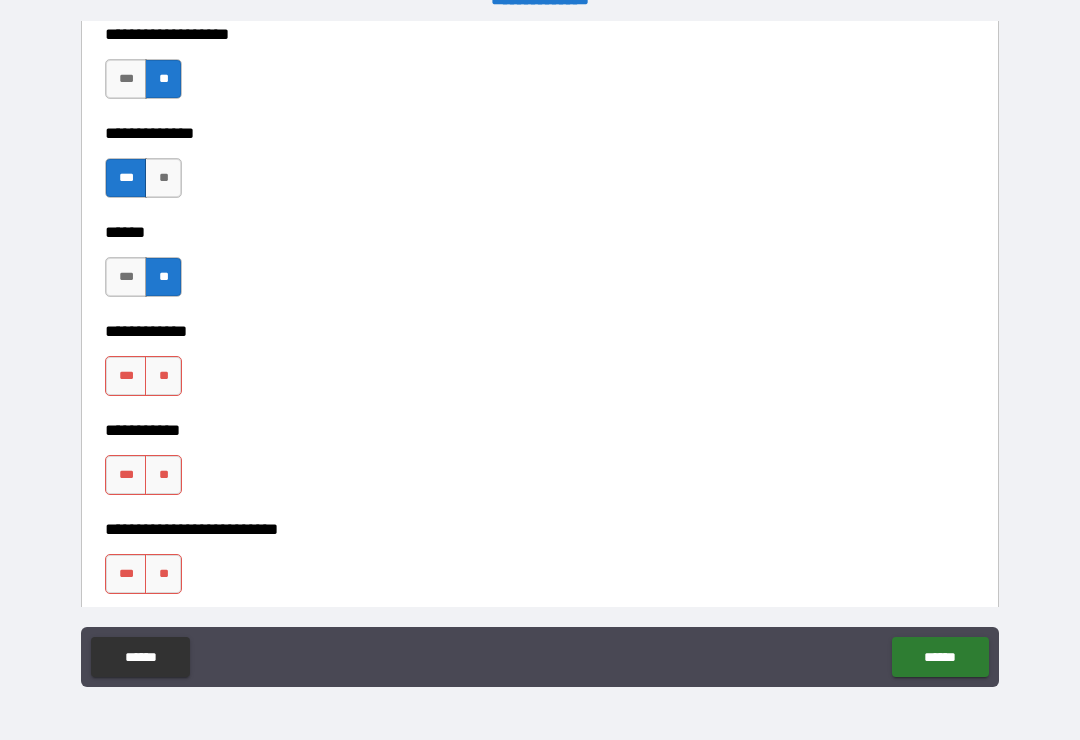 click on "**" at bounding box center (163, 376) 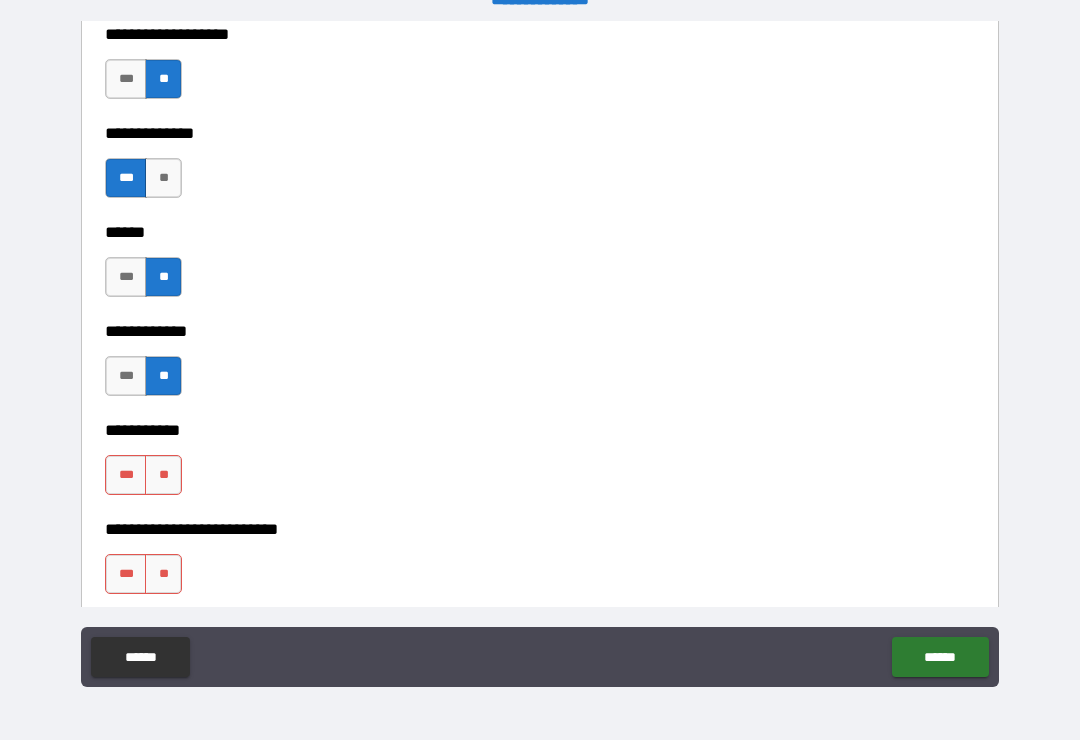click on "**" at bounding box center [163, 475] 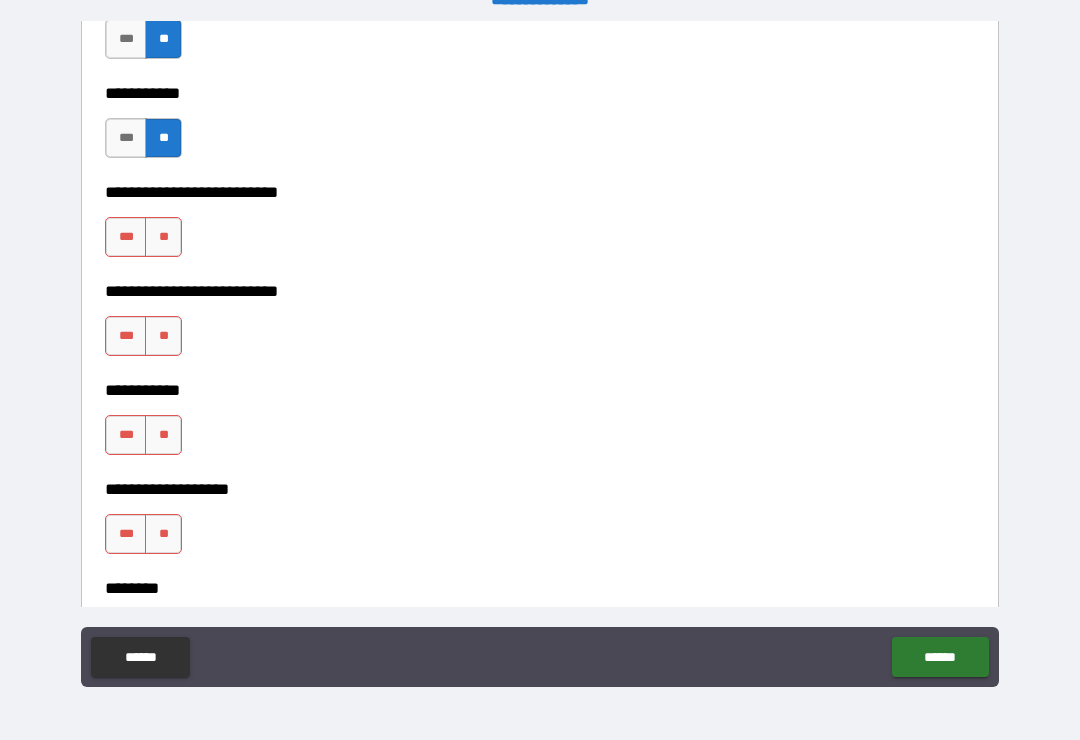 scroll, scrollTop: 4399, scrollLeft: 0, axis: vertical 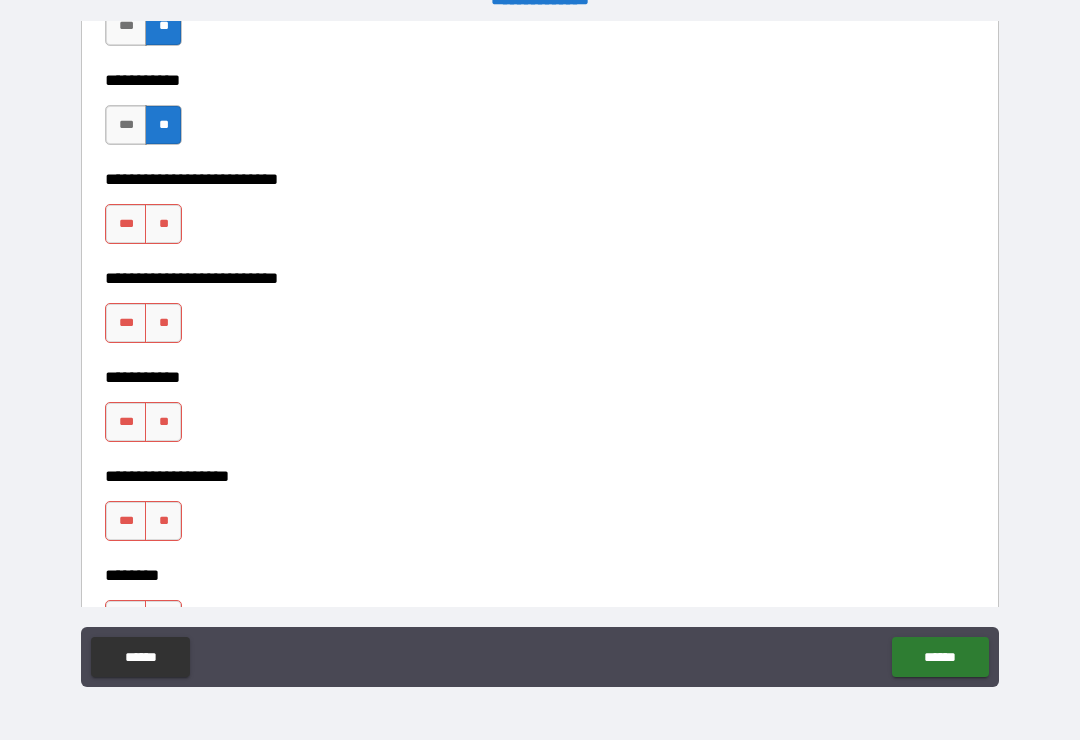 click on "**" at bounding box center [163, 224] 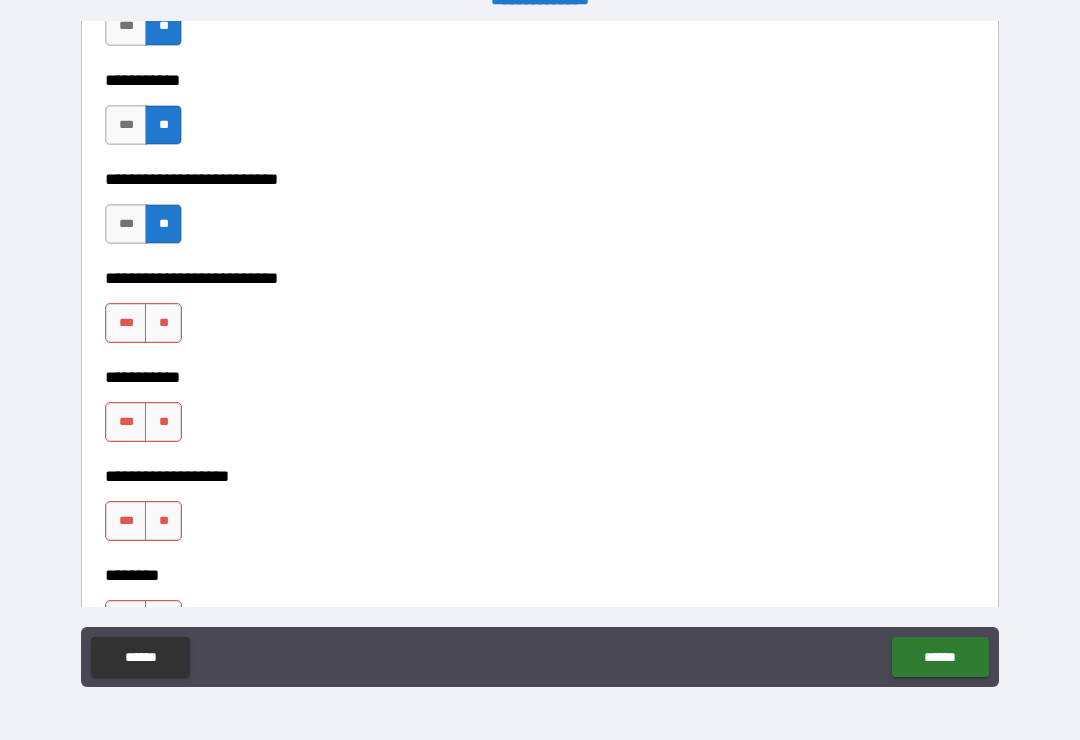 click on "**" at bounding box center (163, 323) 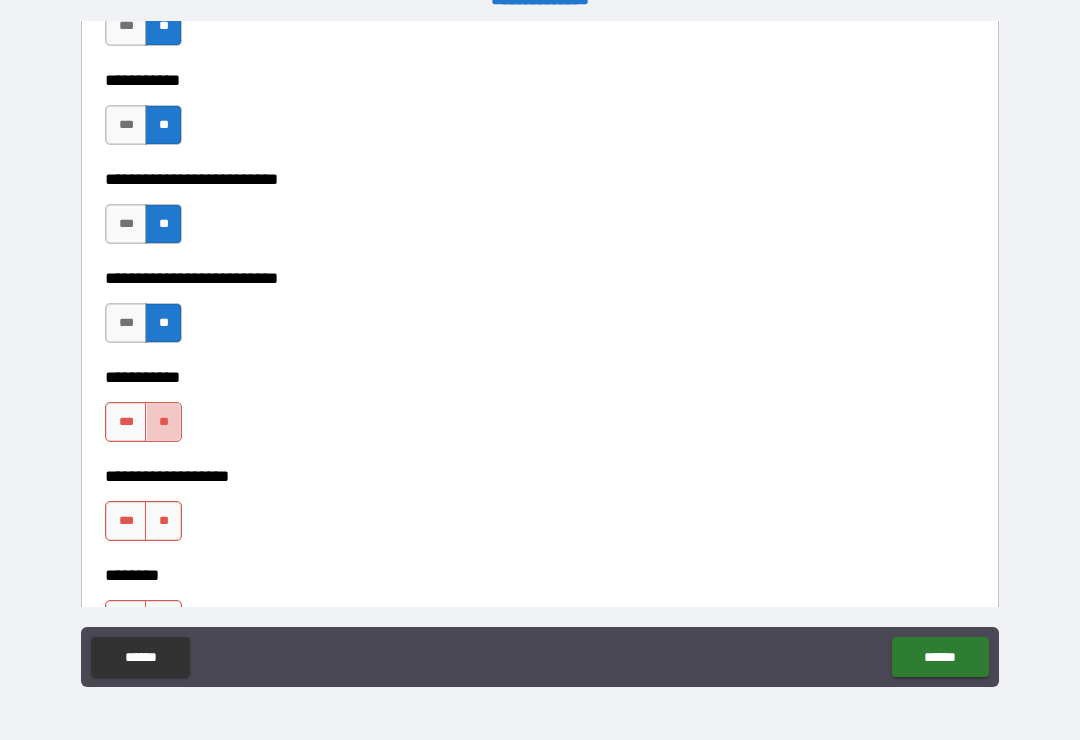 click on "**" at bounding box center [163, 422] 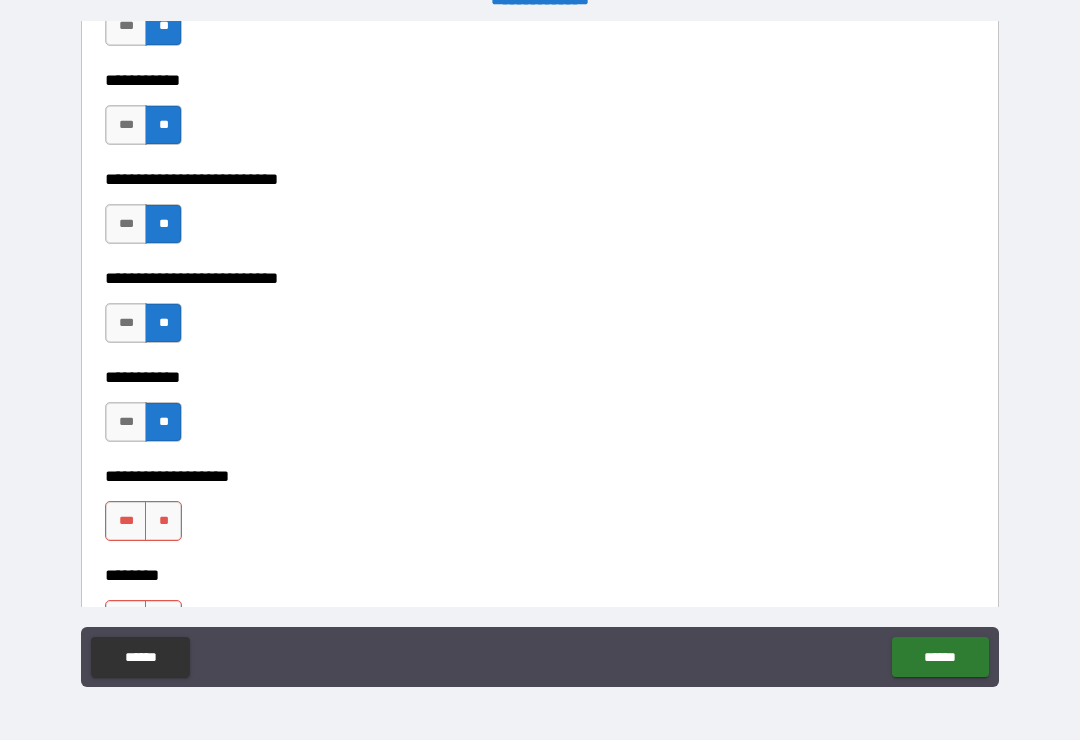click on "**" at bounding box center (163, 521) 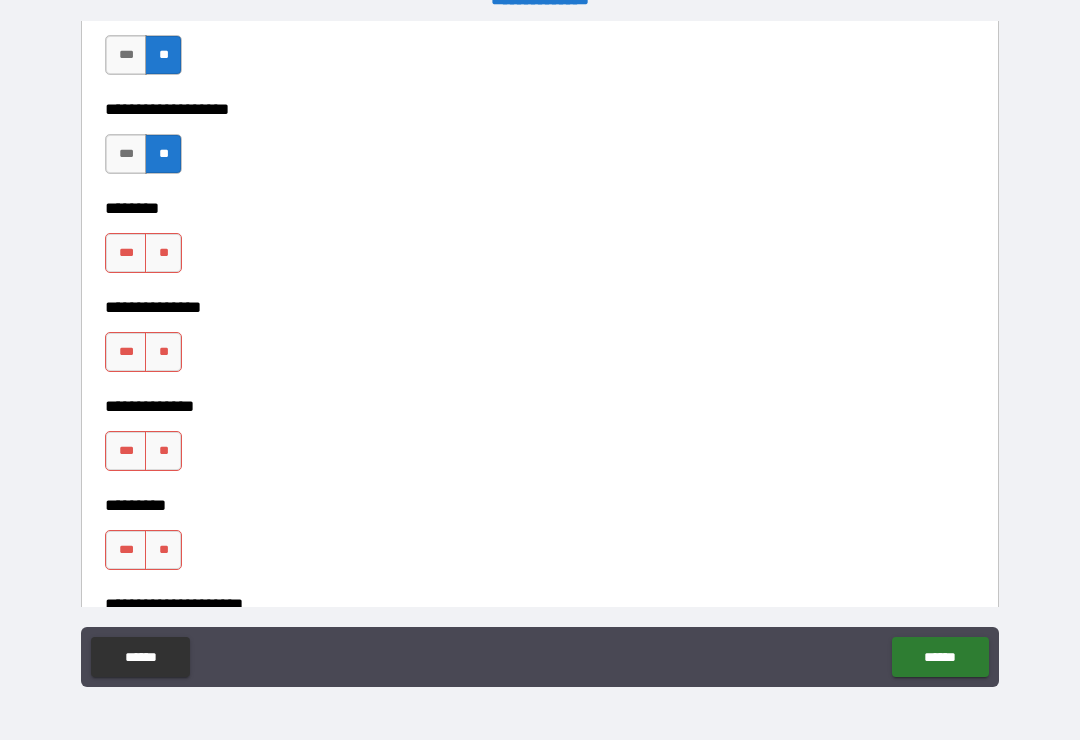 scroll, scrollTop: 4768, scrollLeft: 0, axis: vertical 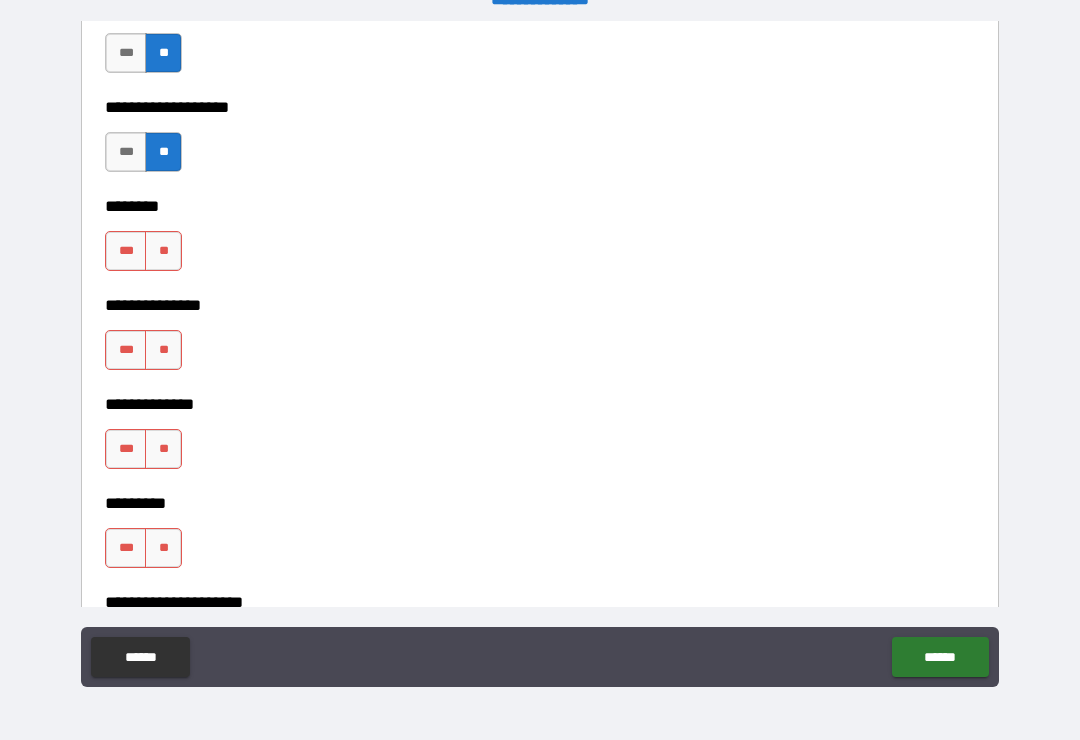 click on "**" at bounding box center (163, 251) 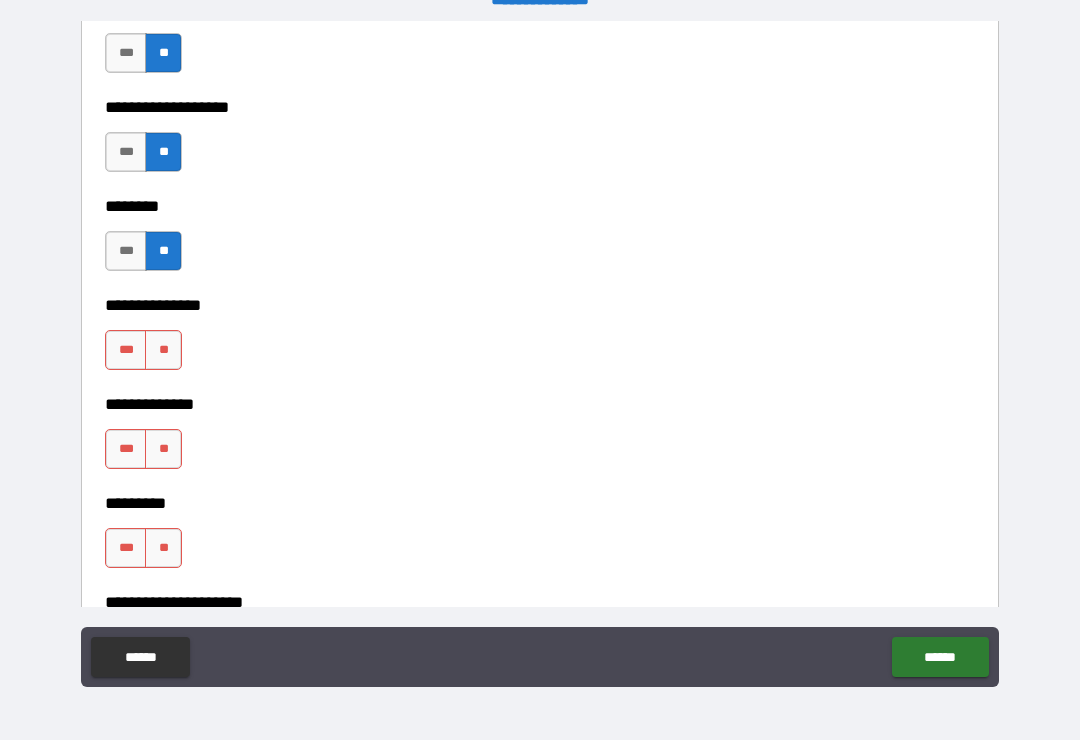 click on "**" at bounding box center (163, 350) 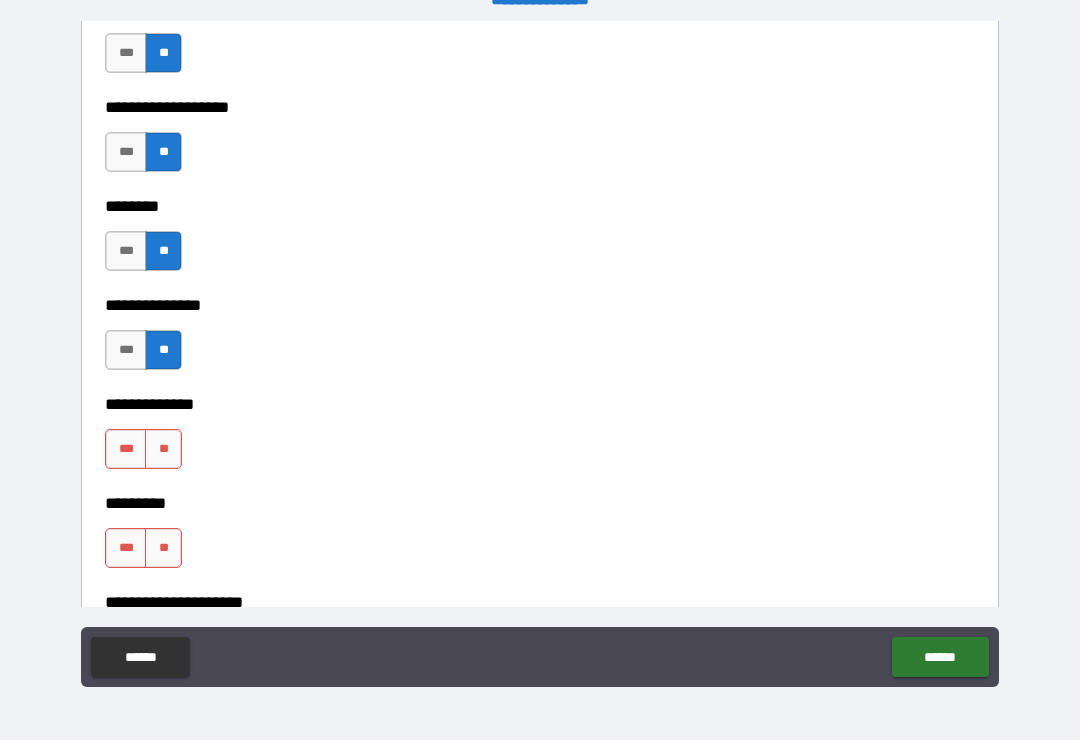click on "**" at bounding box center (163, 449) 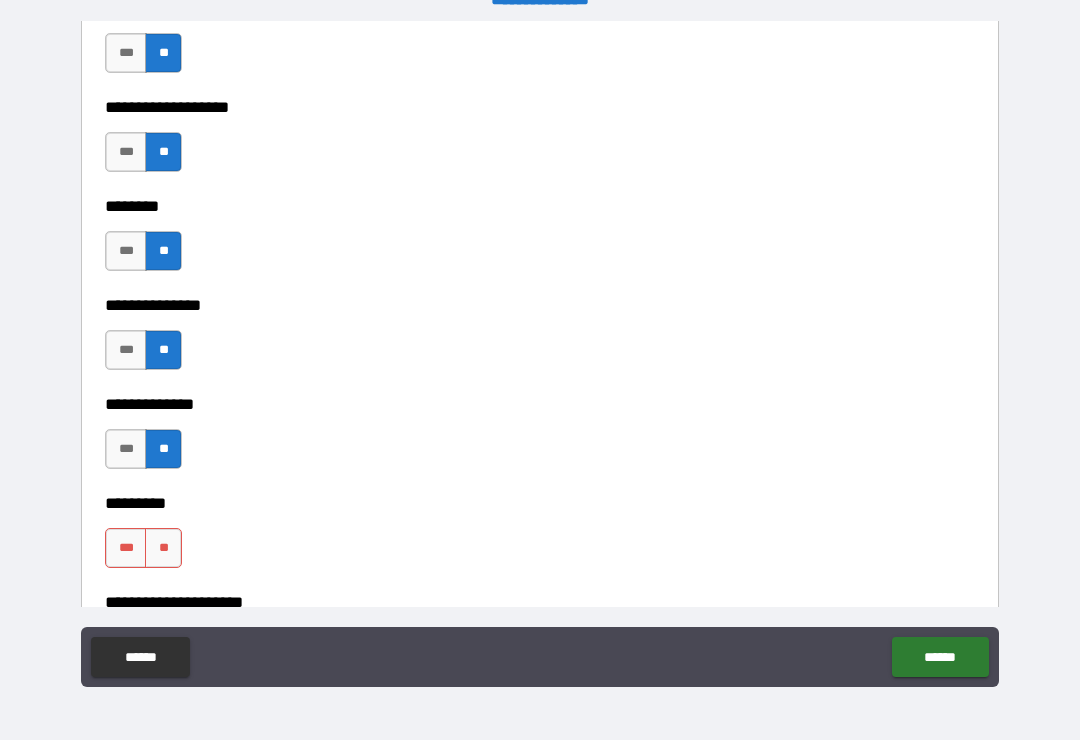 click on "**" at bounding box center [163, 548] 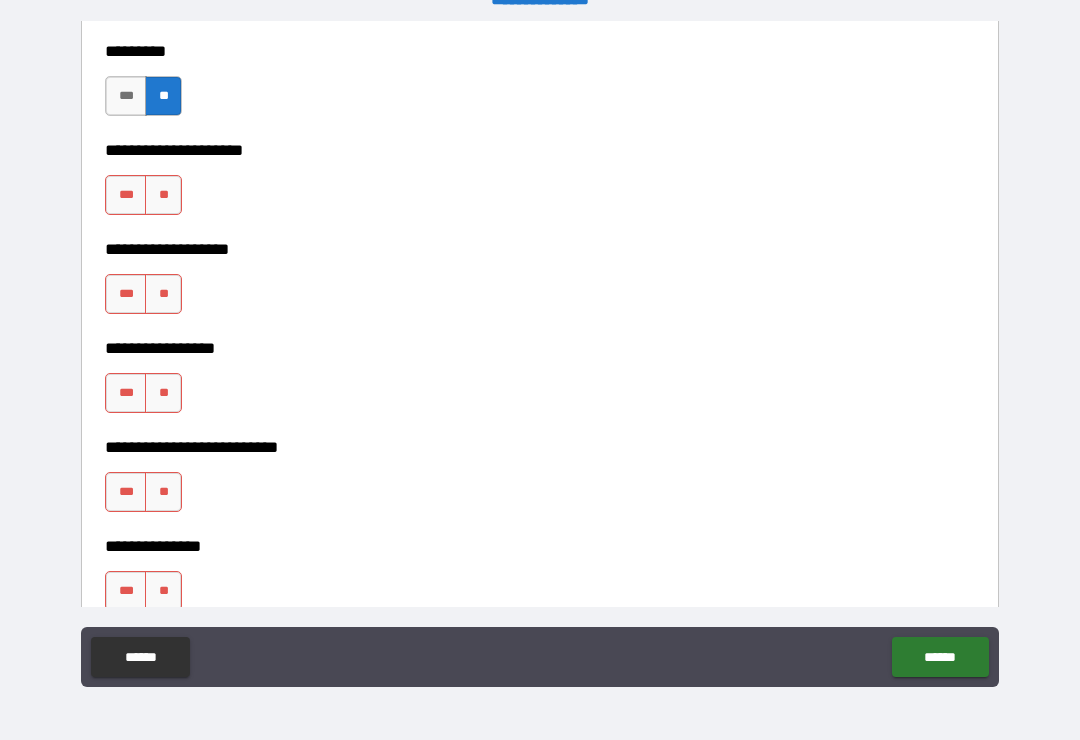 scroll, scrollTop: 5226, scrollLeft: 0, axis: vertical 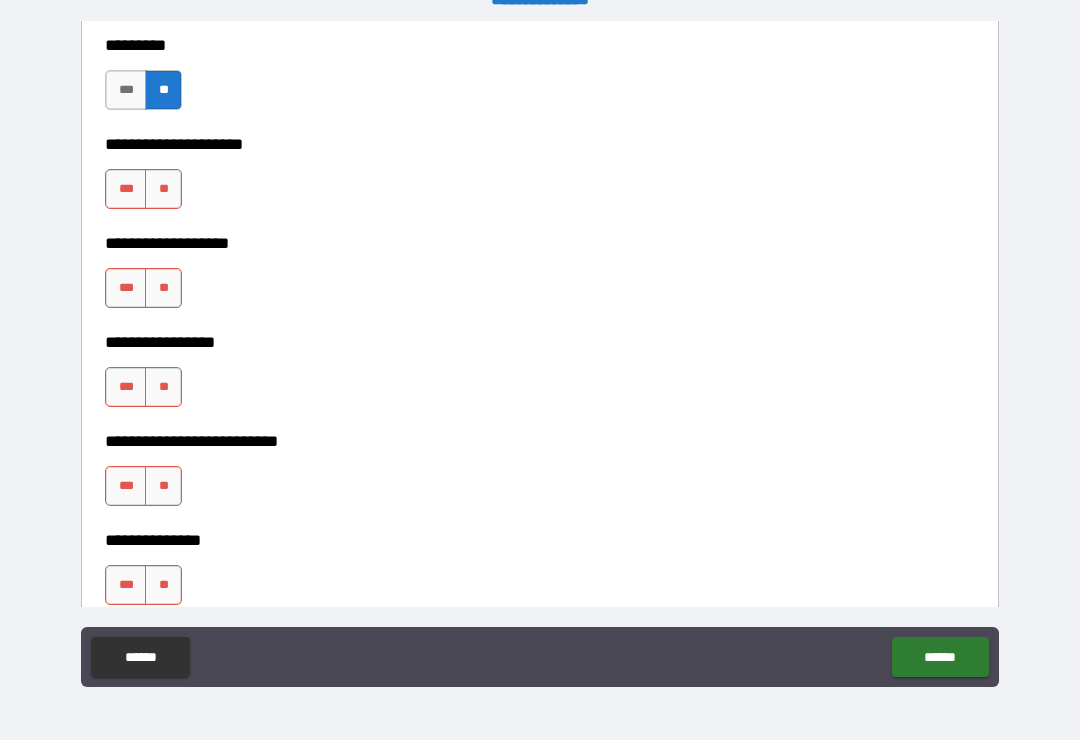 click on "**" at bounding box center (163, 189) 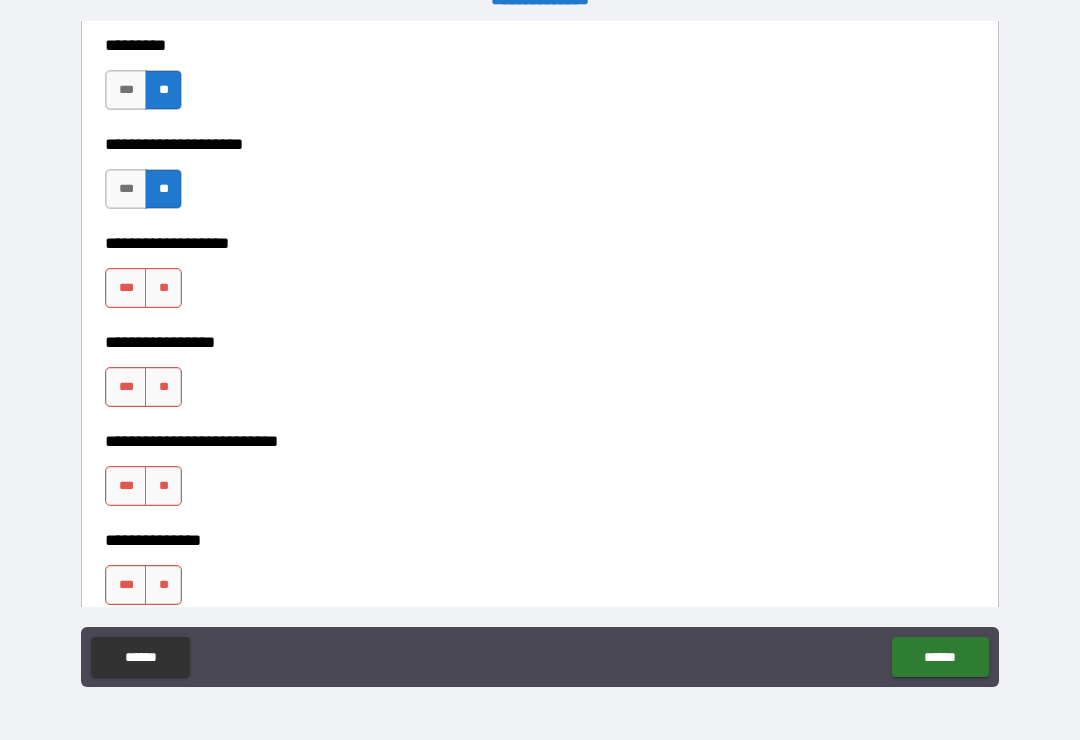 click on "**" at bounding box center [163, 288] 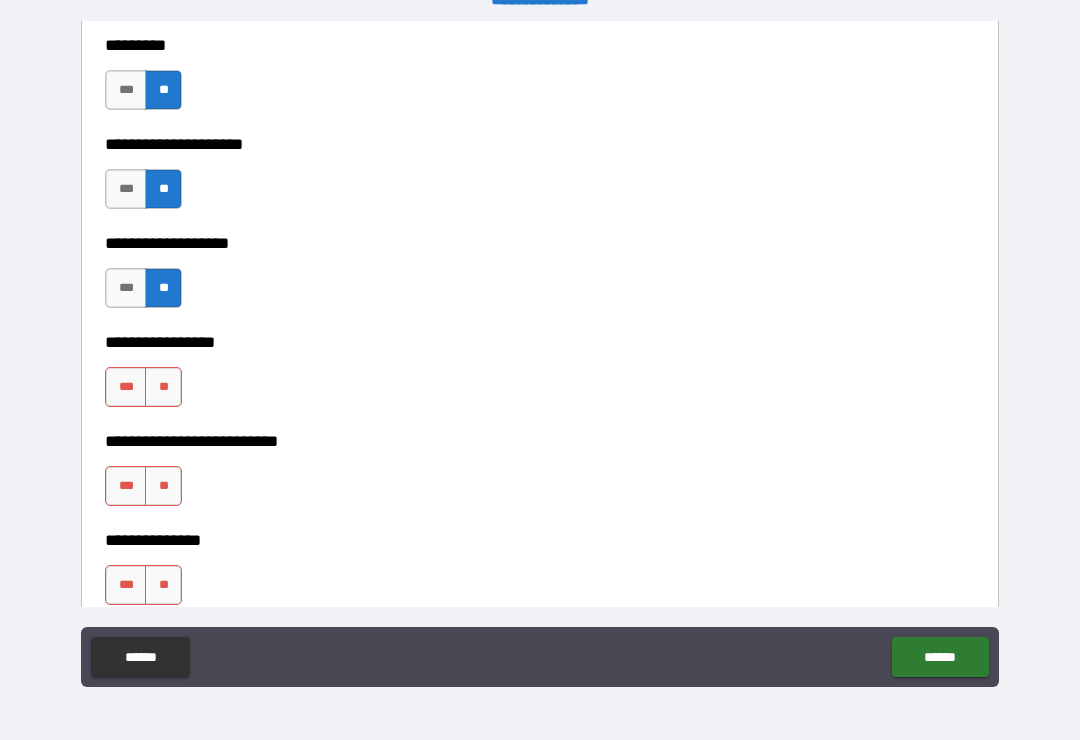 click on "**" at bounding box center [163, 387] 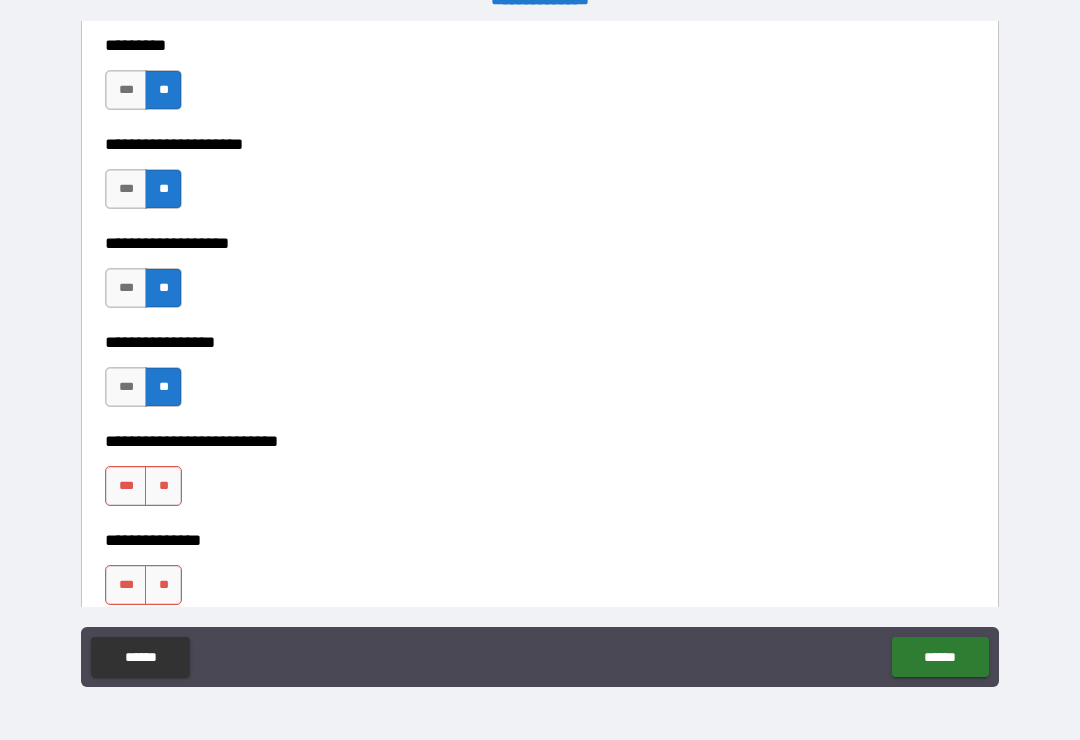 click on "**" at bounding box center [163, 486] 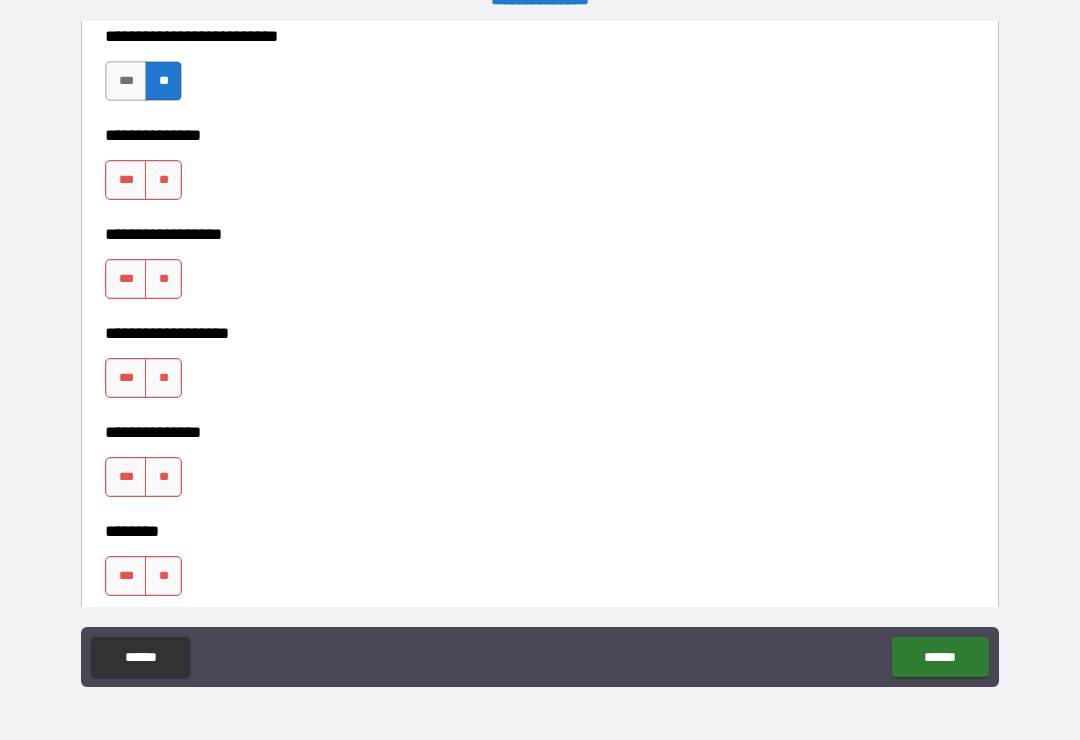 scroll, scrollTop: 5632, scrollLeft: 0, axis: vertical 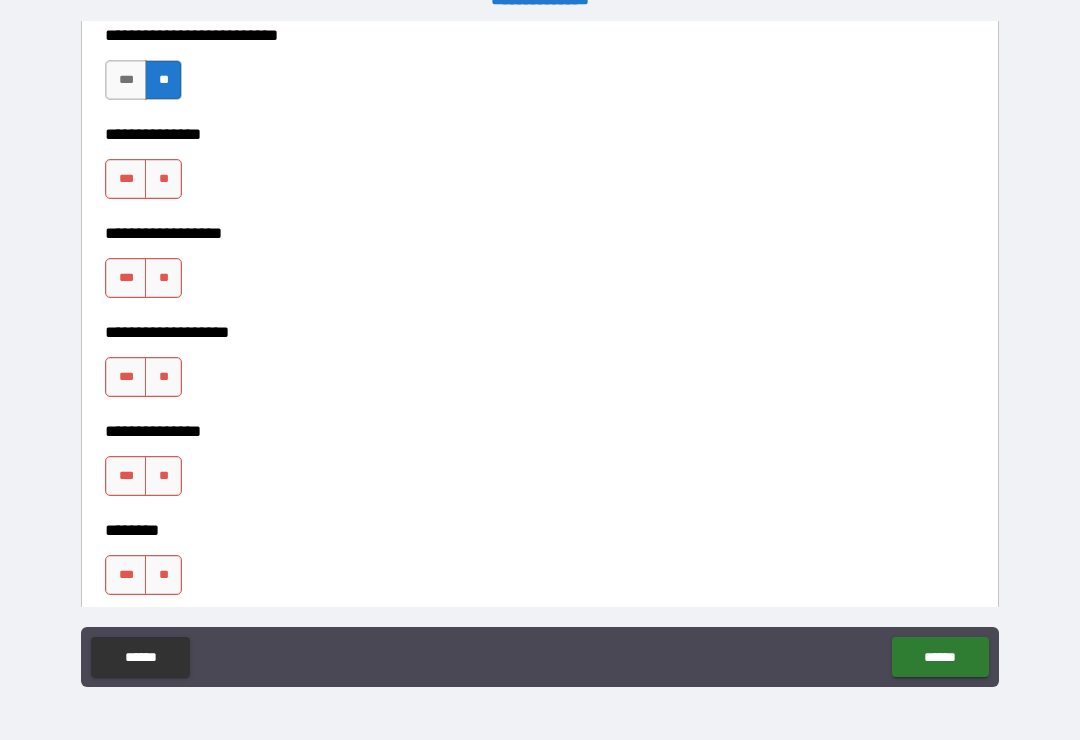click on "**" at bounding box center [163, 179] 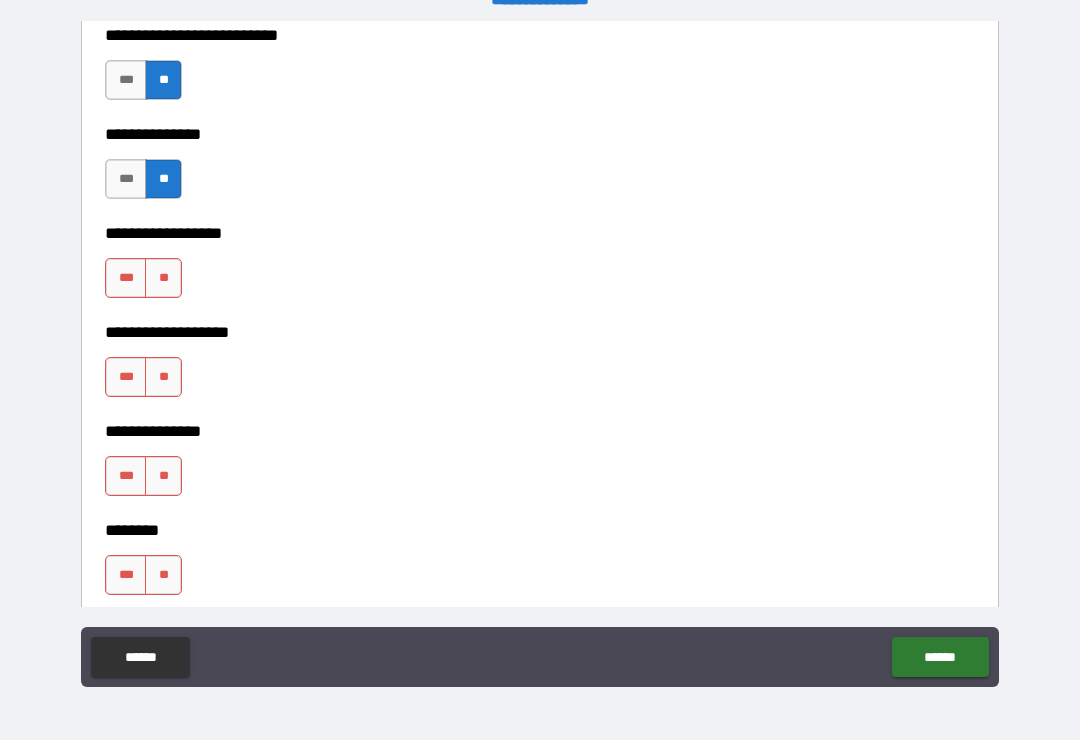 click on "**" at bounding box center (163, 278) 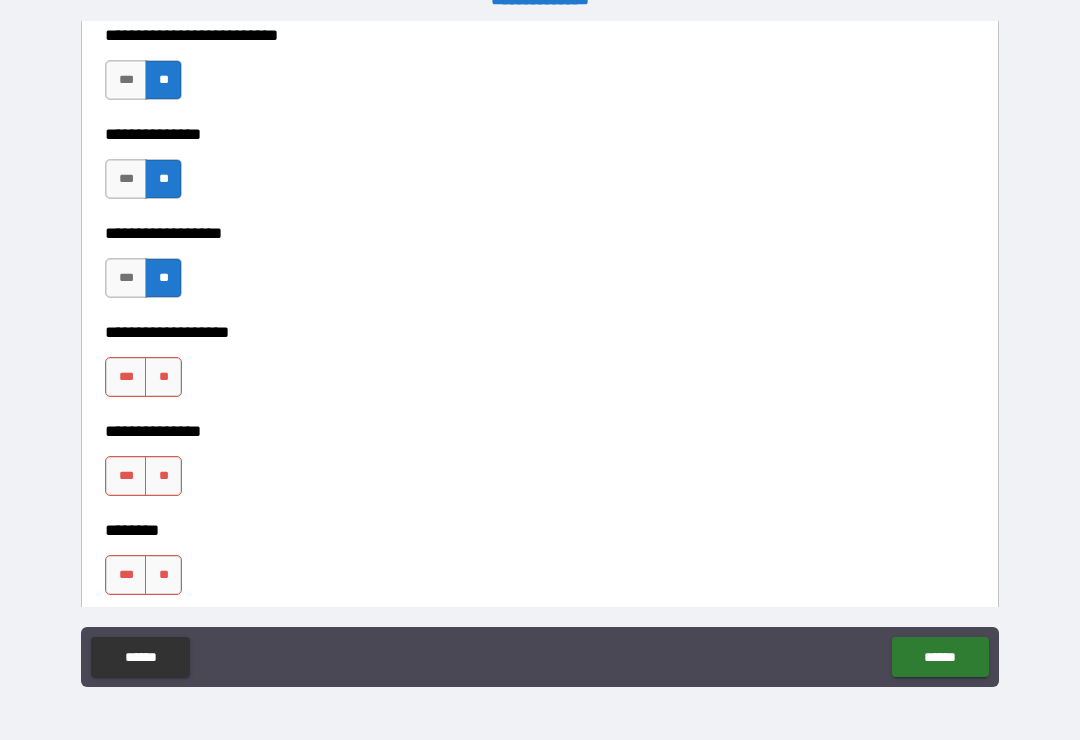 click on "***" at bounding box center [126, 278] 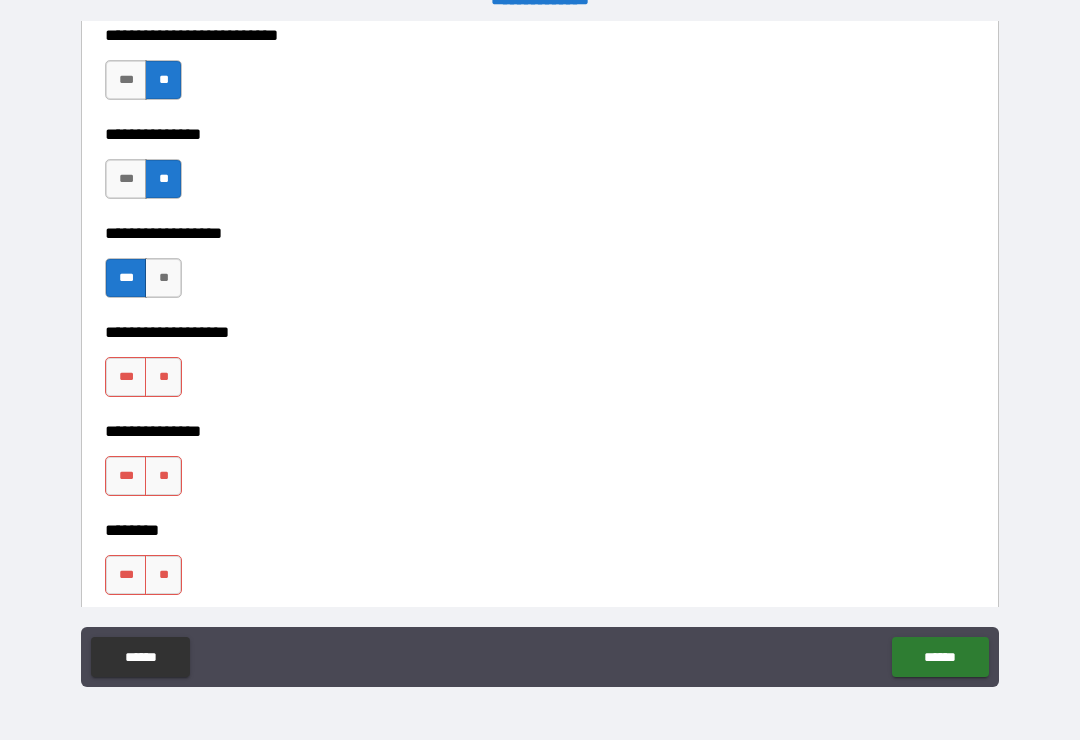 click on "**" at bounding box center (163, 278) 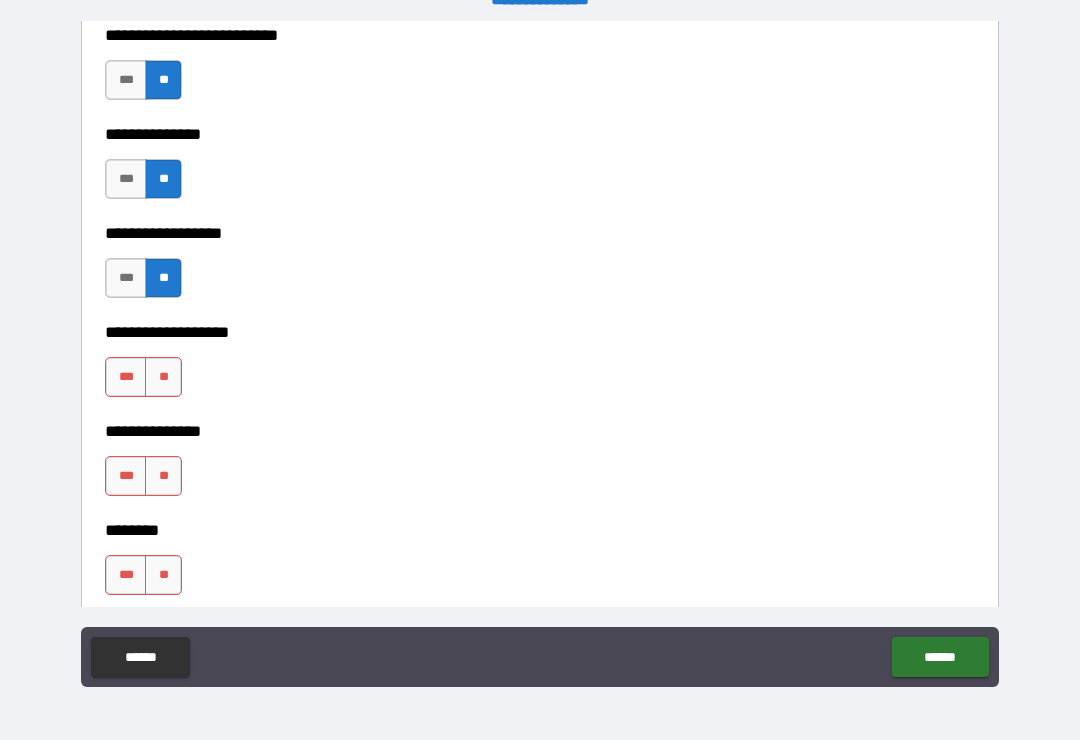 click on "***" at bounding box center (126, 278) 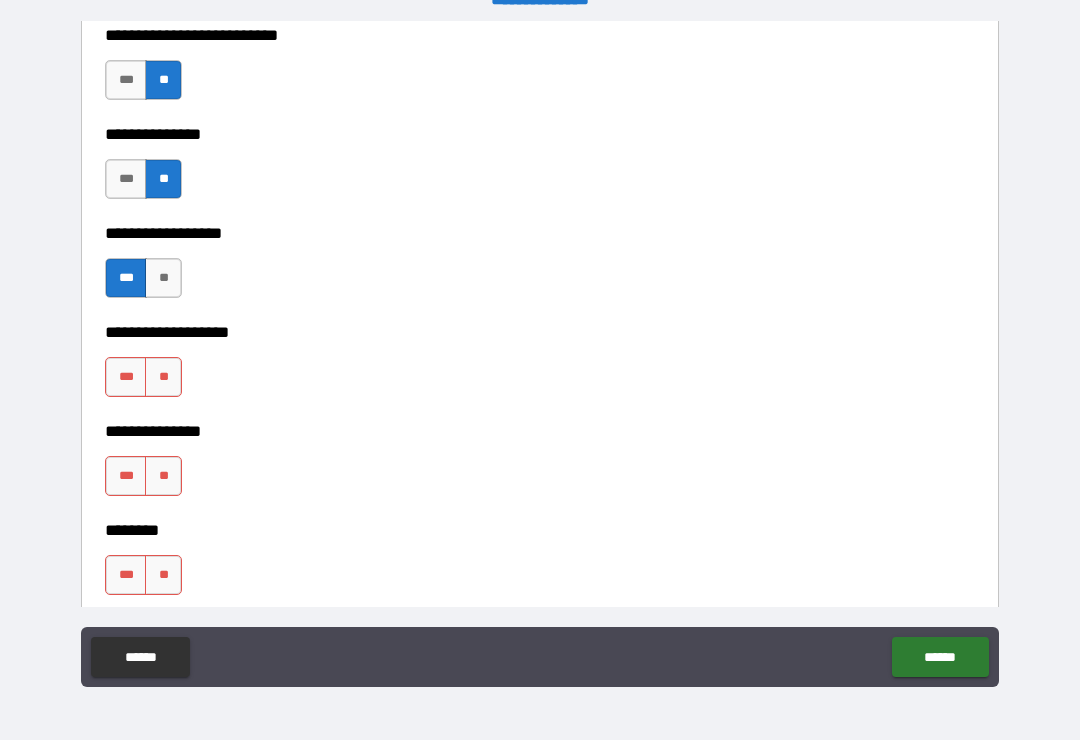 click on "**" at bounding box center [163, 377] 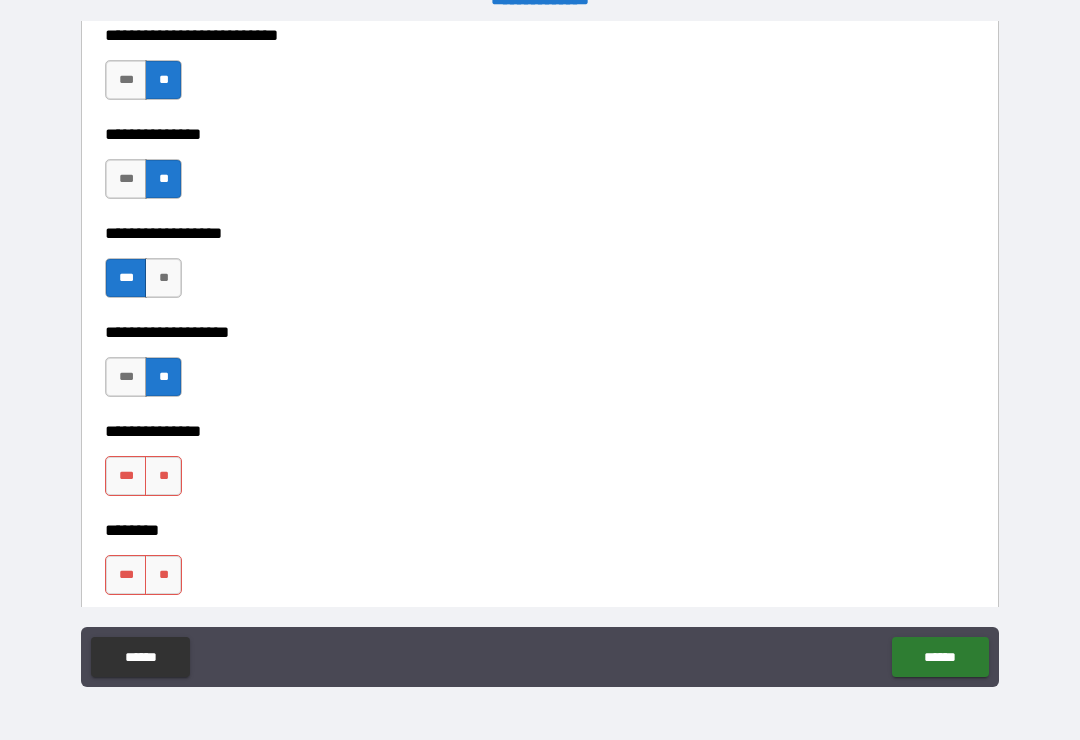 click on "**" at bounding box center [163, 476] 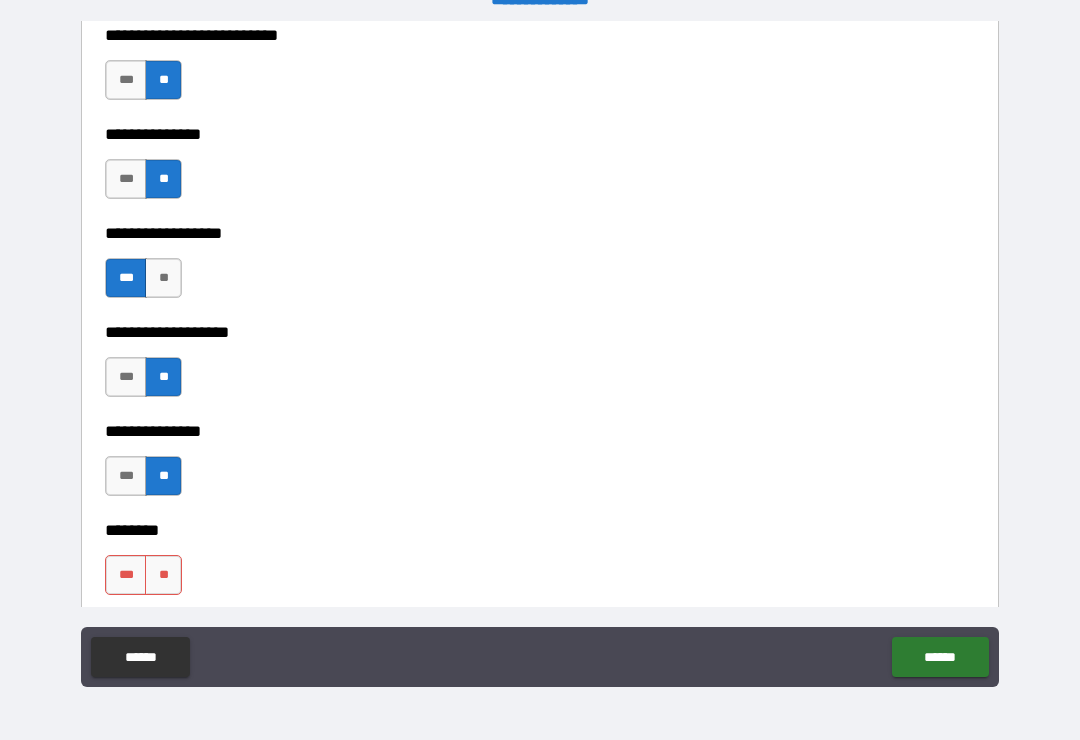 click on "**" at bounding box center [163, 575] 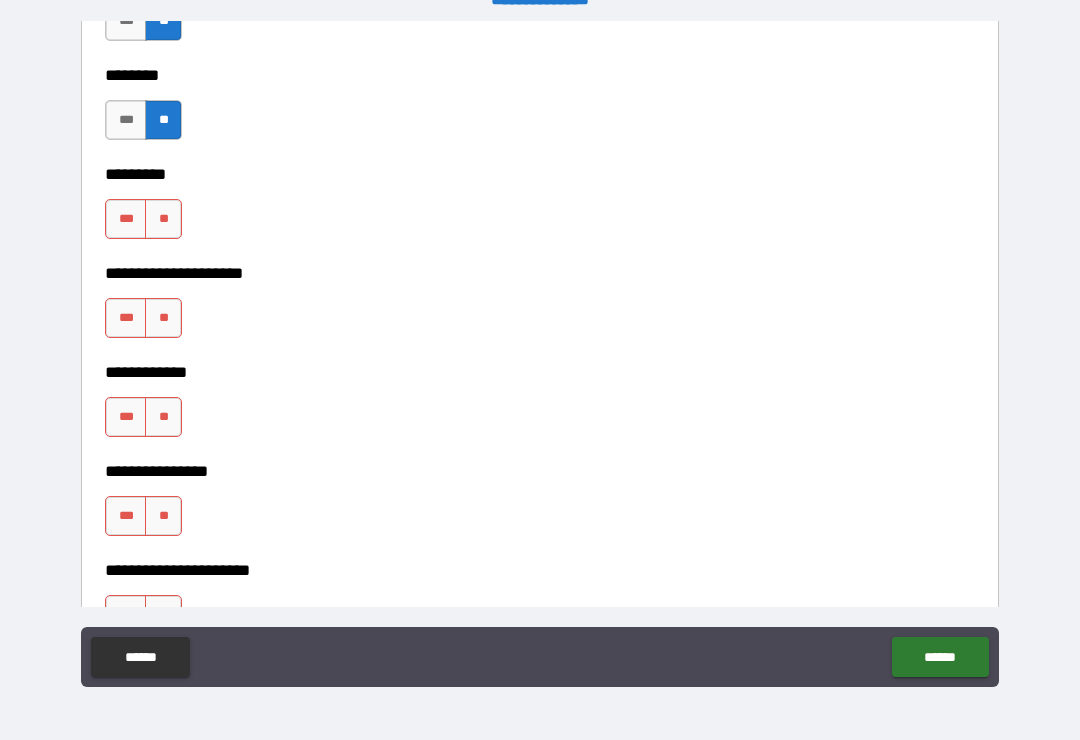 scroll, scrollTop: 6088, scrollLeft: 0, axis: vertical 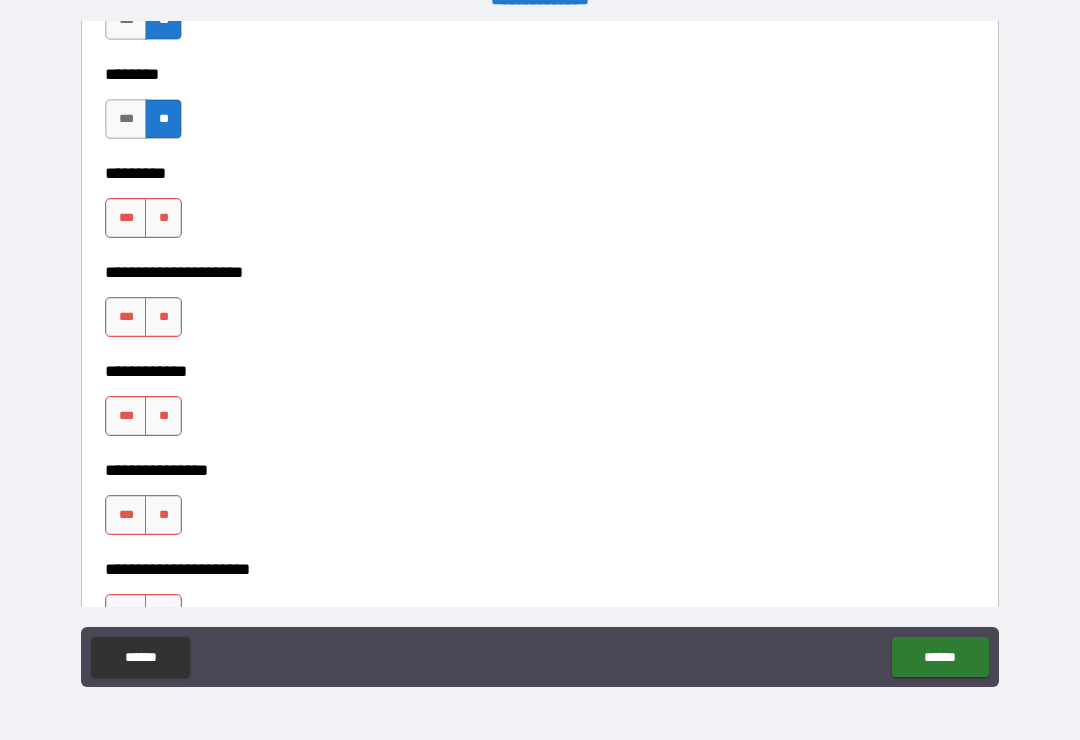 click on "**" at bounding box center [163, 218] 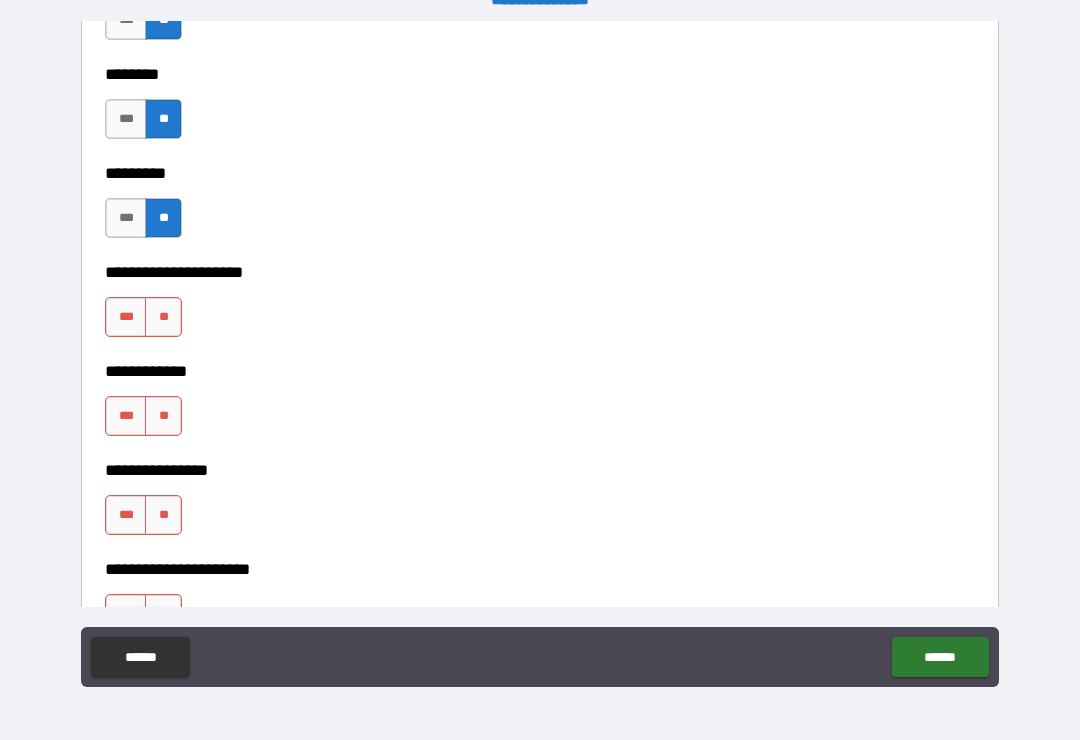 click on "**" at bounding box center (163, 317) 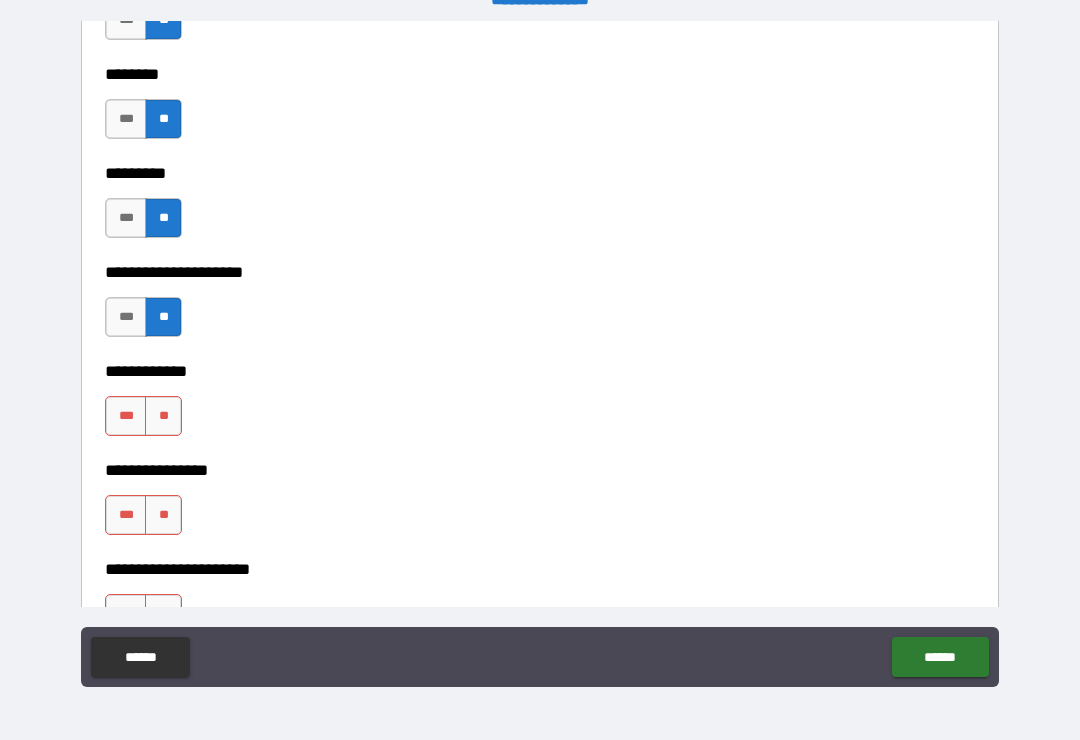 click on "**" at bounding box center [163, 416] 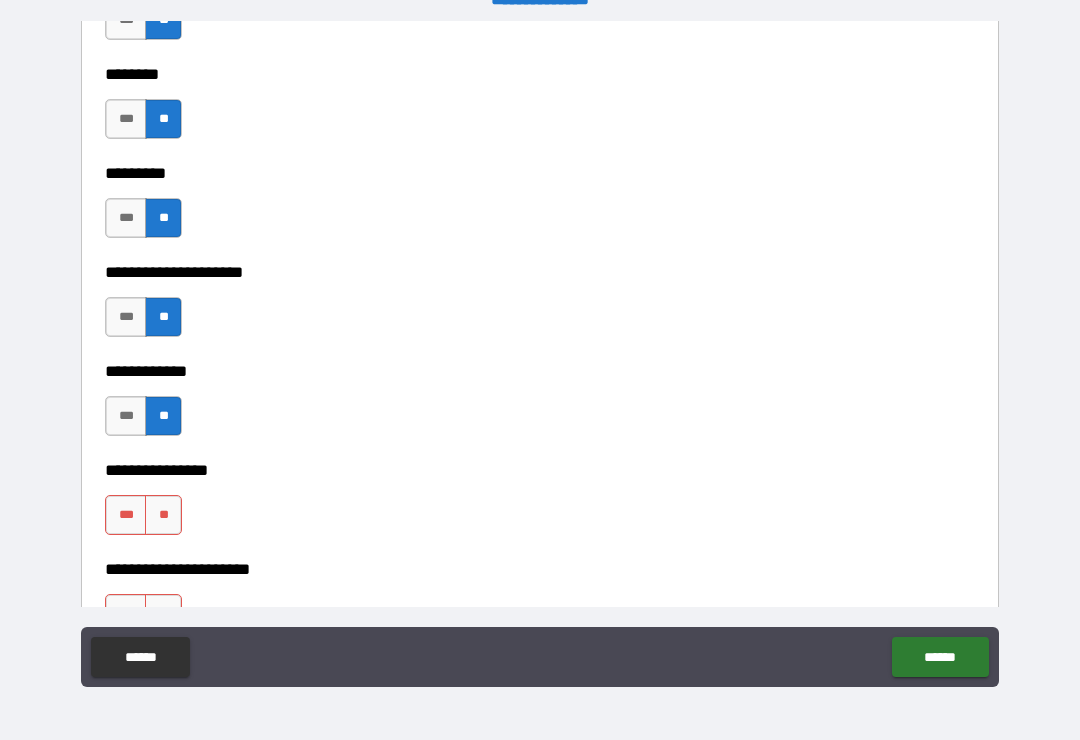 click on "**" at bounding box center [163, 515] 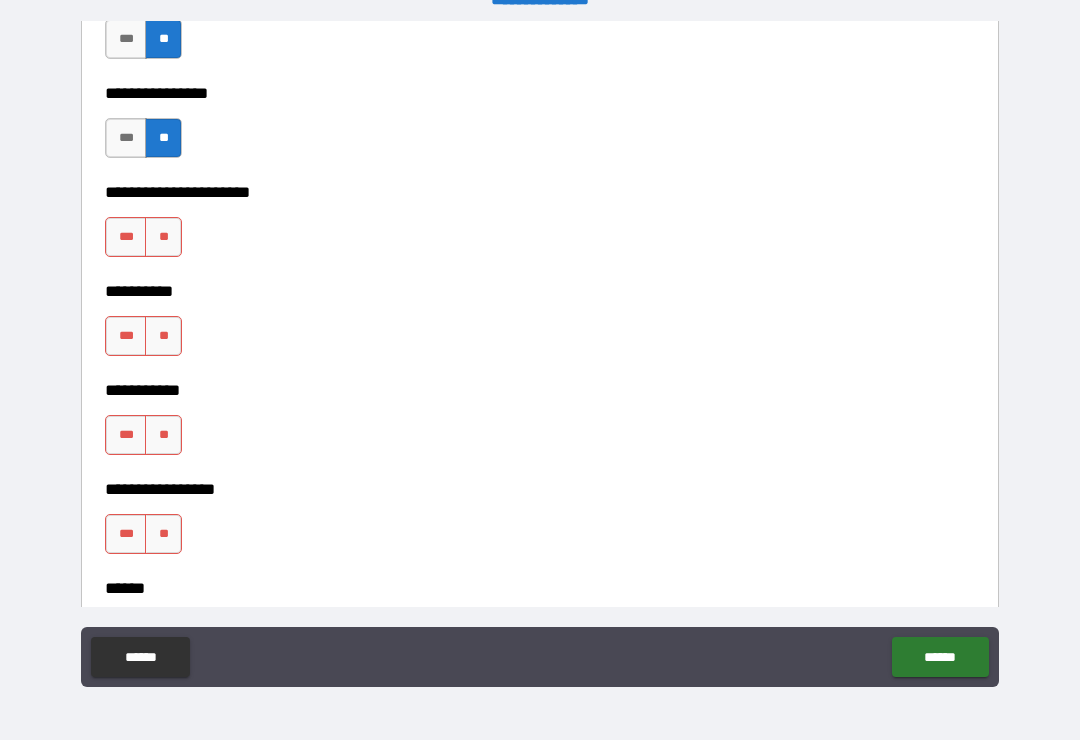 scroll, scrollTop: 6538, scrollLeft: 0, axis: vertical 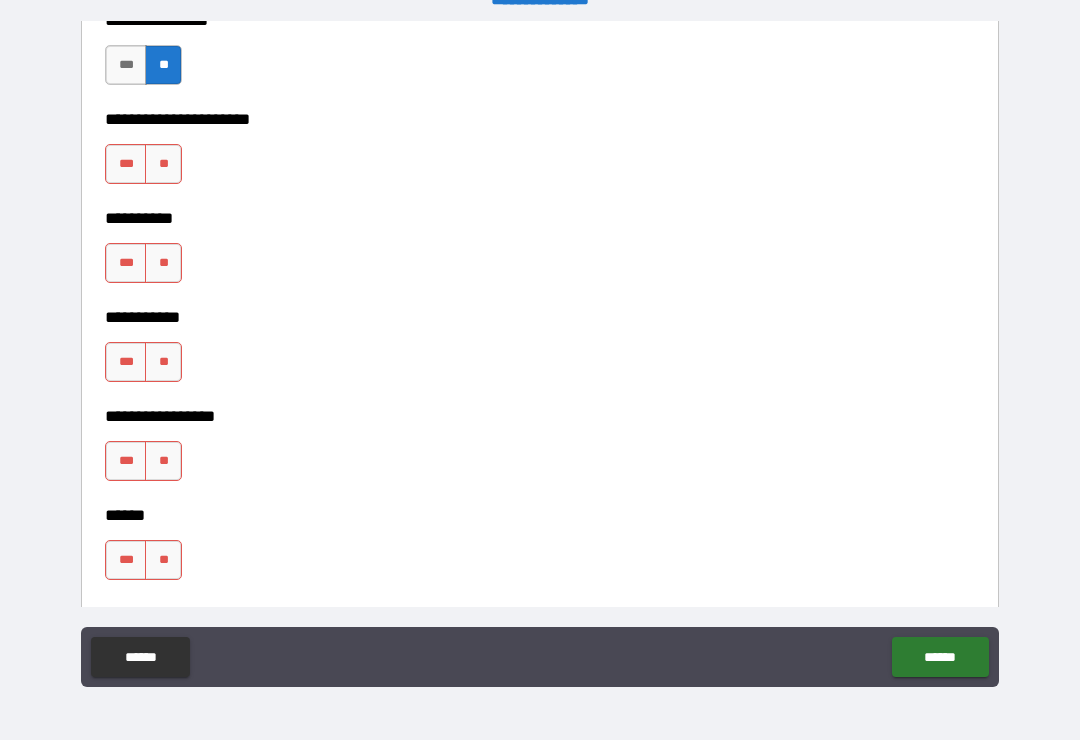 click on "**" at bounding box center (163, 164) 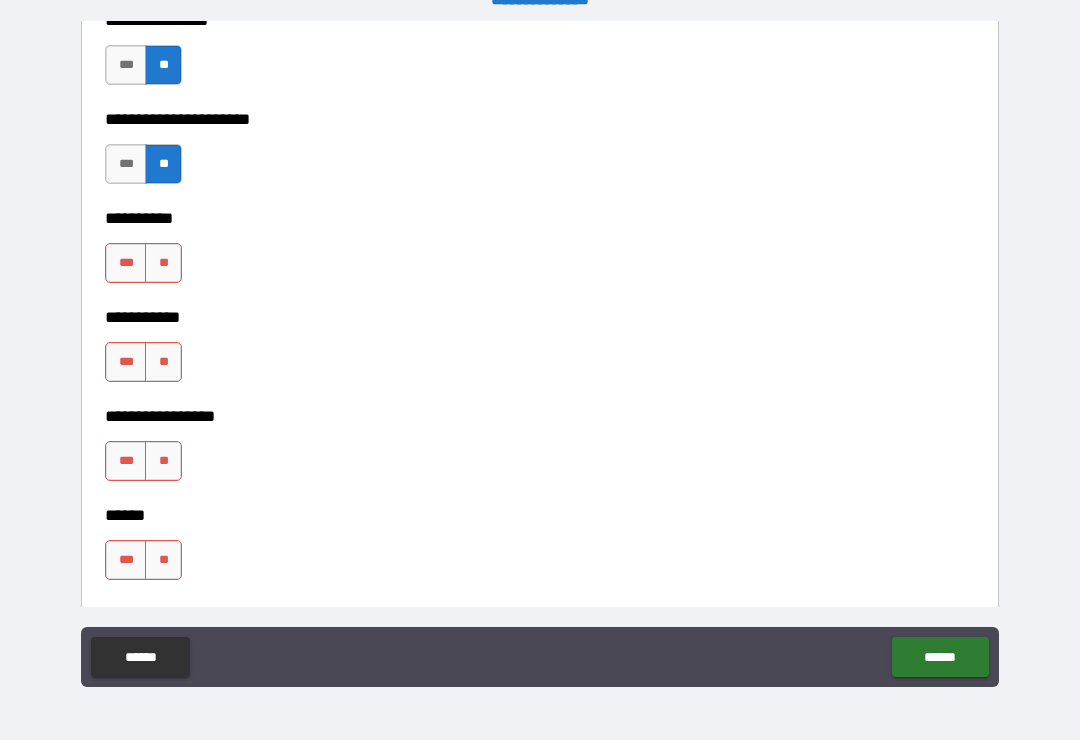 click on "**" at bounding box center (163, 263) 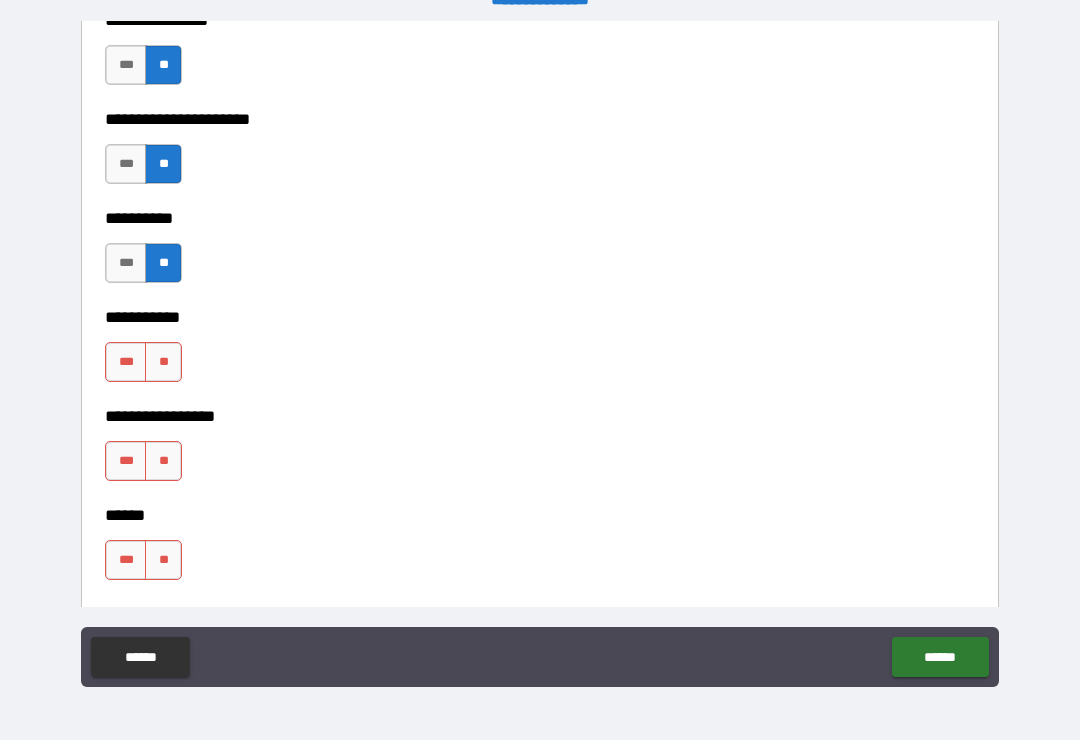 click on "**" at bounding box center (163, 362) 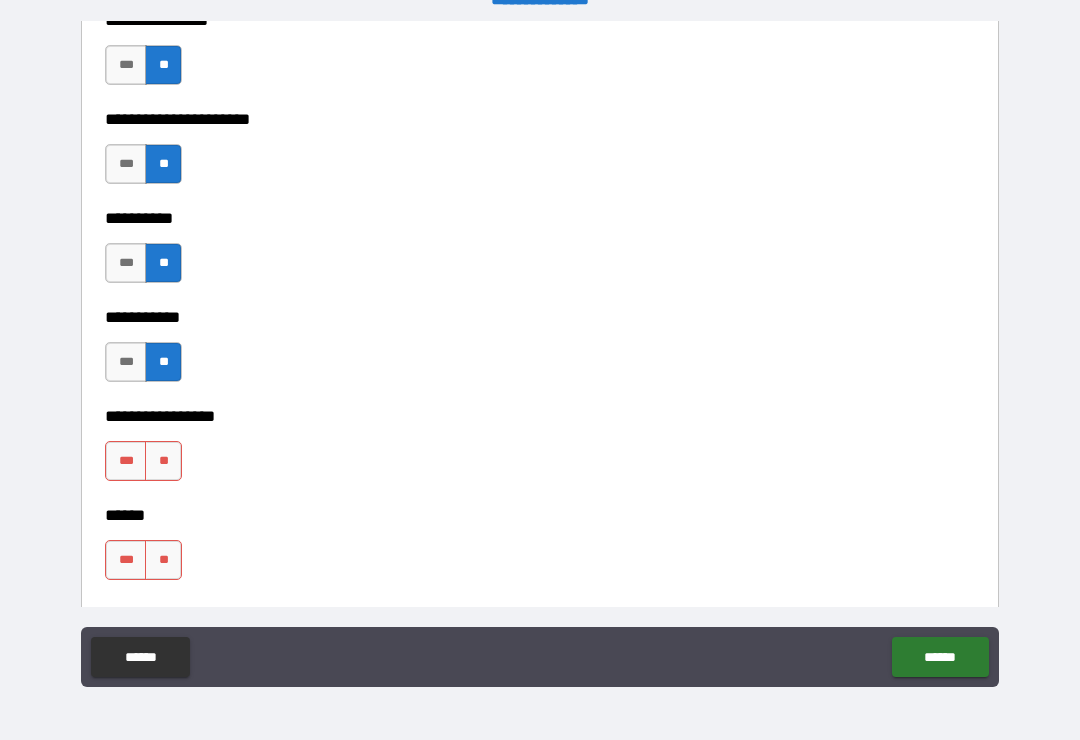 click on "**" at bounding box center (163, 461) 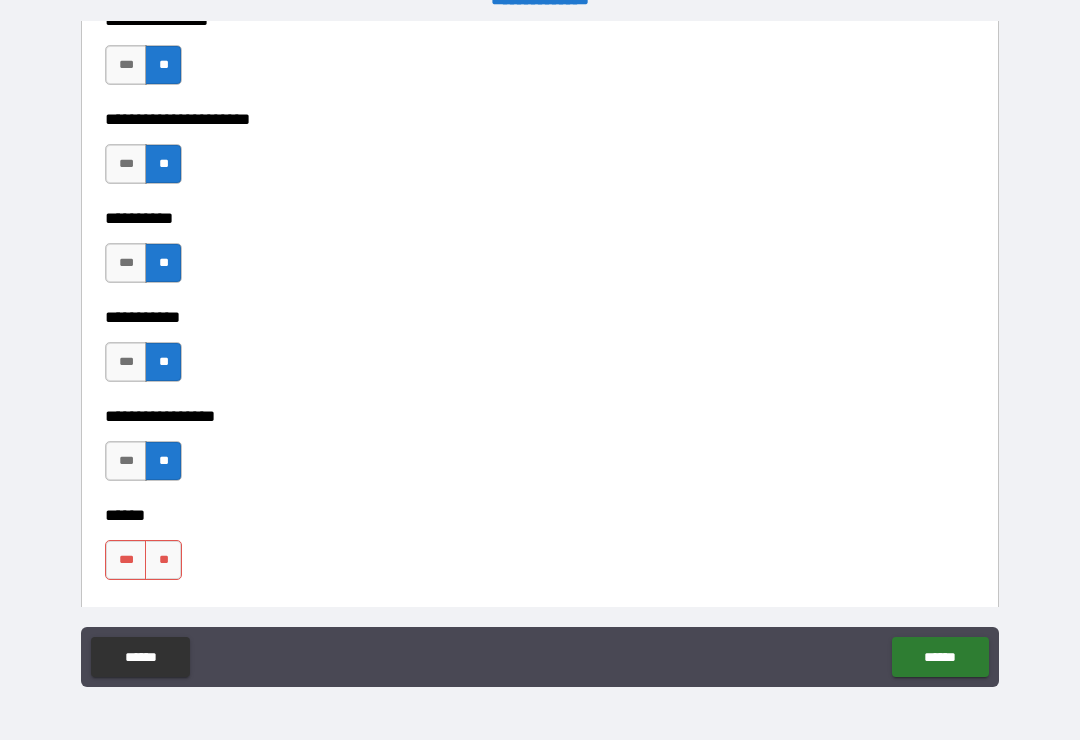 click on "**" at bounding box center (163, 560) 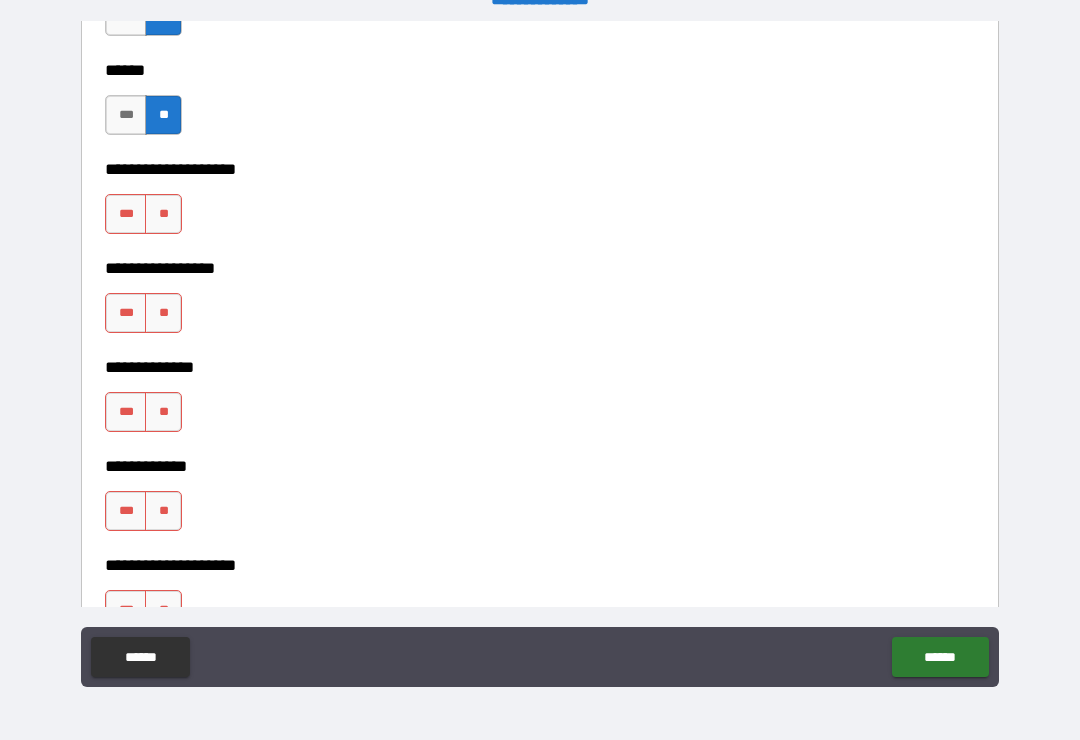 scroll, scrollTop: 6988, scrollLeft: 0, axis: vertical 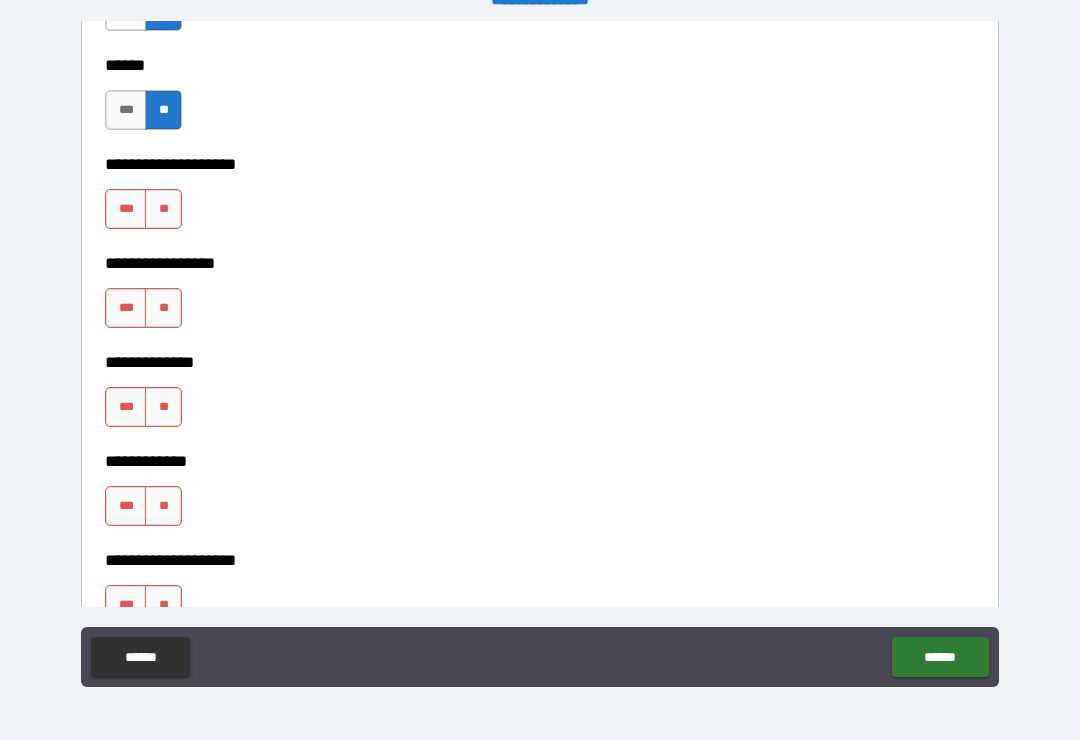 click on "***" at bounding box center (126, 110) 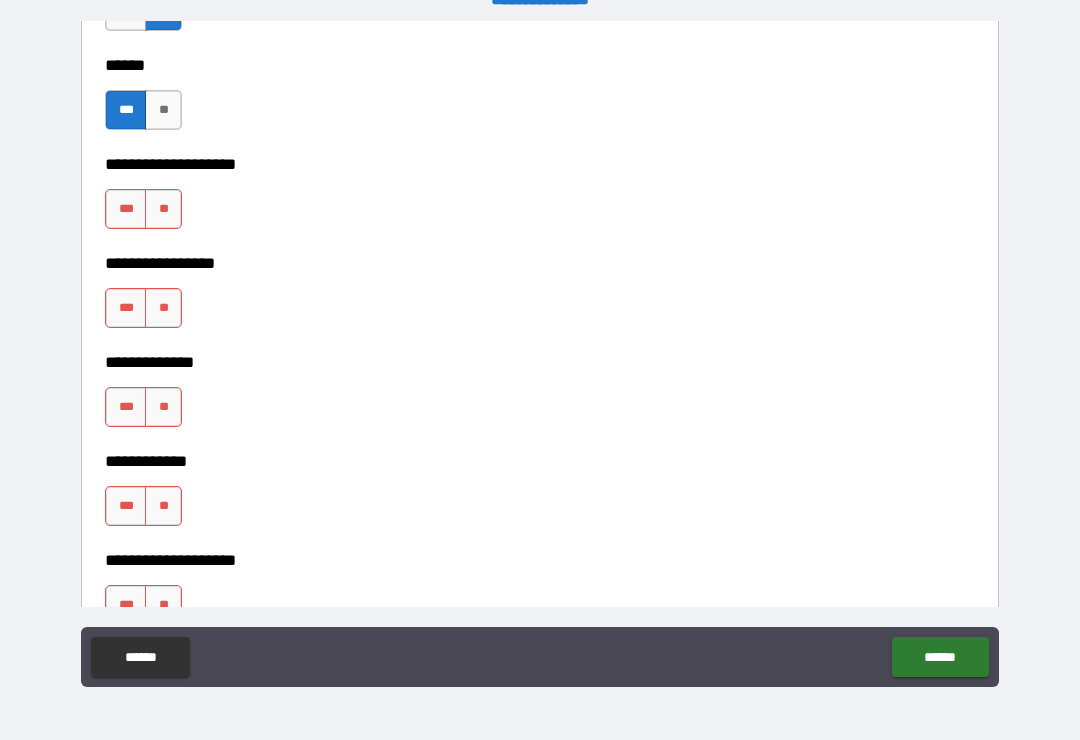 click on "**" at bounding box center [163, 110] 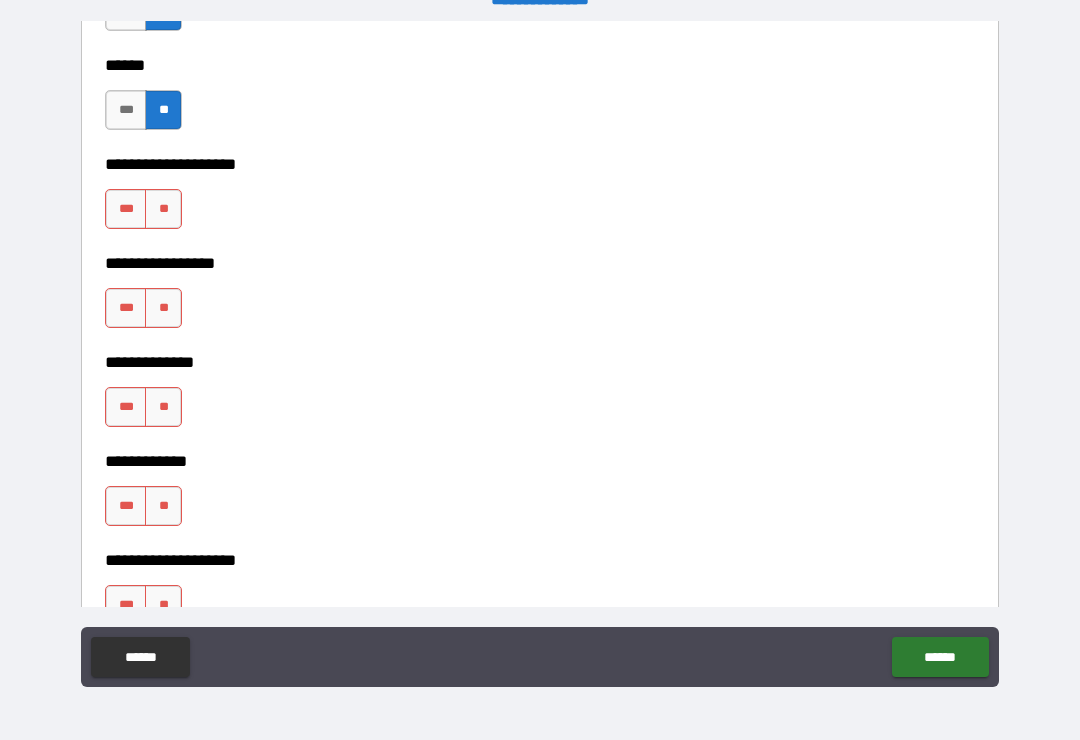 click on "**" at bounding box center (163, 209) 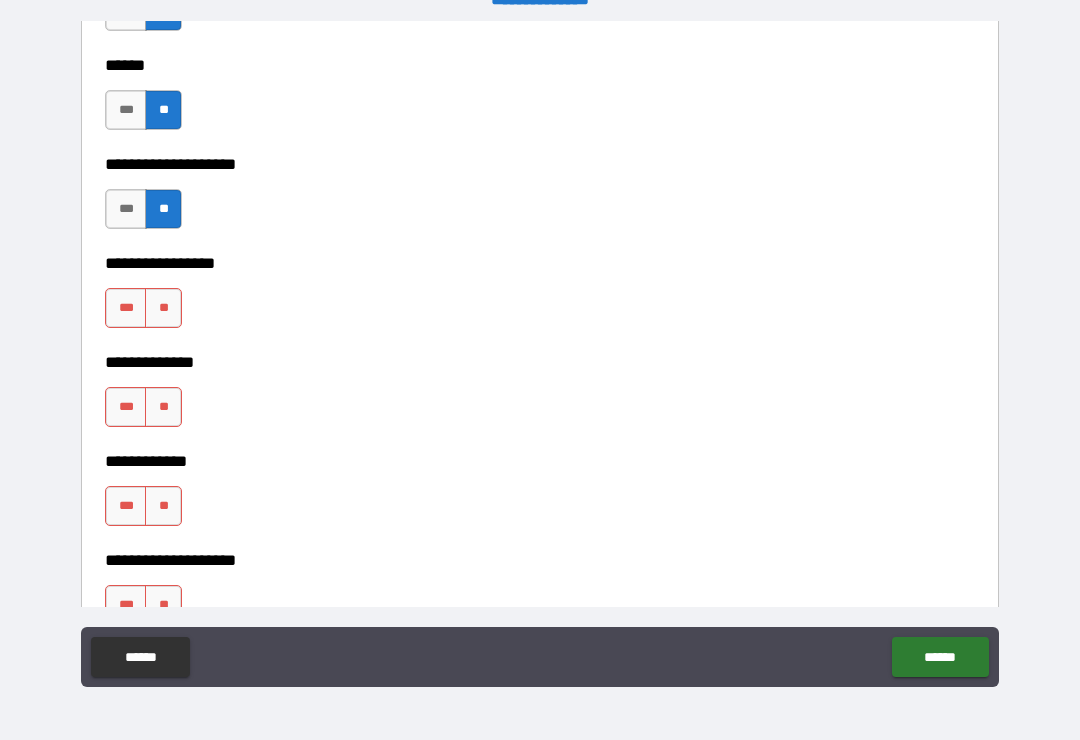 click on "**" at bounding box center [163, 308] 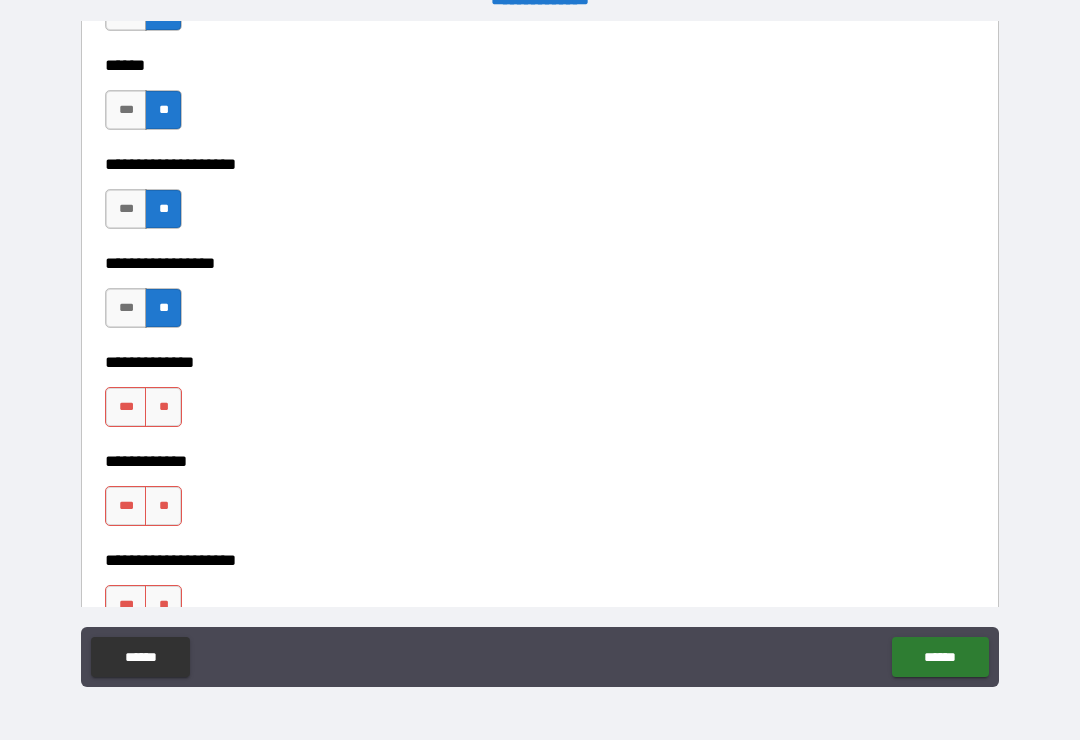click on "**" at bounding box center (163, 407) 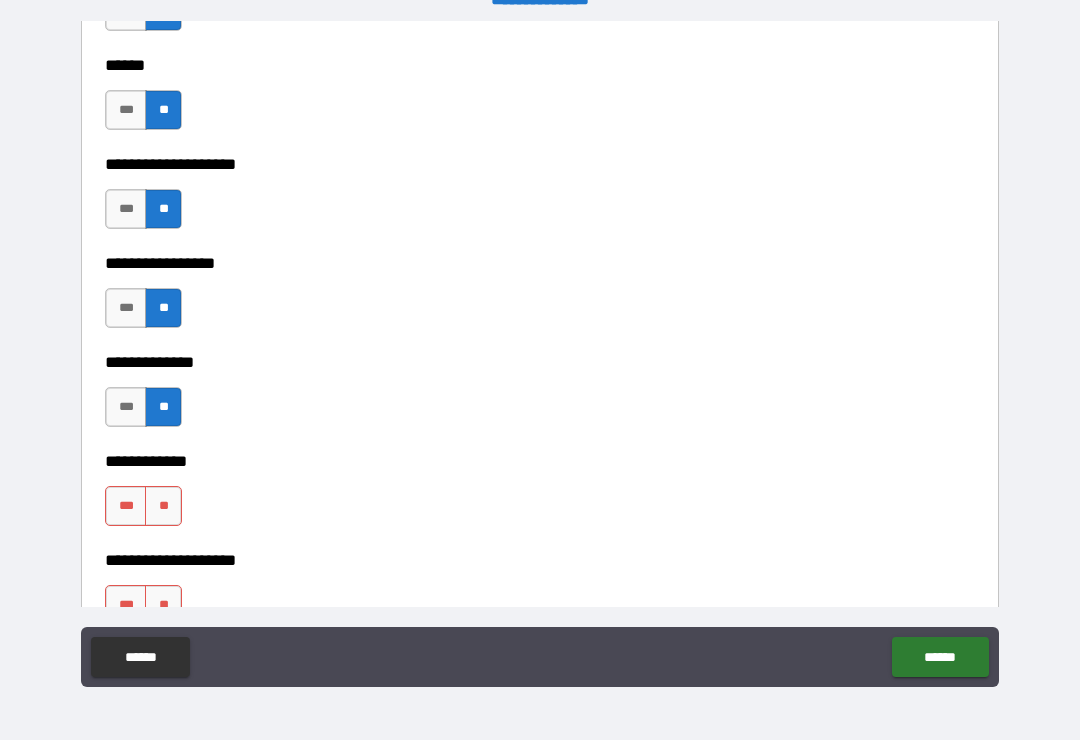 click on "**" at bounding box center [163, 506] 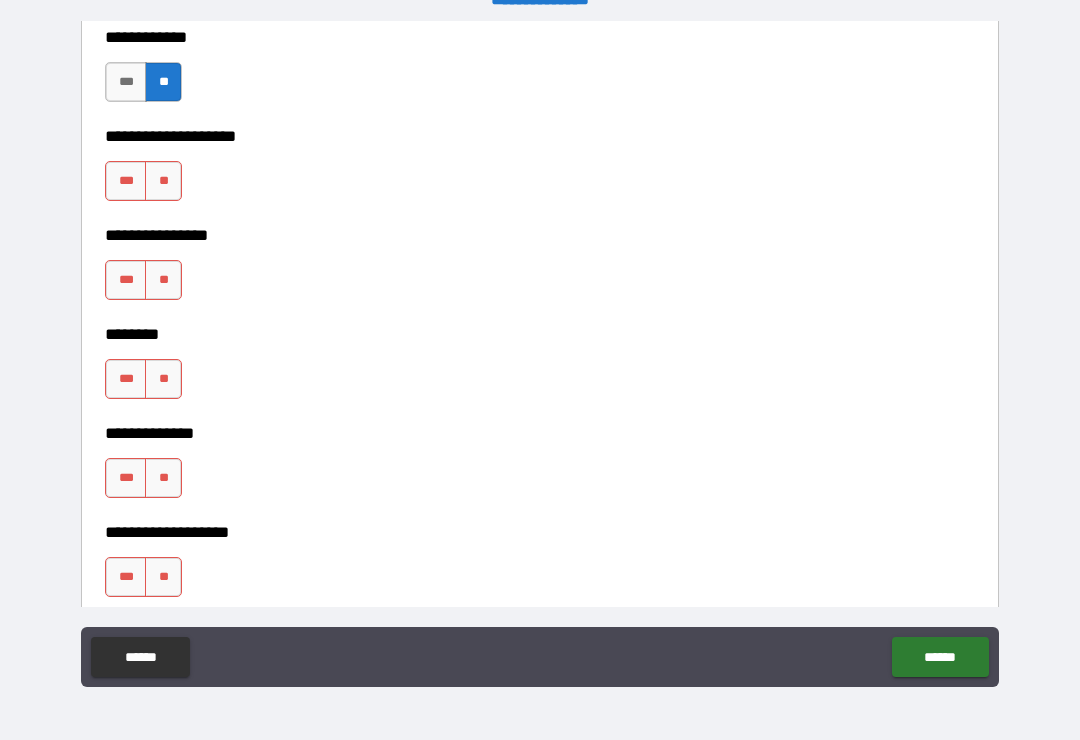 scroll, scrollTop: 7421, scrollLeft: 0, axis: vertical 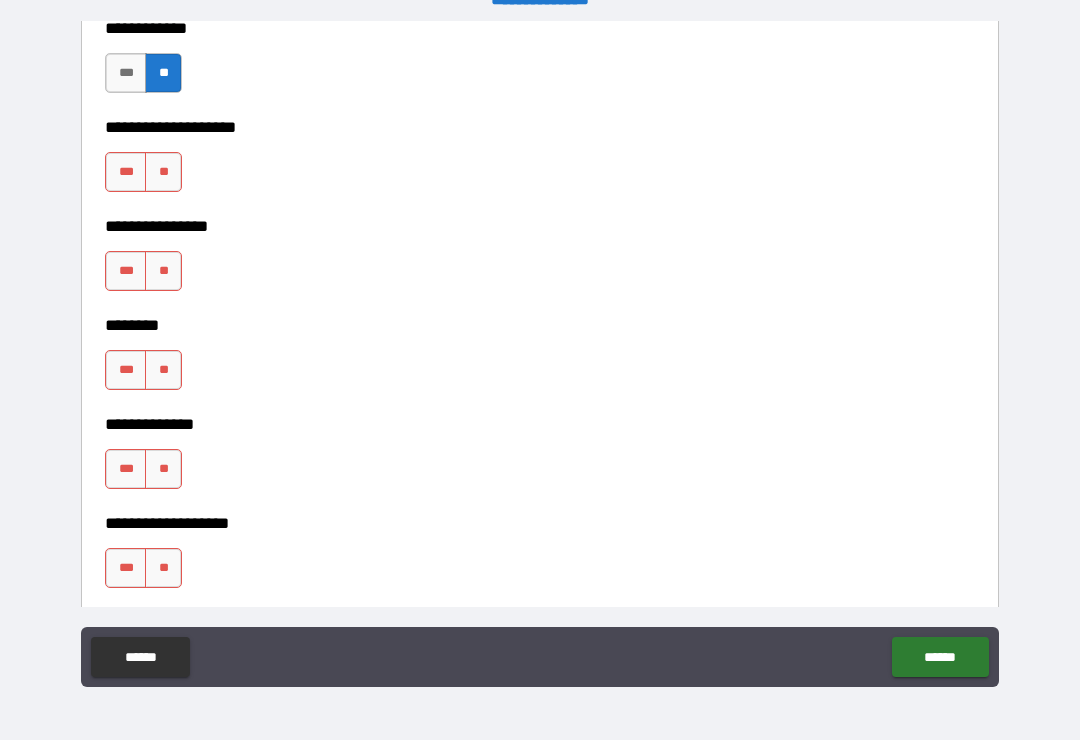 click on "**" at bounding box center [163, 172] 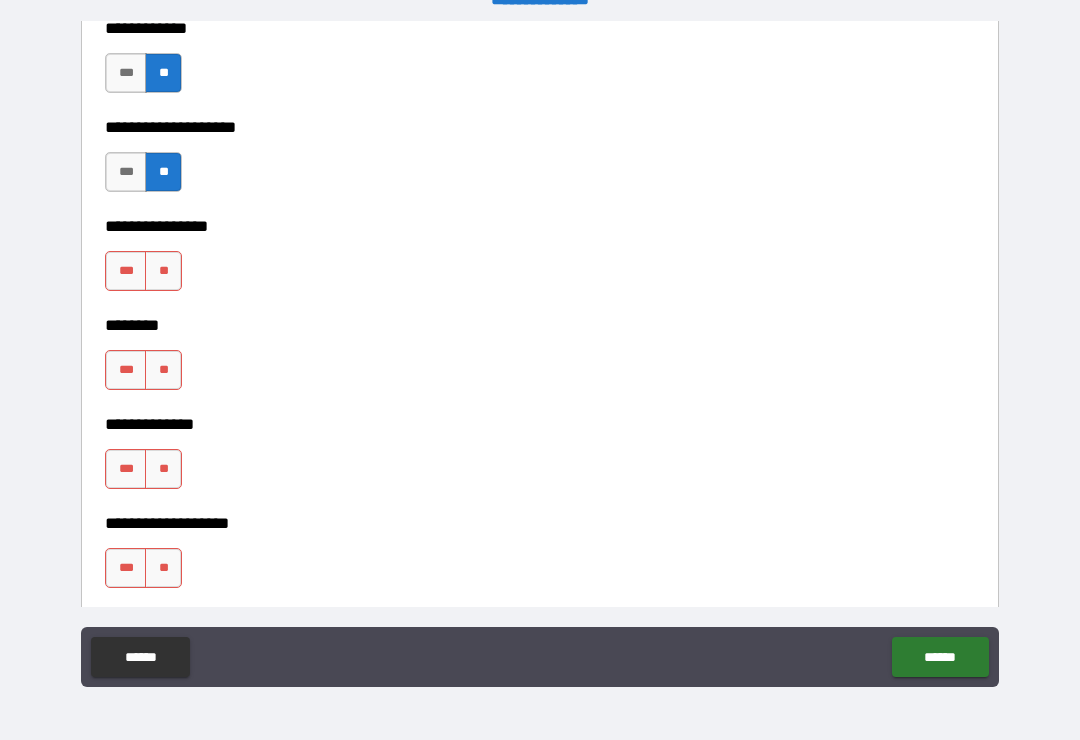 click on "**" at bounding box center [163, 271] 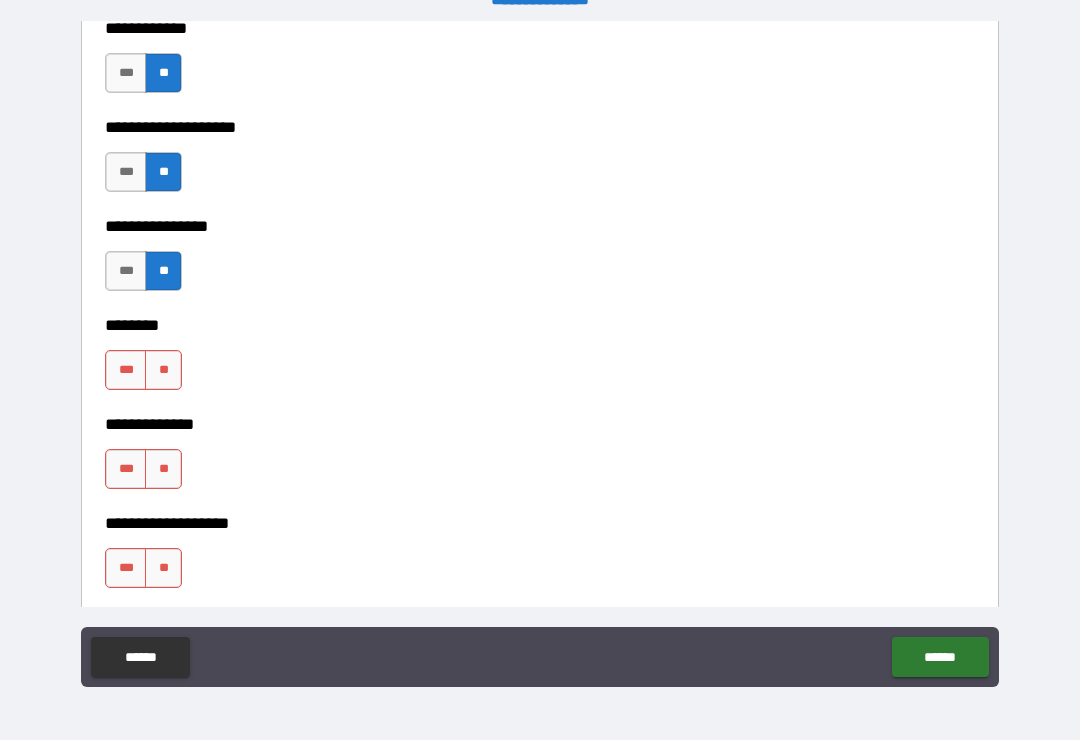 click on "**" at bounding box center [163, 370] 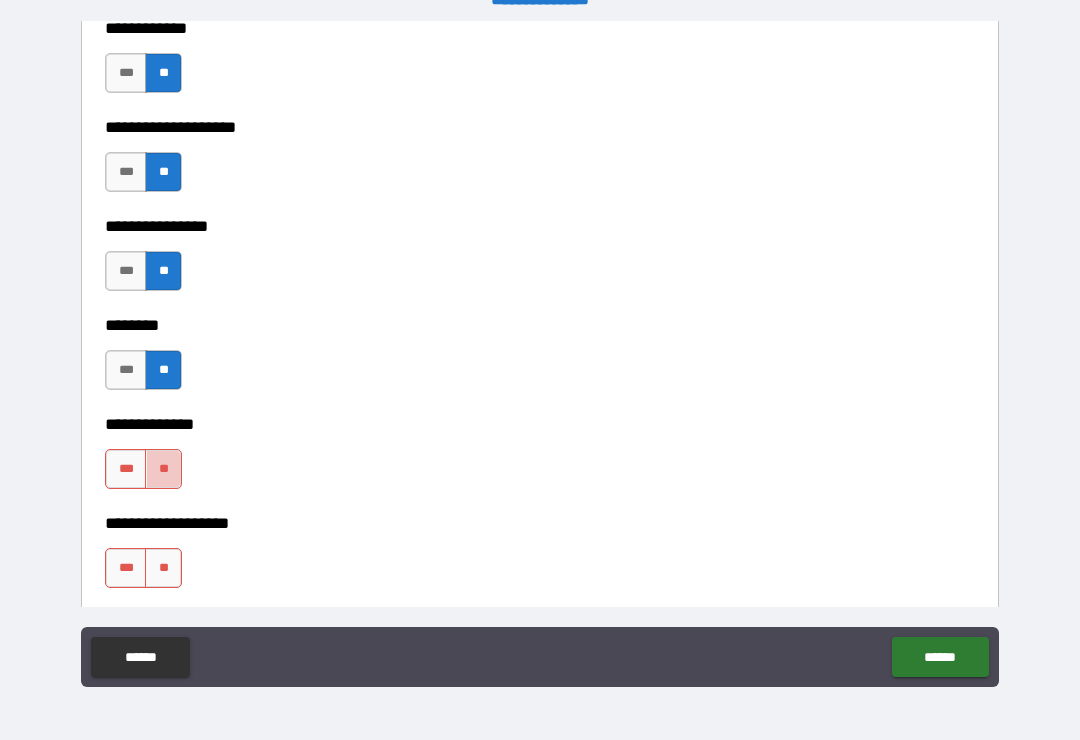 click on "**" at bounding box center (163, 469) 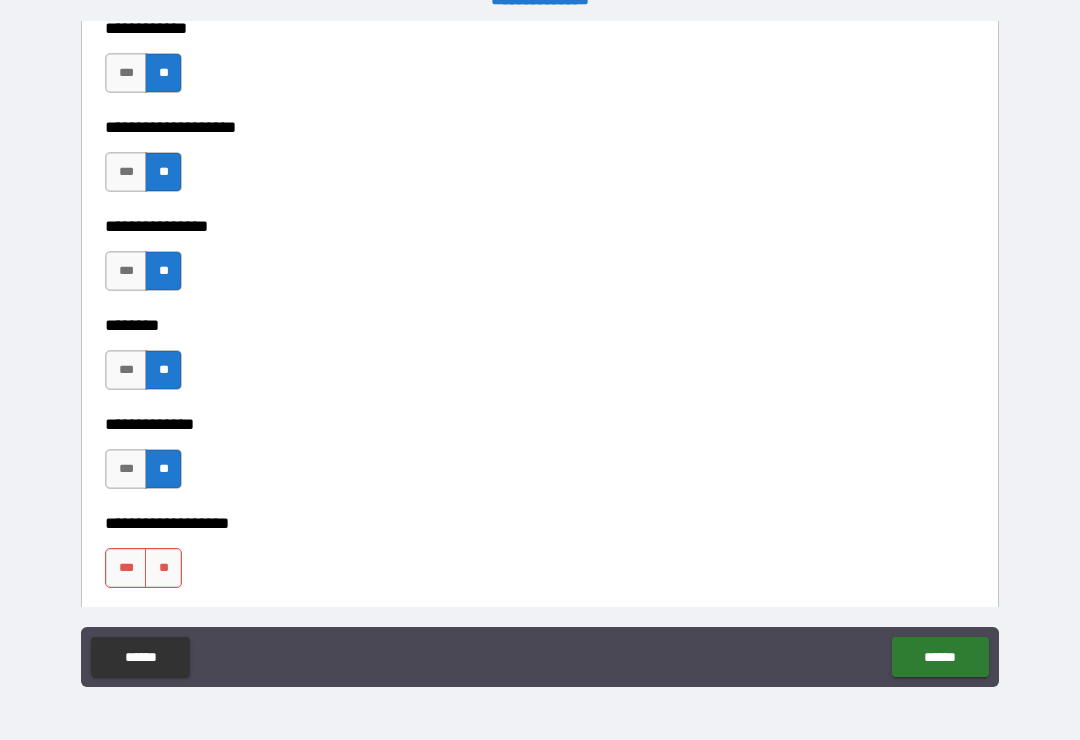 click on "**" at bounding box center (163, 568) 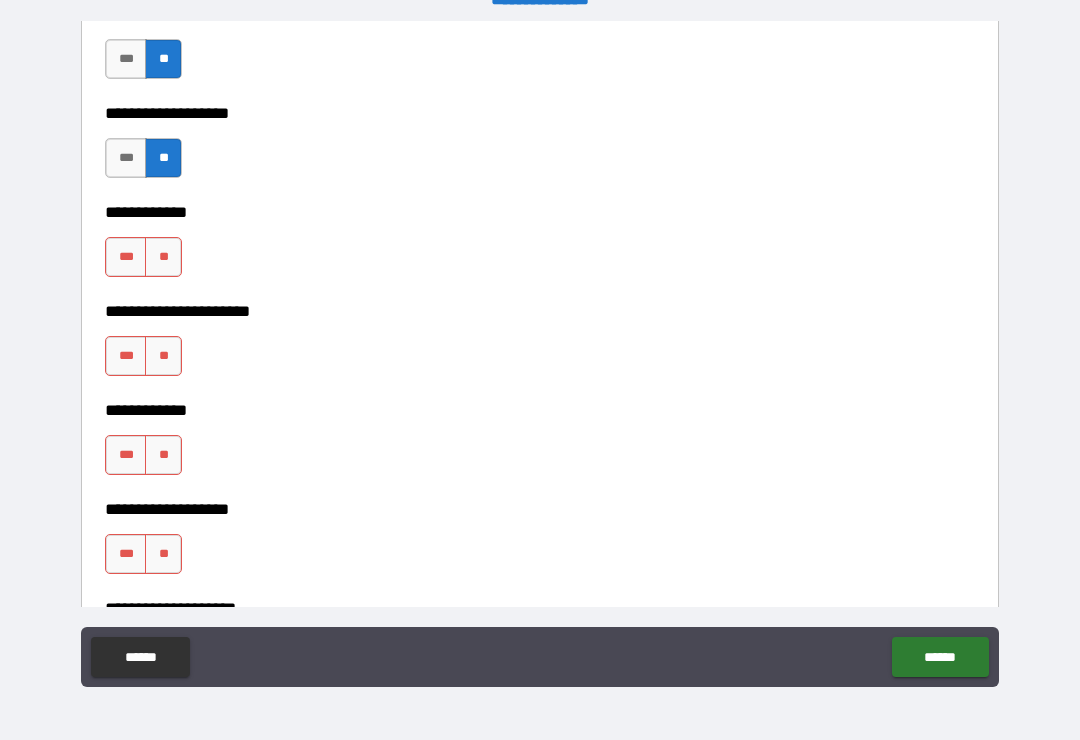 scroll, scrollTop: 7833, scrollLeft: 0, axis: vertical 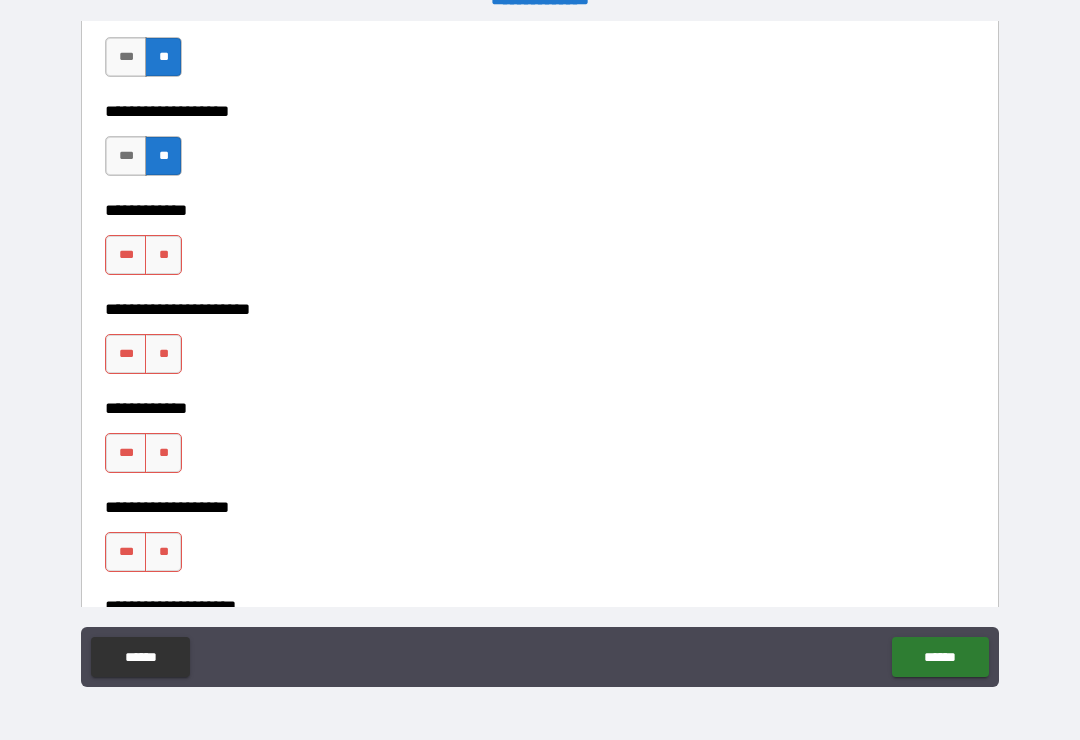 click on "**" at bounding box center (163, 255) 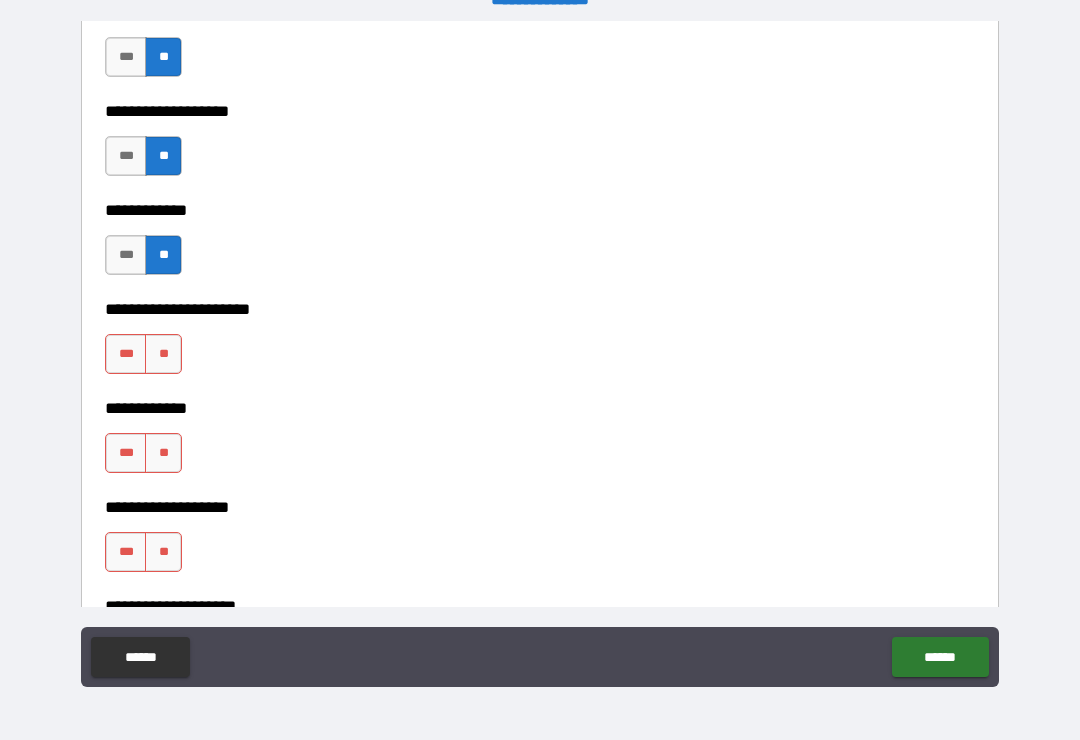click on "**" at bounding box center (163, 354) 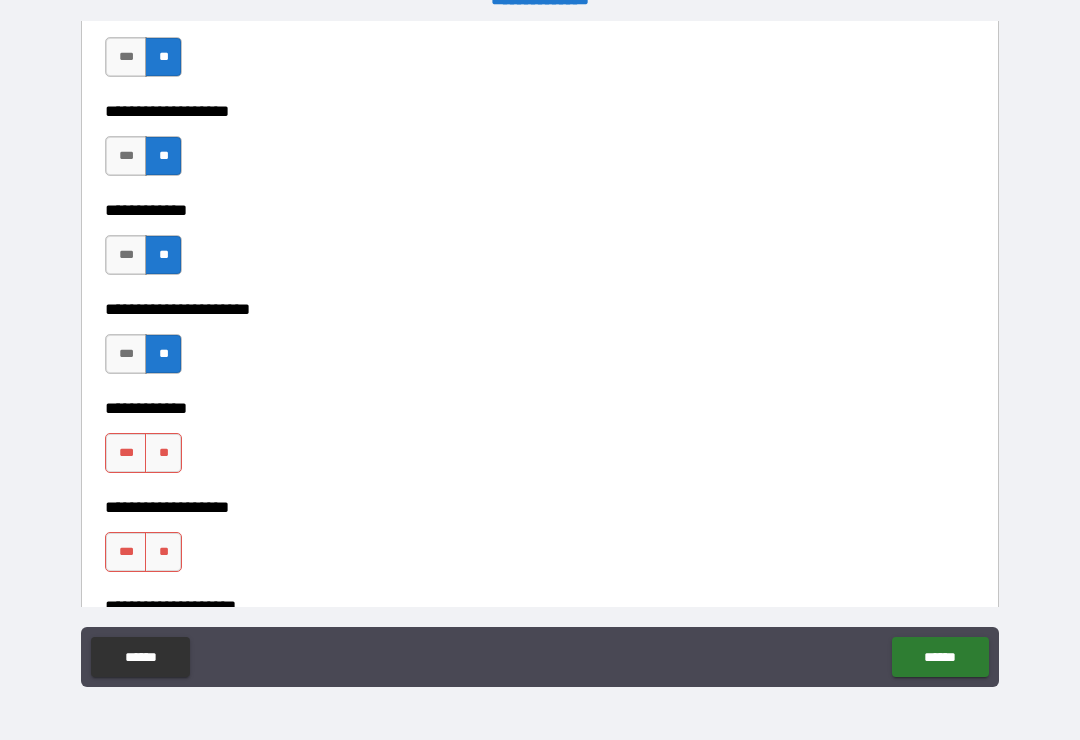 click on "**" at bounding box center (163, 453) 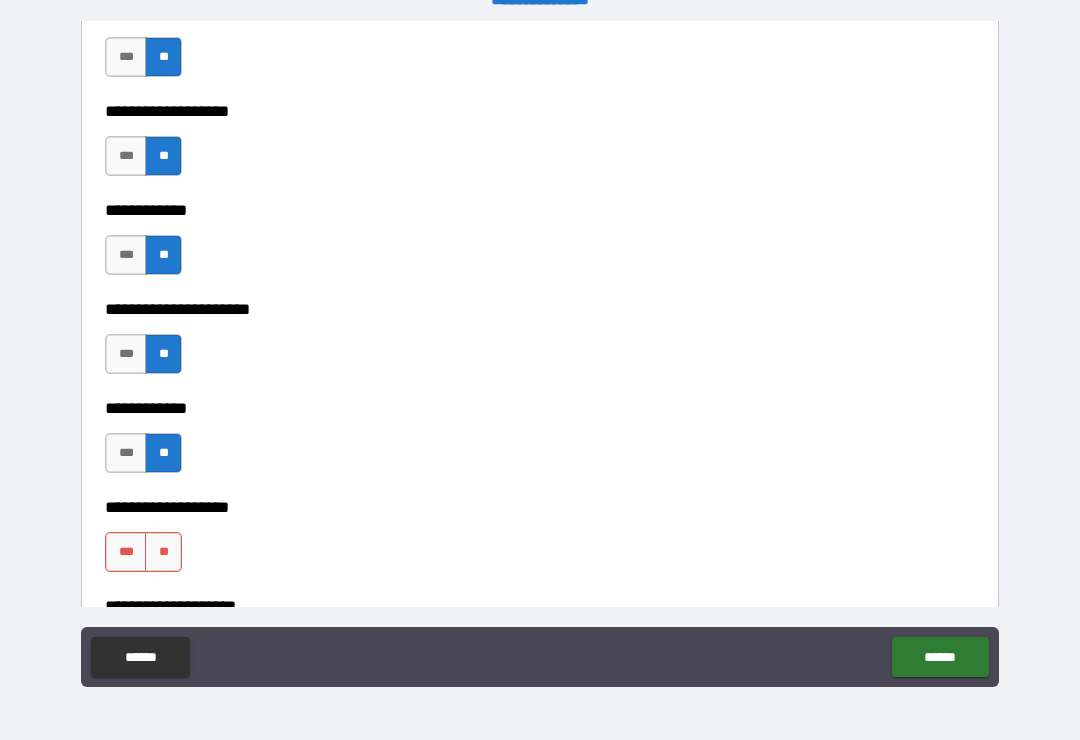 click on "**" at bounding box center (163, 552) 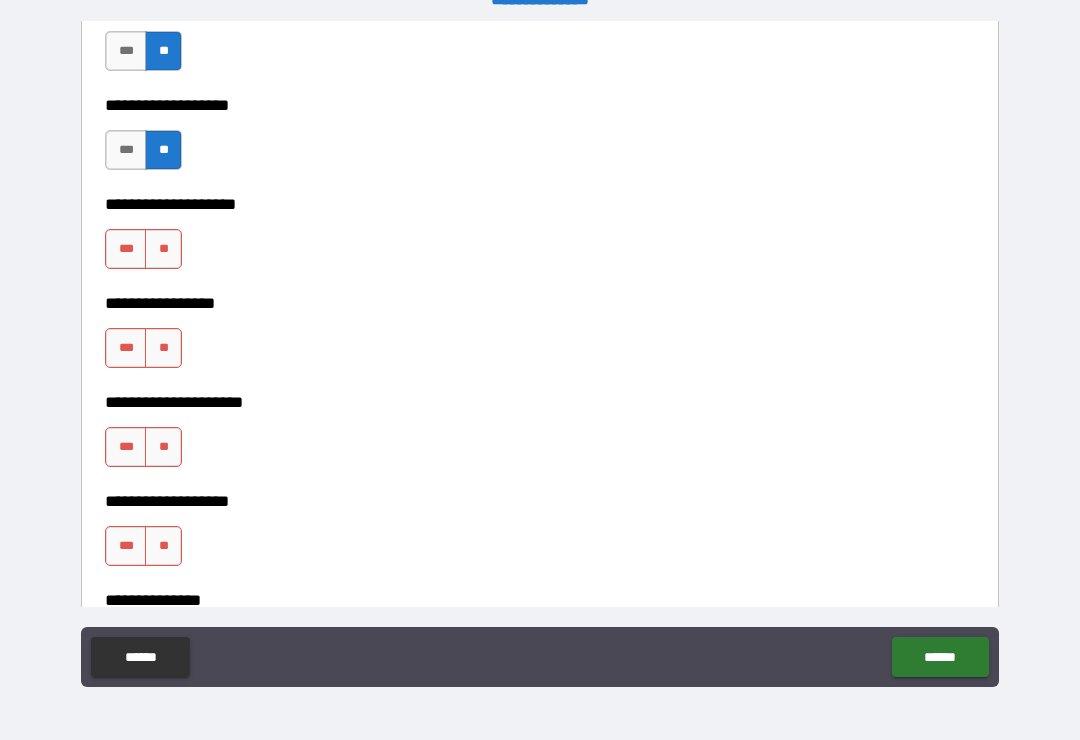 scroll, scrollTop: 8236, scrollLeft: 0, axis: vertical 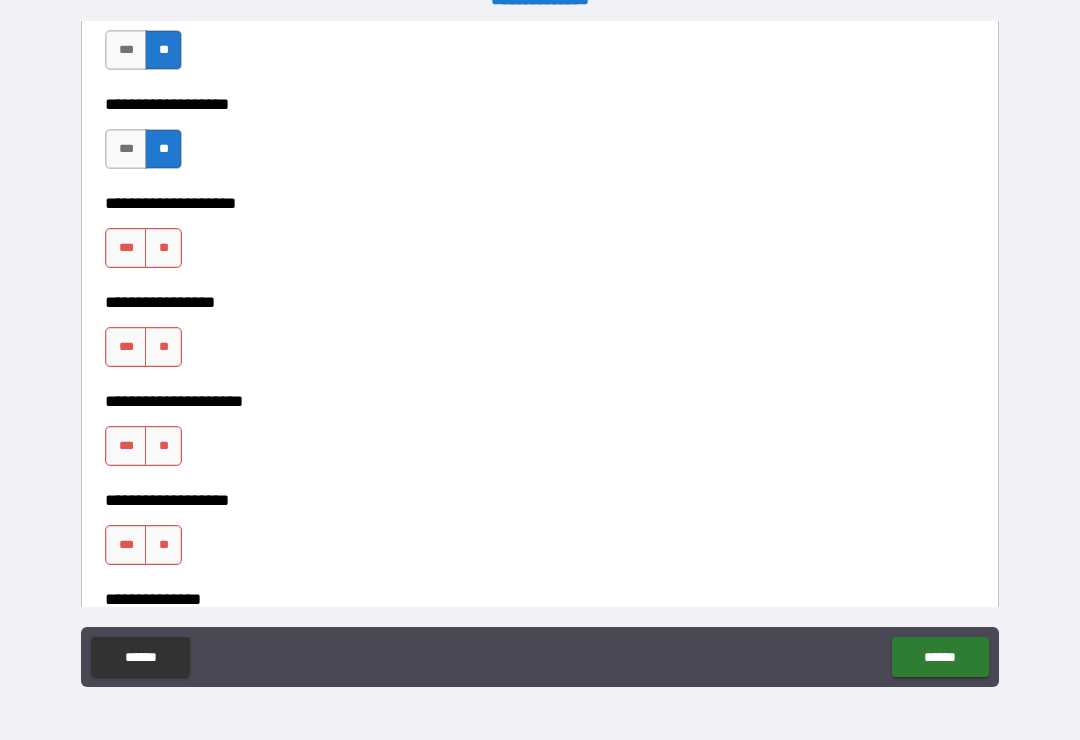 click on "**" at bounding box center (163, 248) 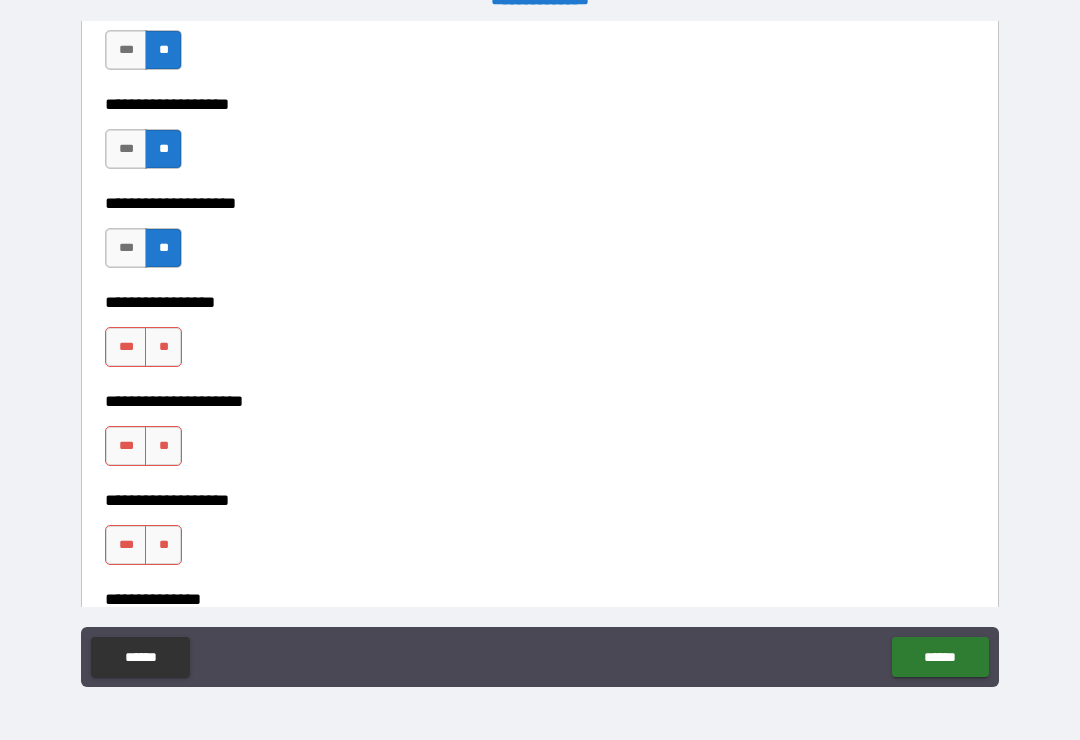 click on "**" at bounding box center (163, 347) 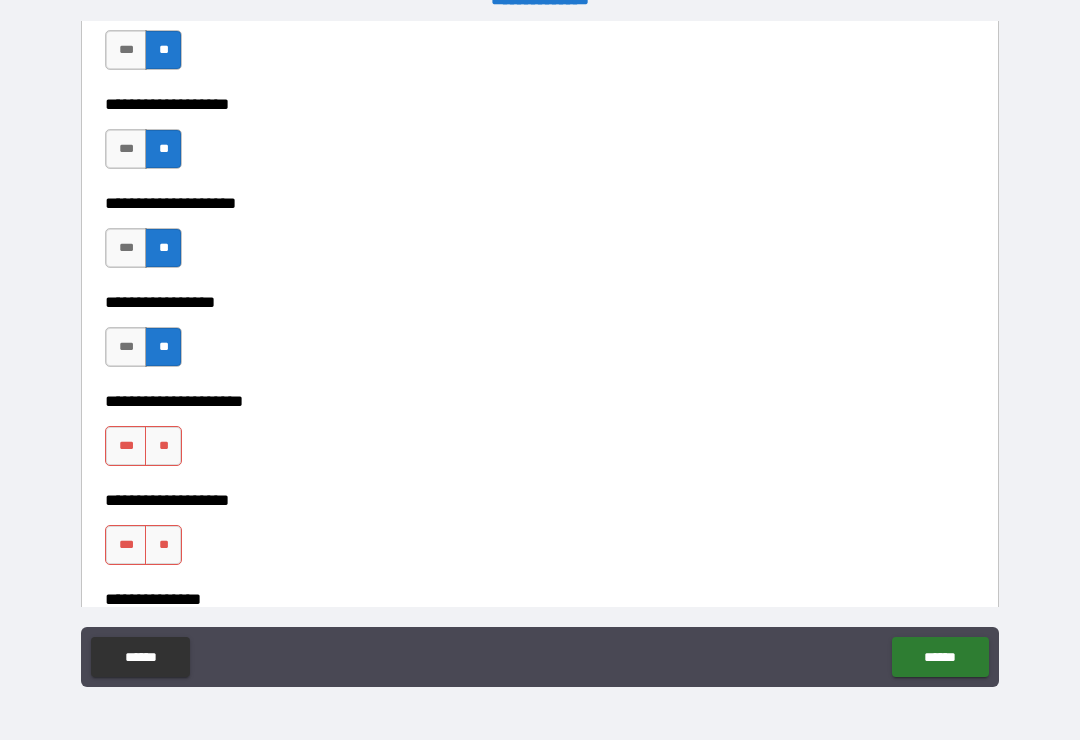 click on "**" at bounding box center [163, 446] 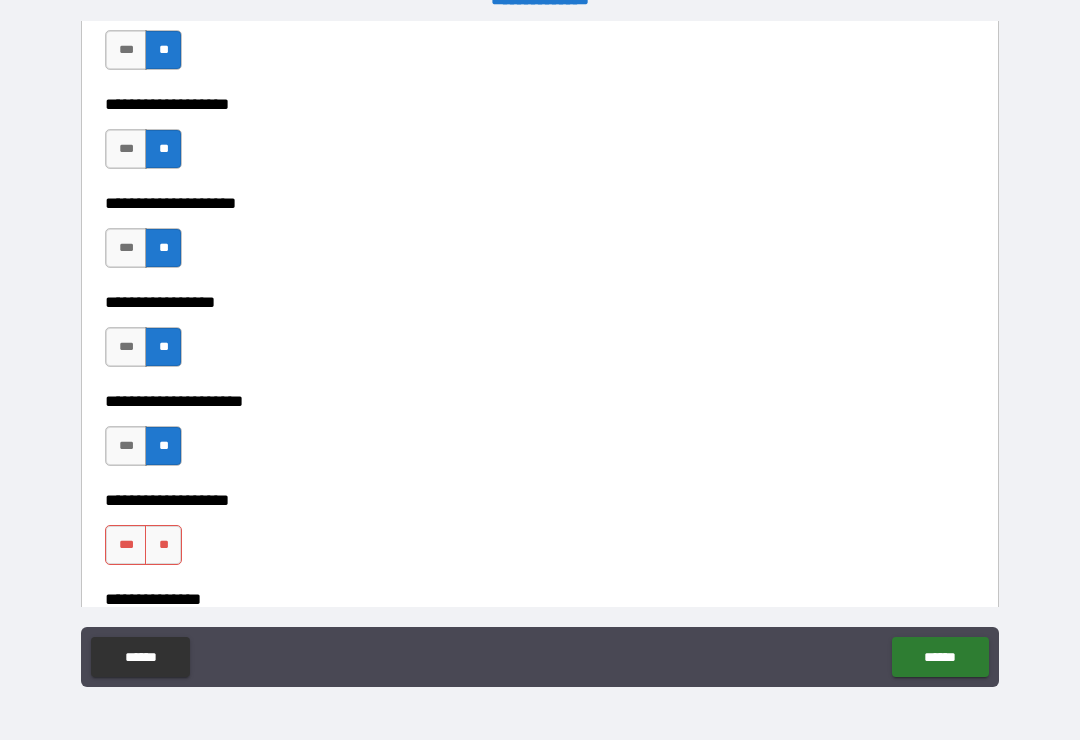 click on "**" at bounding box center (163, 545) 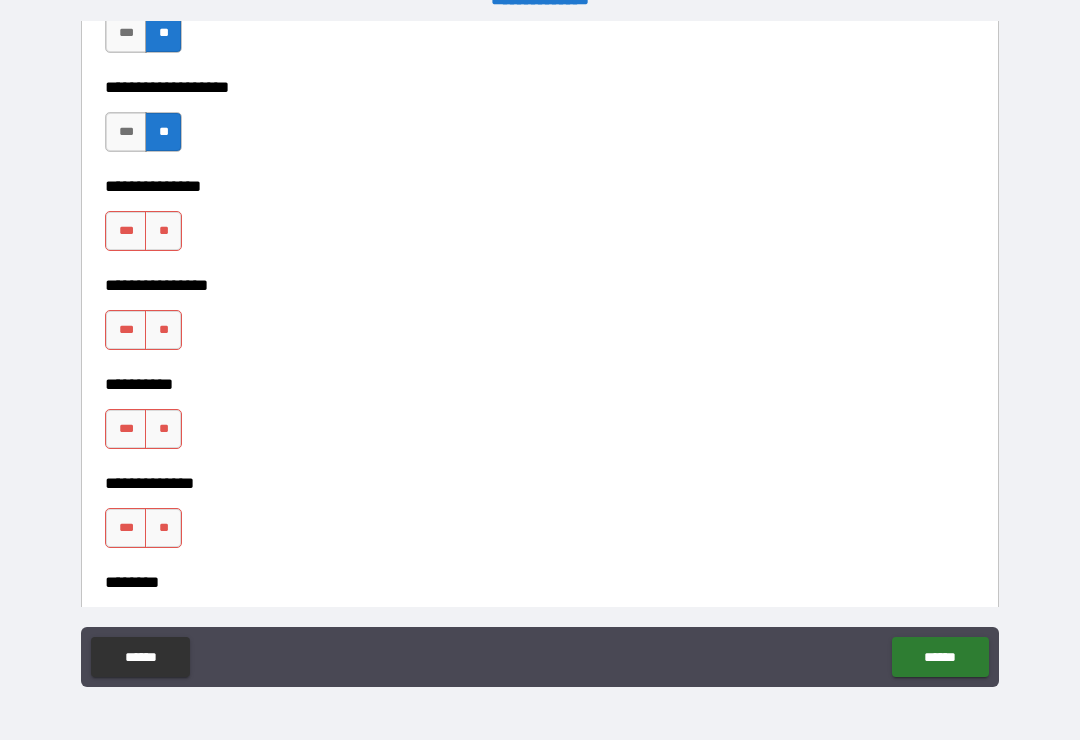 scroll, scrollTop: 8654, scrollLeft: 0, axis: vertical 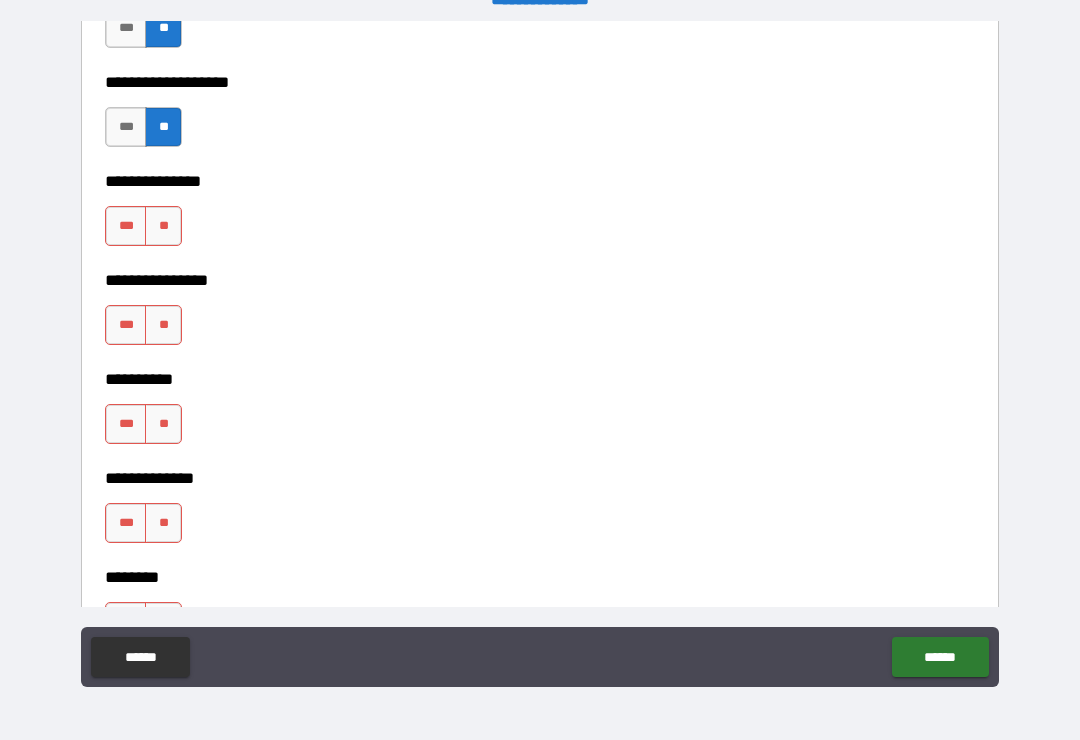 click on "**" at bounding box center [163, 226] 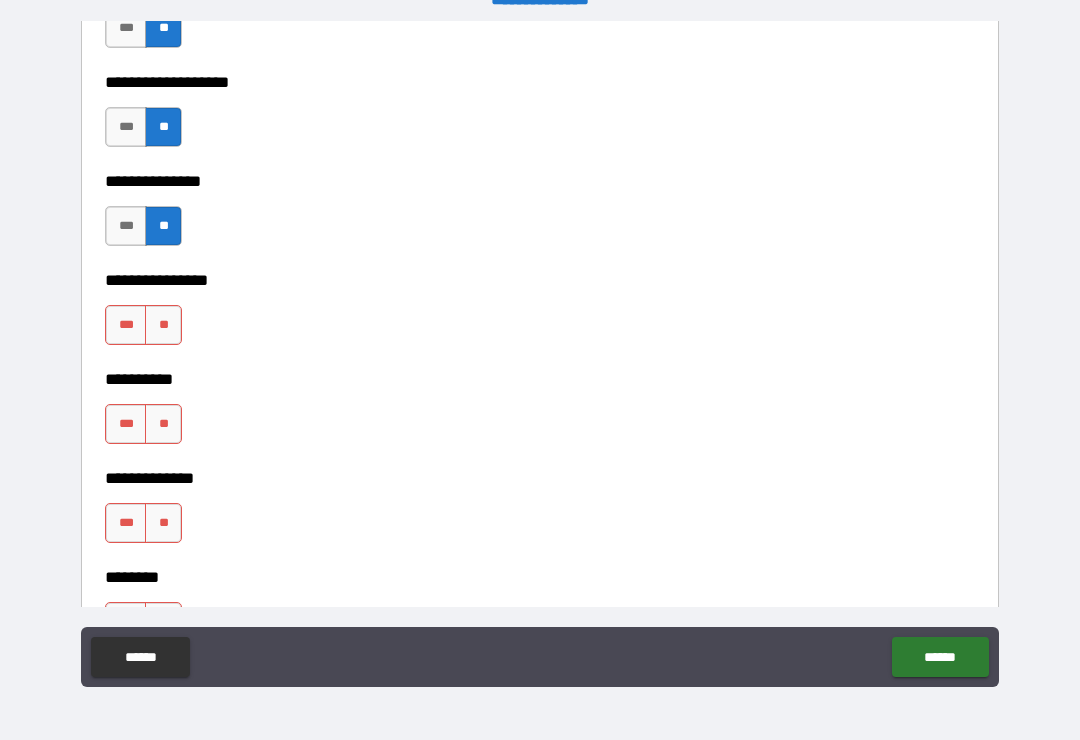 click on "**" at bounding box center [163, 325] 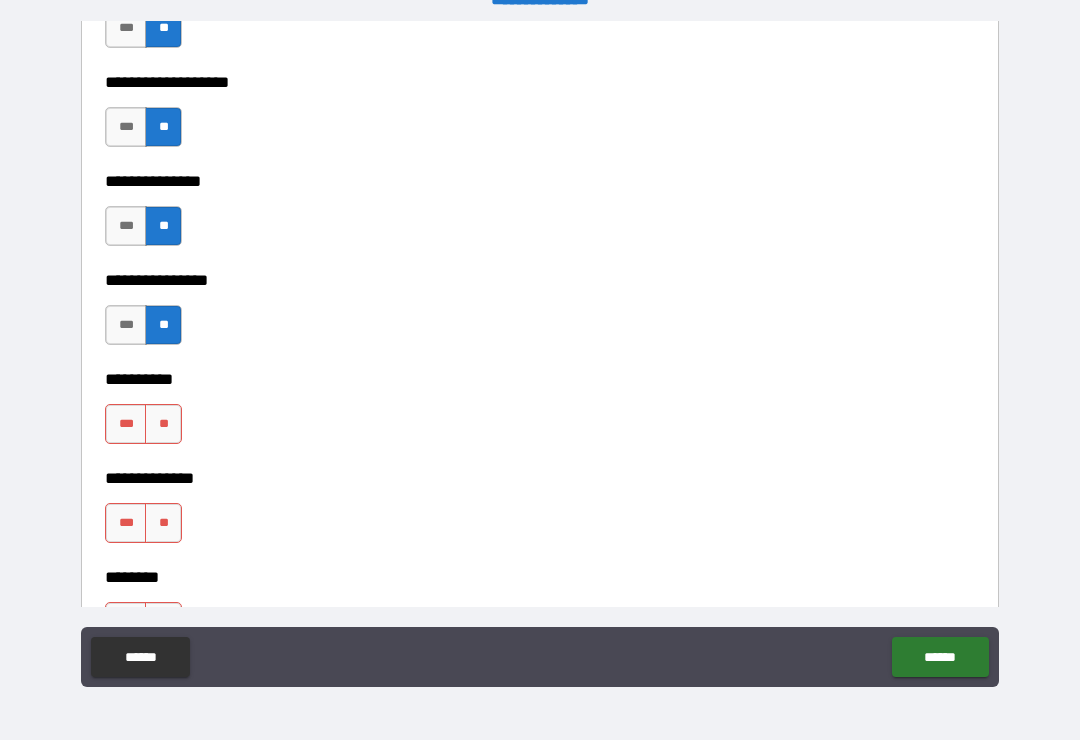 click on "**" at bounding box center [163, 424] 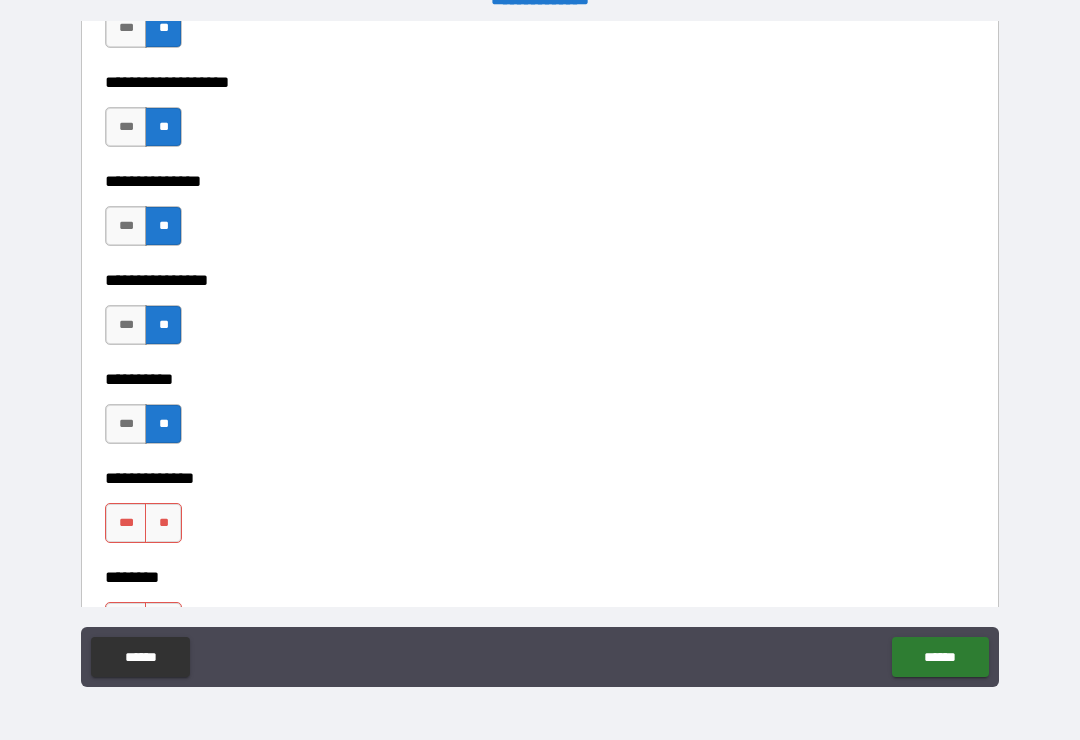click on "**" at bounding box center [163, 523] 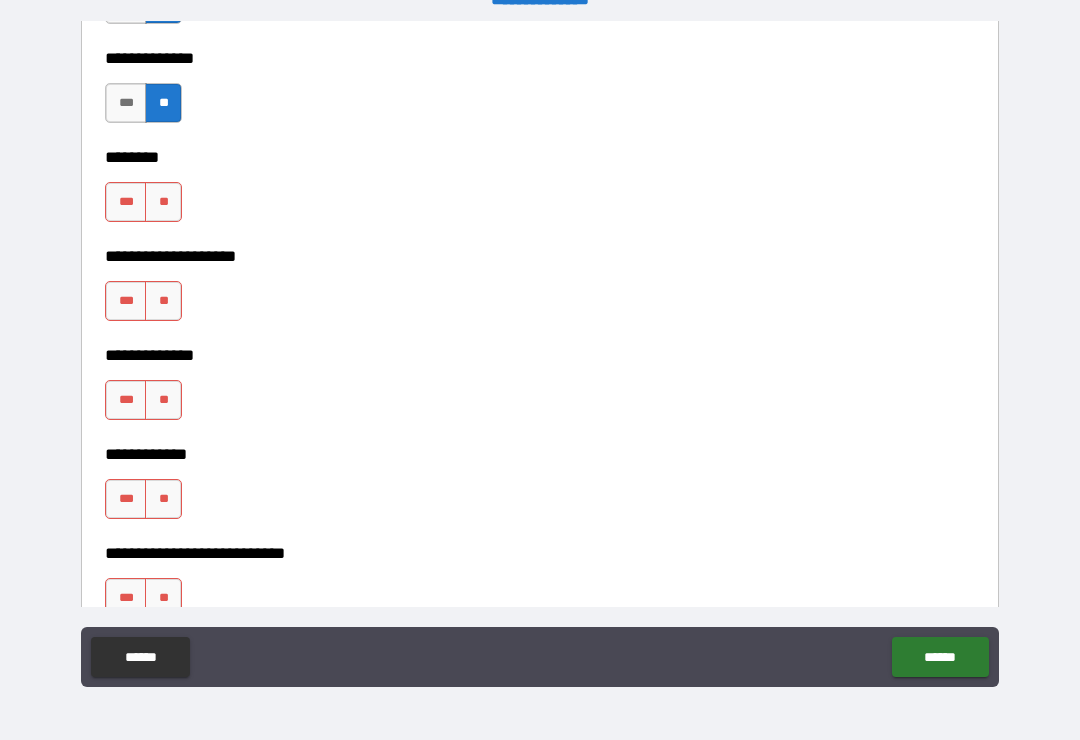 scroll, scrollTop: 9075, scrollLeft: 0, axis: vertical 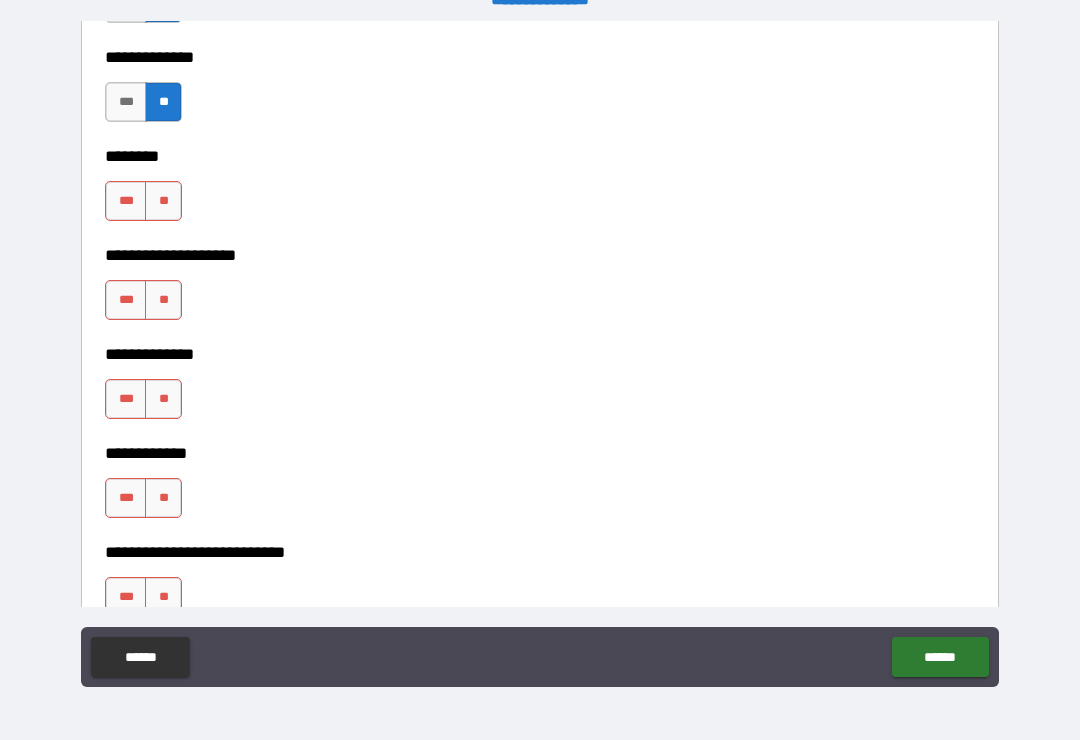 click on "**" at bounding box center (163, 201) 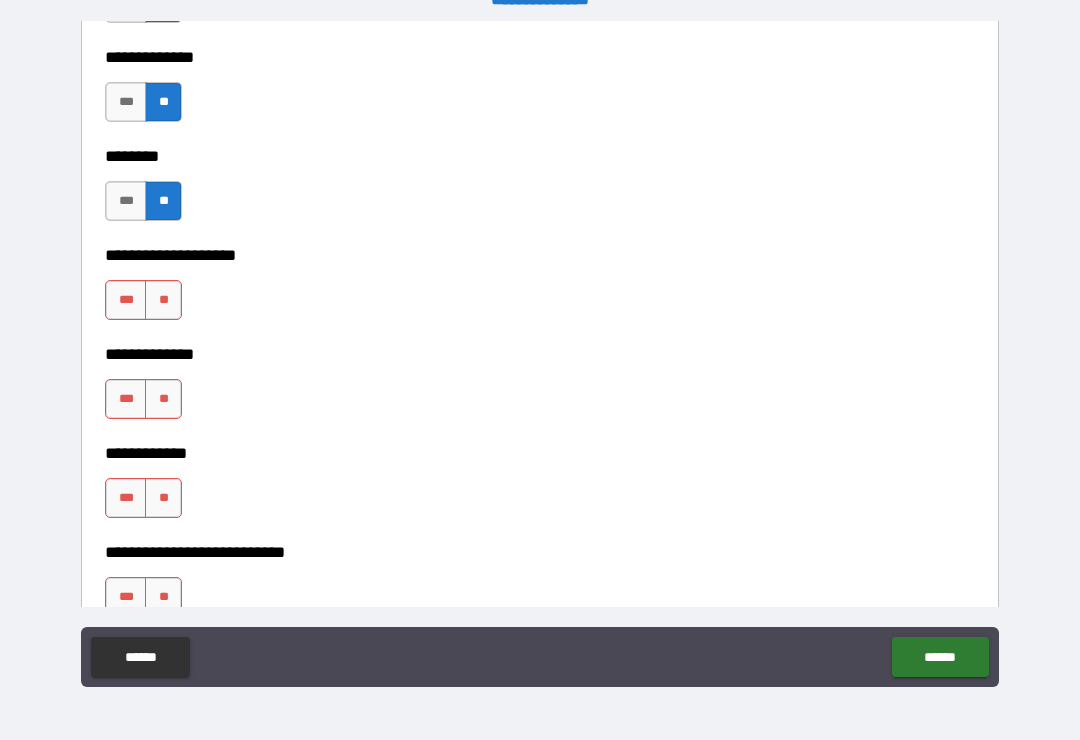 click on "**" at bounding box center [163, 300] 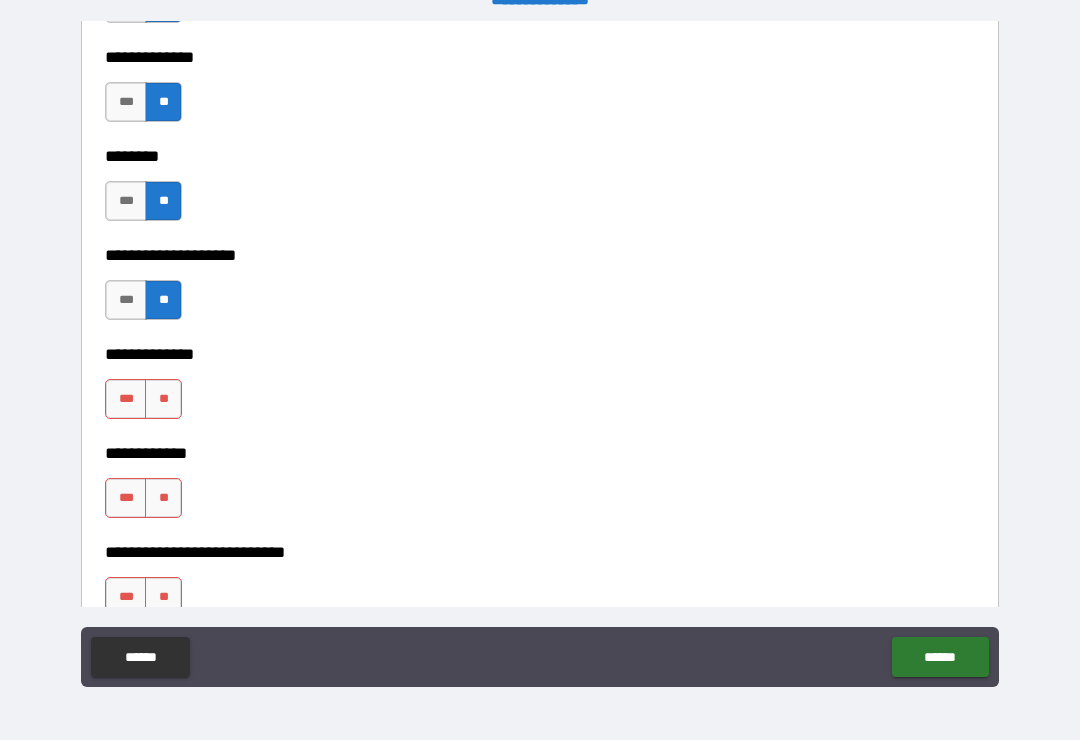 click on "**" at bounding box center (163, 399) 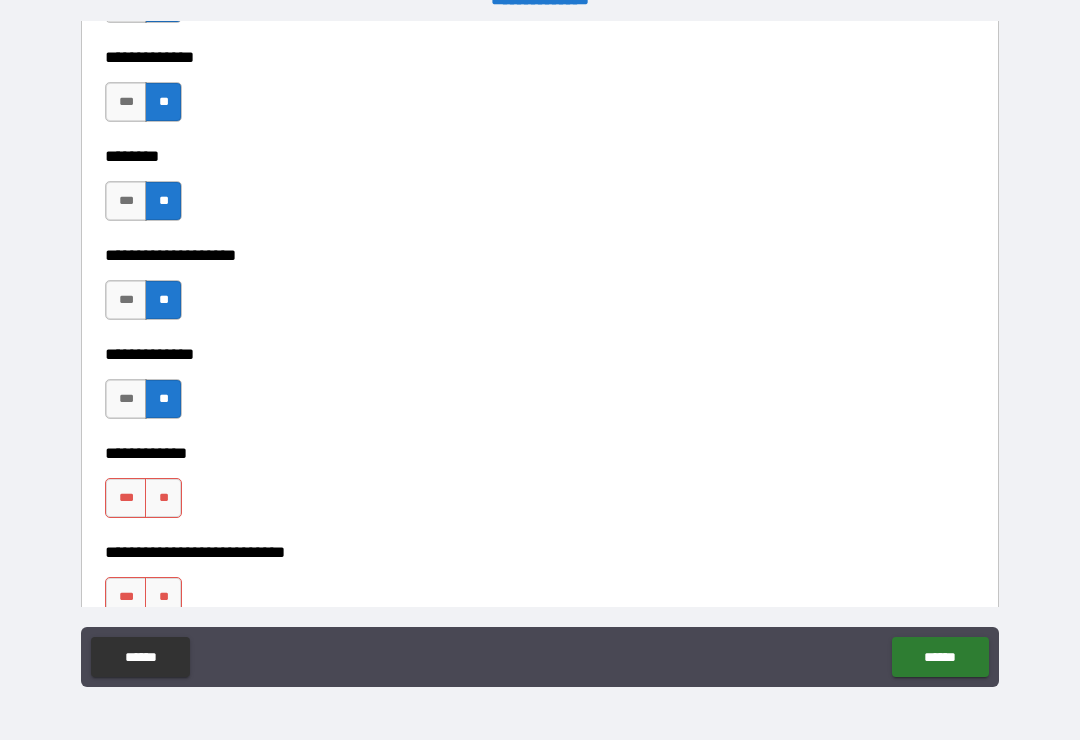 click on "**" at bounding box center [163, 498] 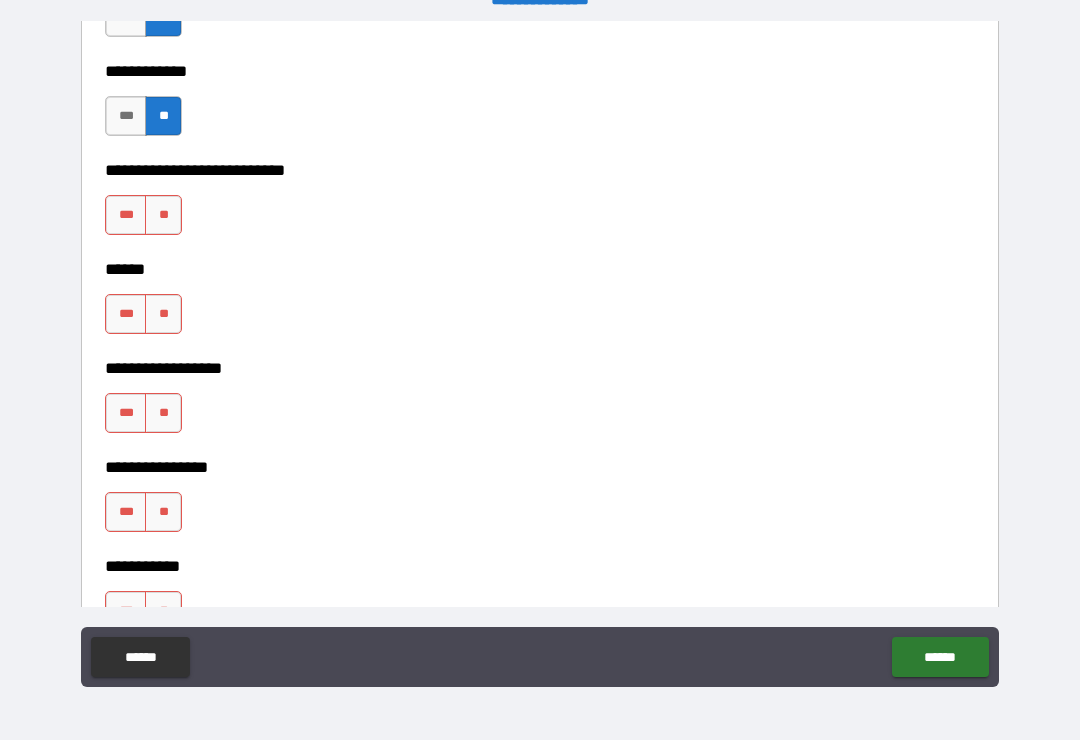 scroll, scrollTop: 9492, scrollLeft: 0, axis: vertical 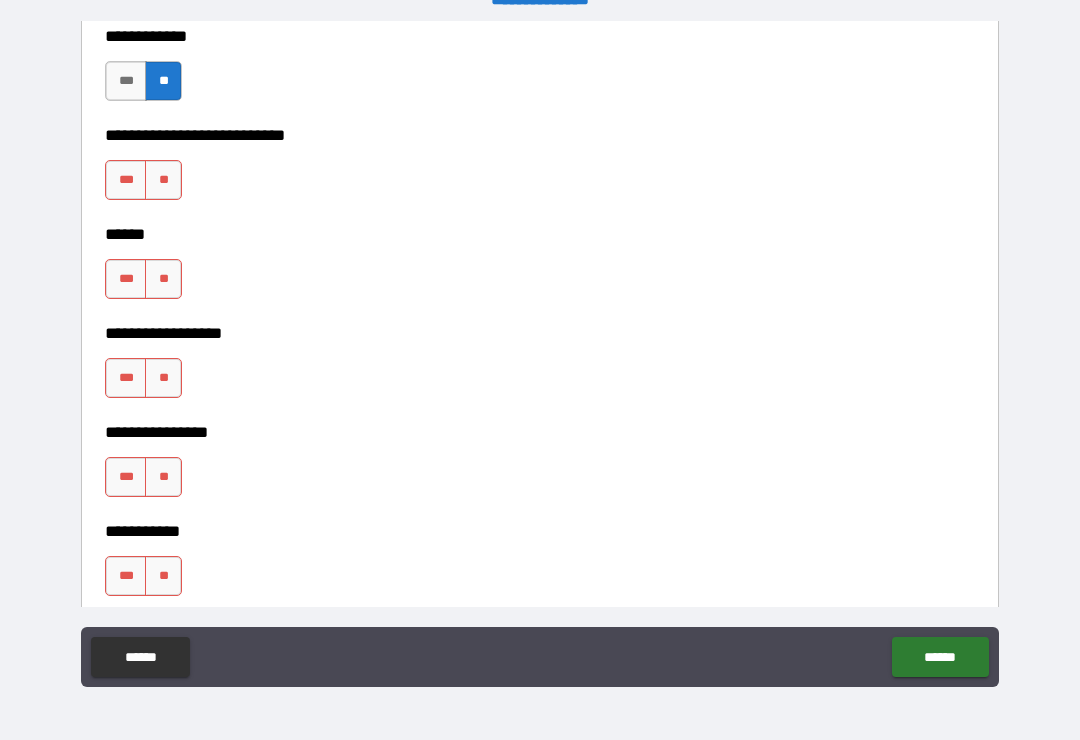 click on "**" at bounding box center [163, 180] 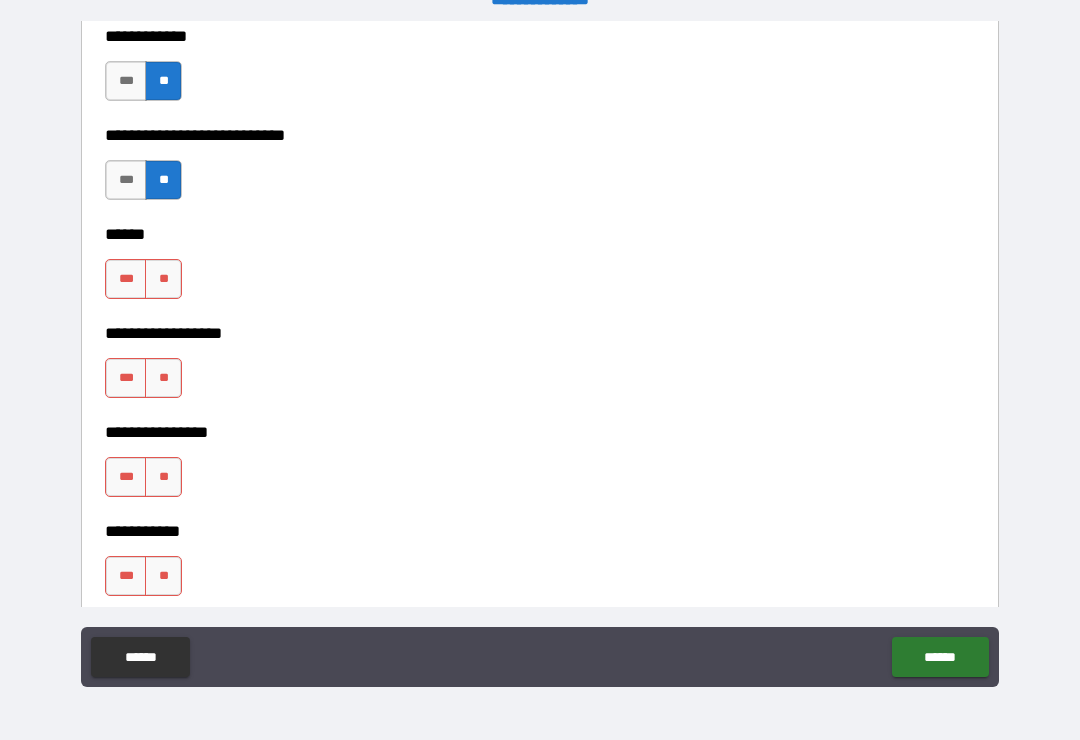 click on "**" at bounding box center [163, 279] 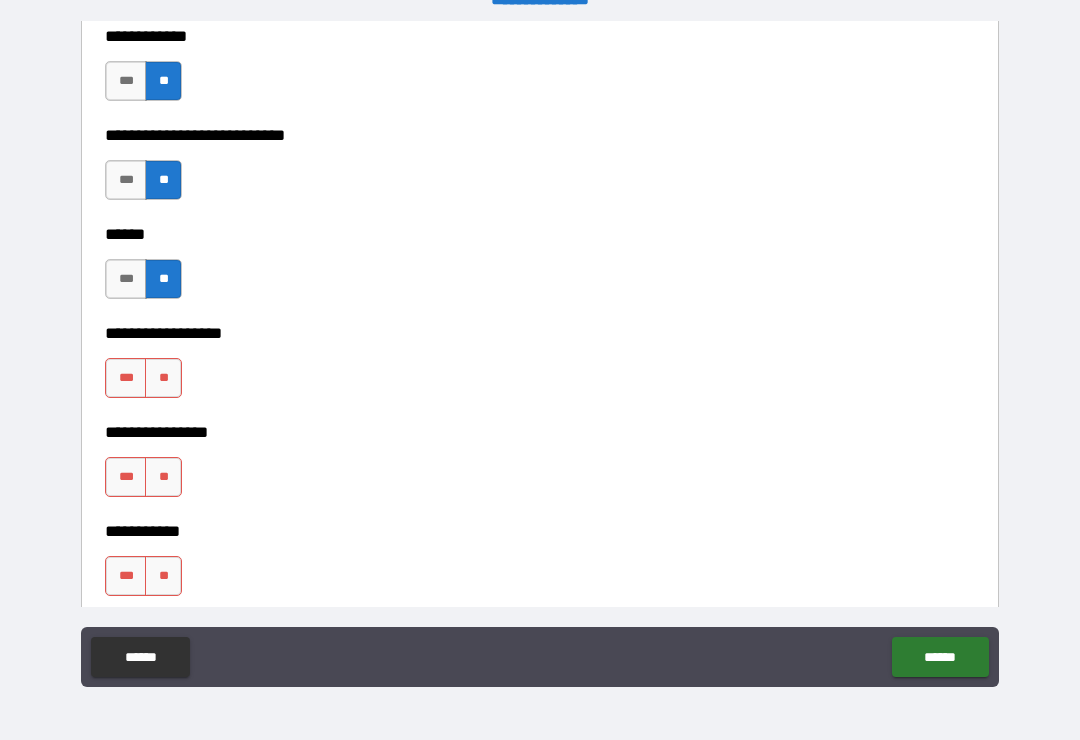 click on "**" at bounding box center [163, 378] 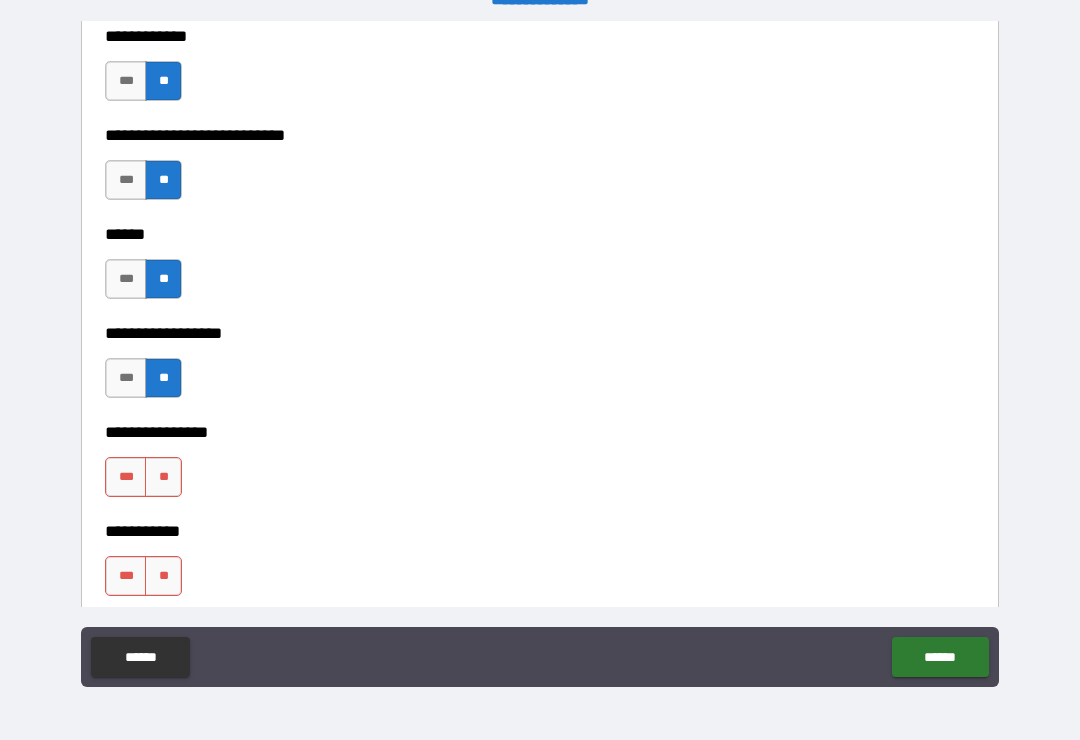 click on "**" at bounding box center [163, 477] 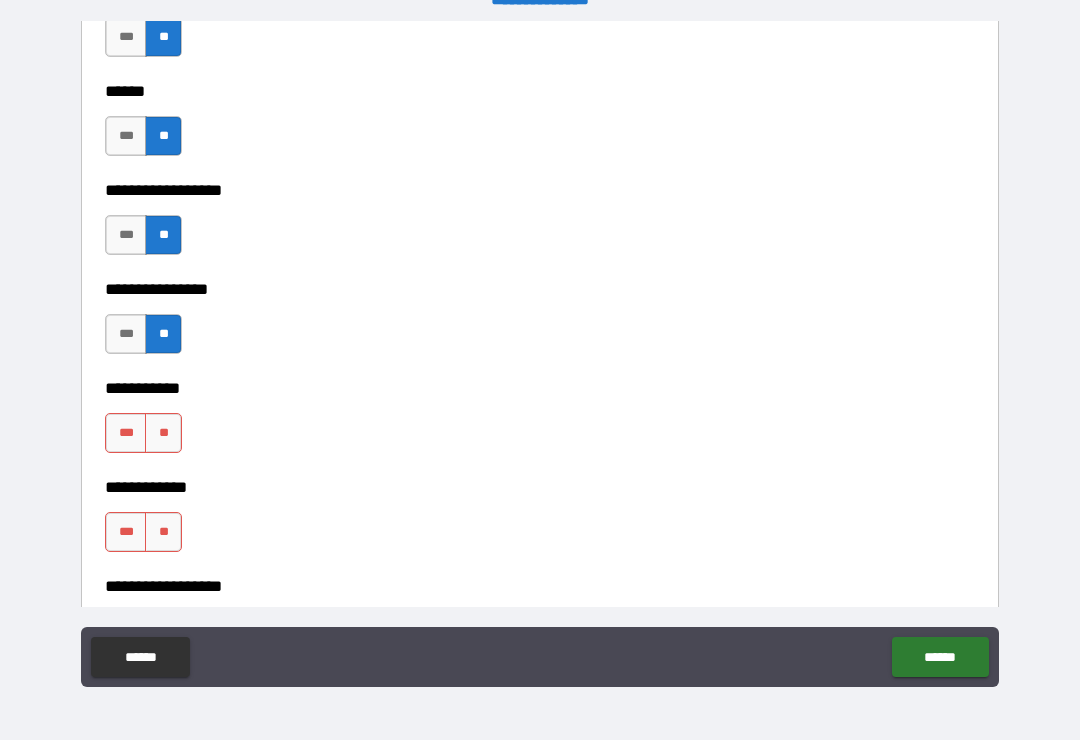 scroll, scrollTop: 9650, scrollLeft: 0, axis: vertical 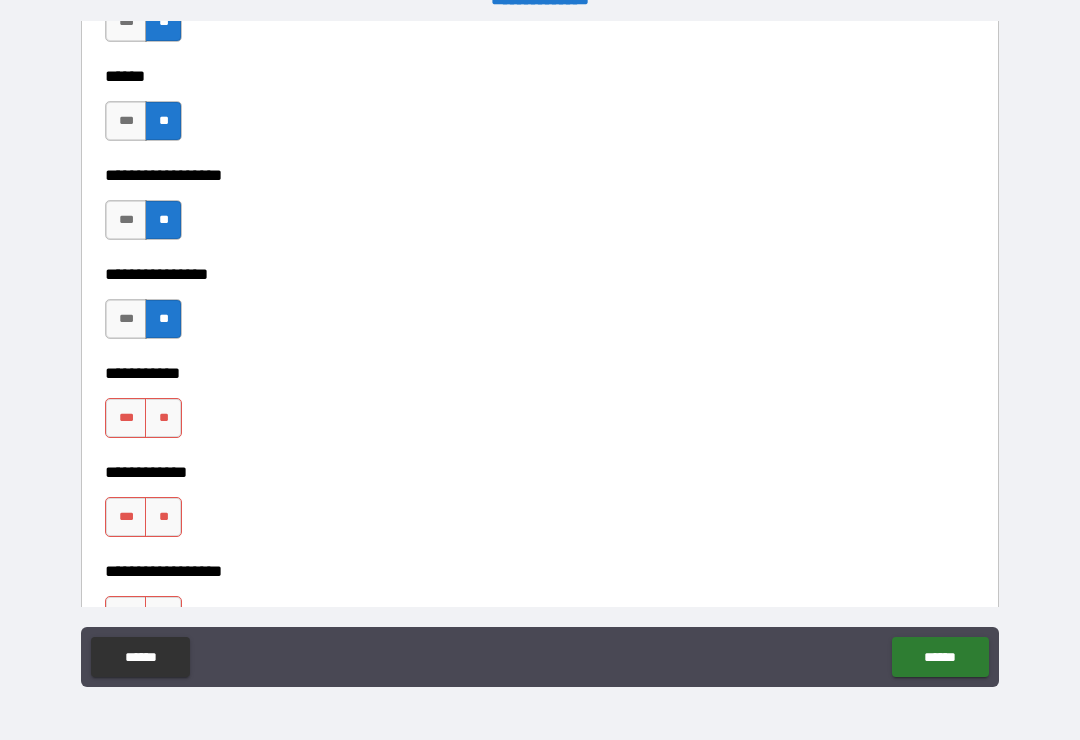 click on "***" at bounding box center [126, 319] 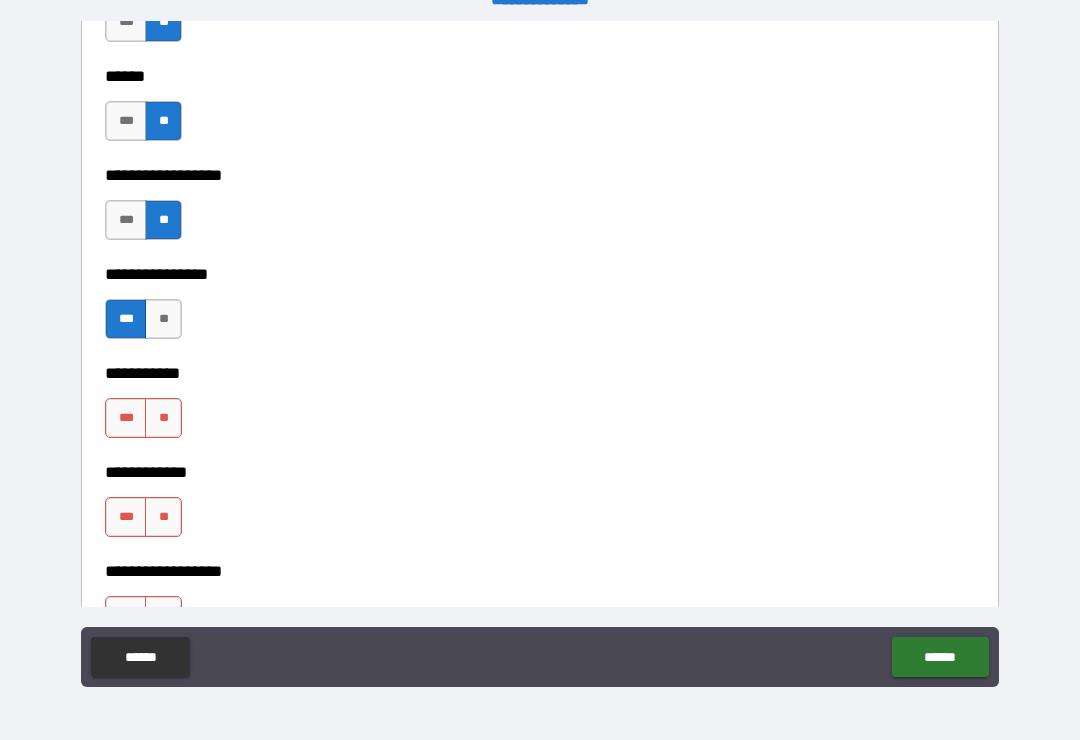 click on "**" at bounding box center [163, 418] 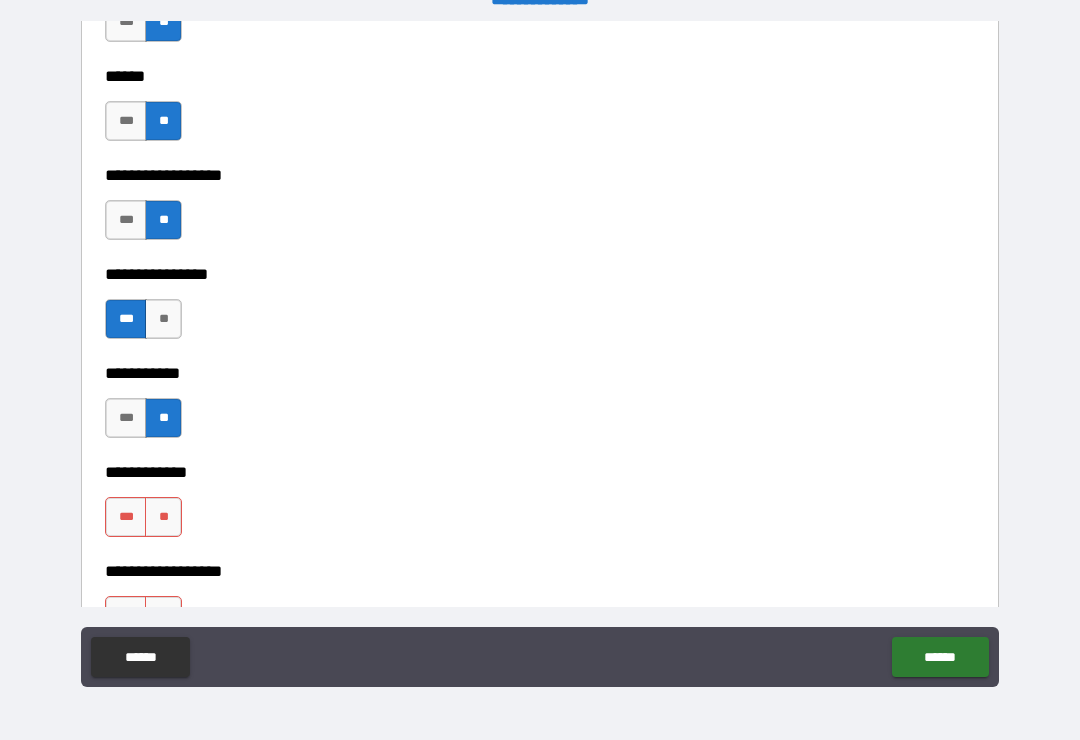 click on "**" at bounding box center (163, 517) 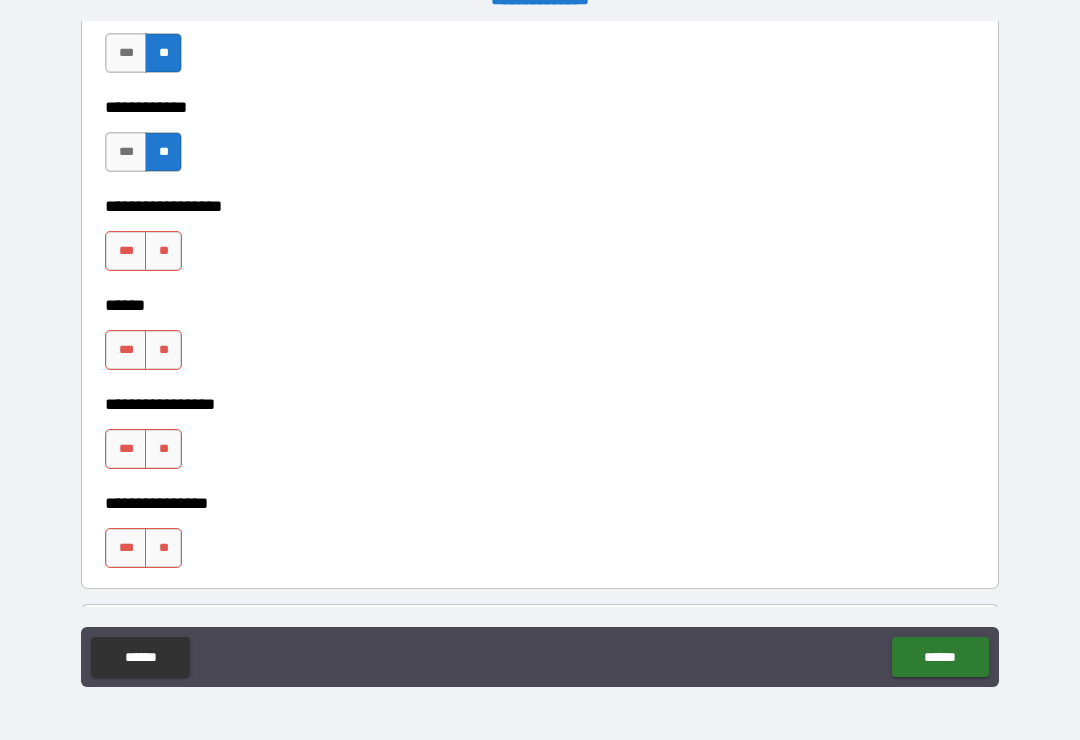 scroll, scrollTop: 10016, scrollLeft: 0, axis: vertical 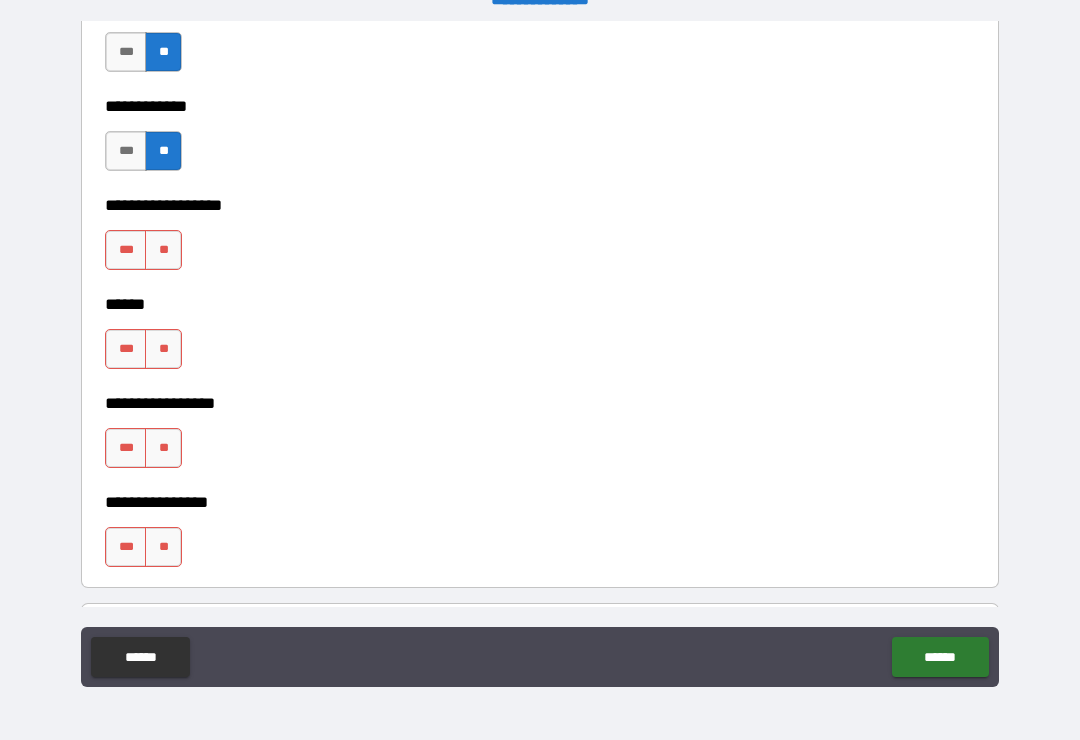 click on "**" at bounding box center (163, 250) 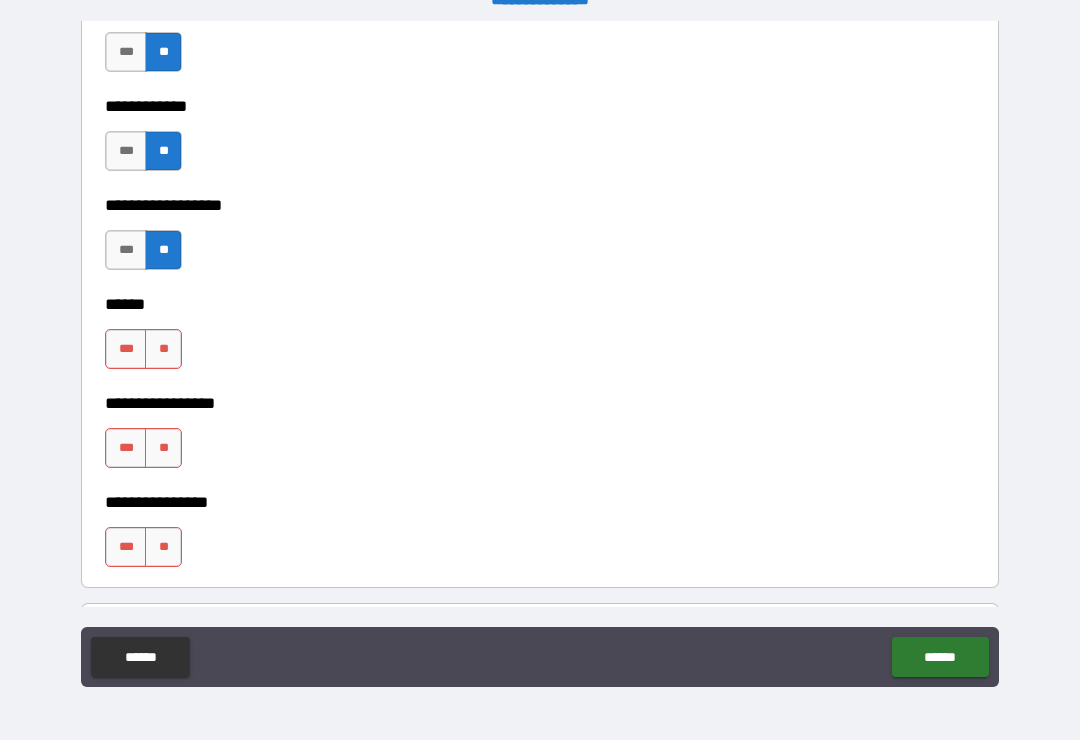 click on "**" at bounding box center [163, 349] 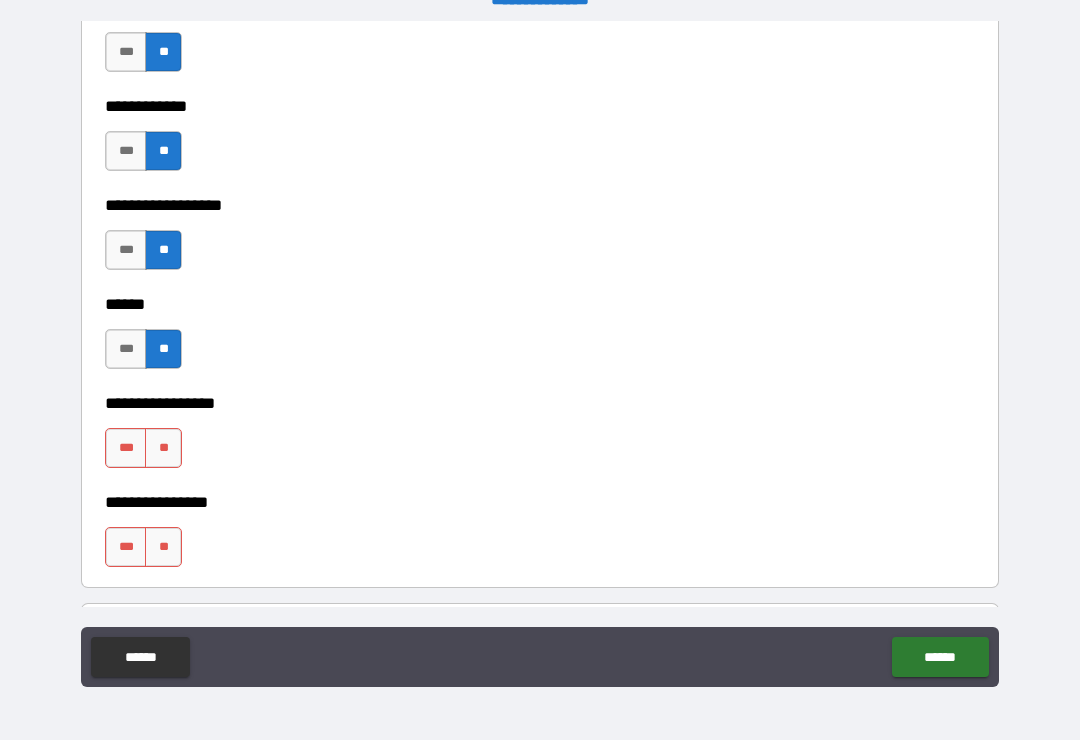 click on "**" at bounding box center [163, 448] 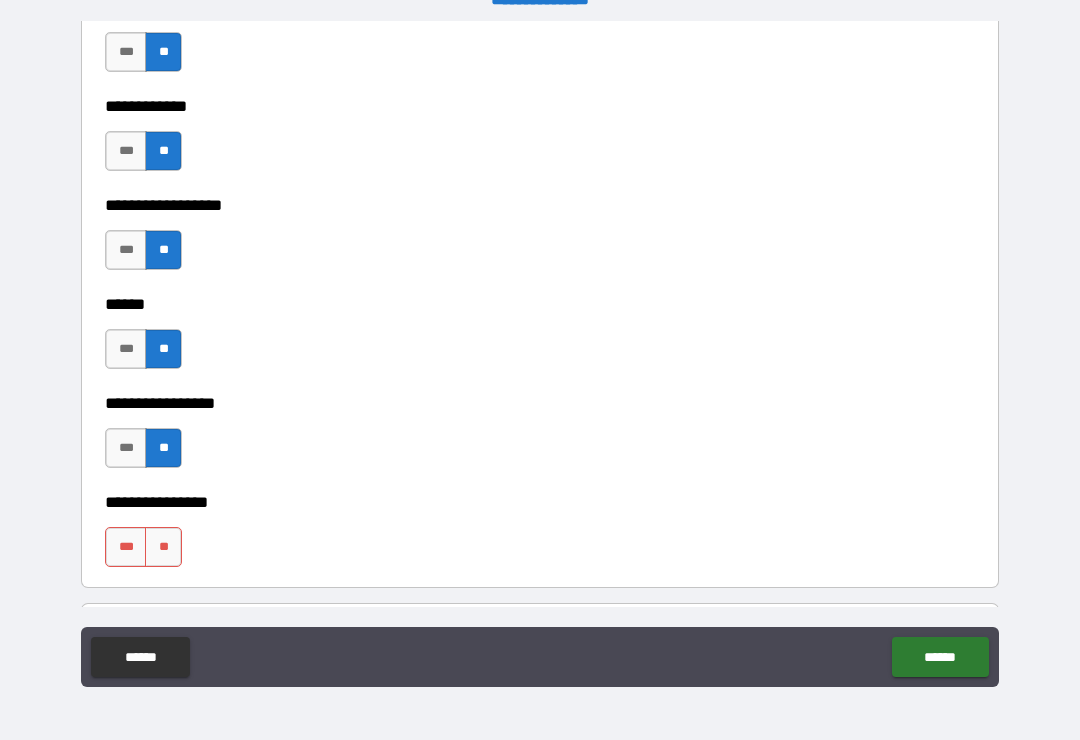 click on "**" at bounding box center [163, 547] 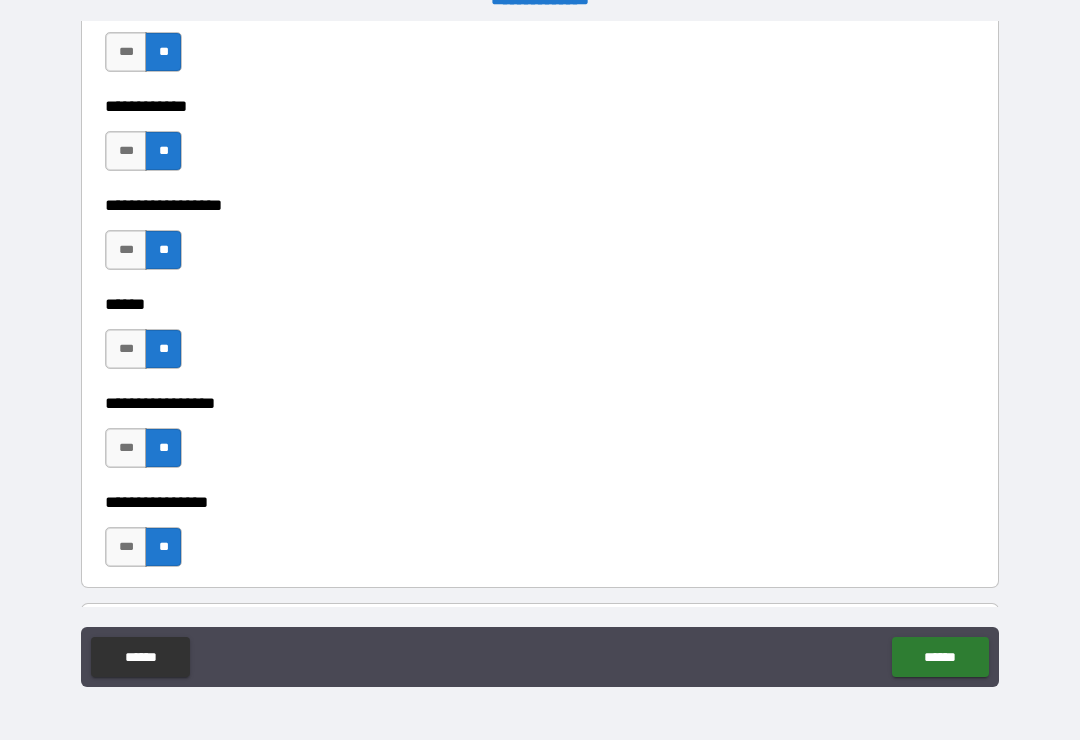 click on "******" at bounding box center (940, 657) 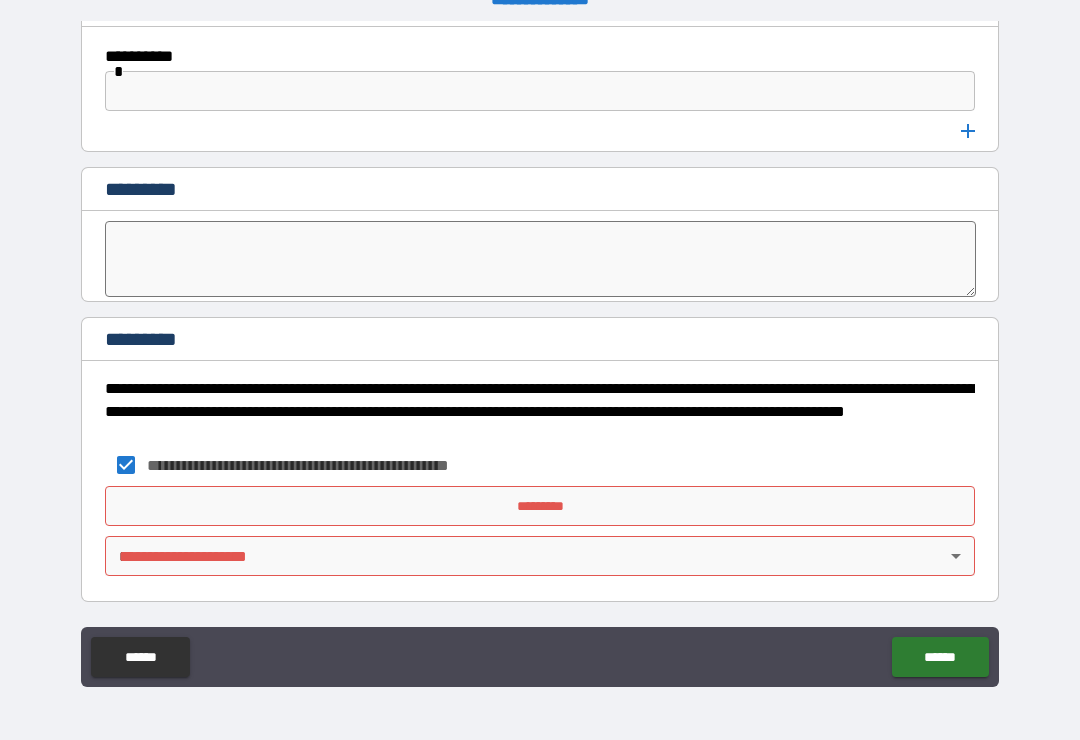 scroll, scrollTop: 10636, scrollLeft: 0, axis: vertical 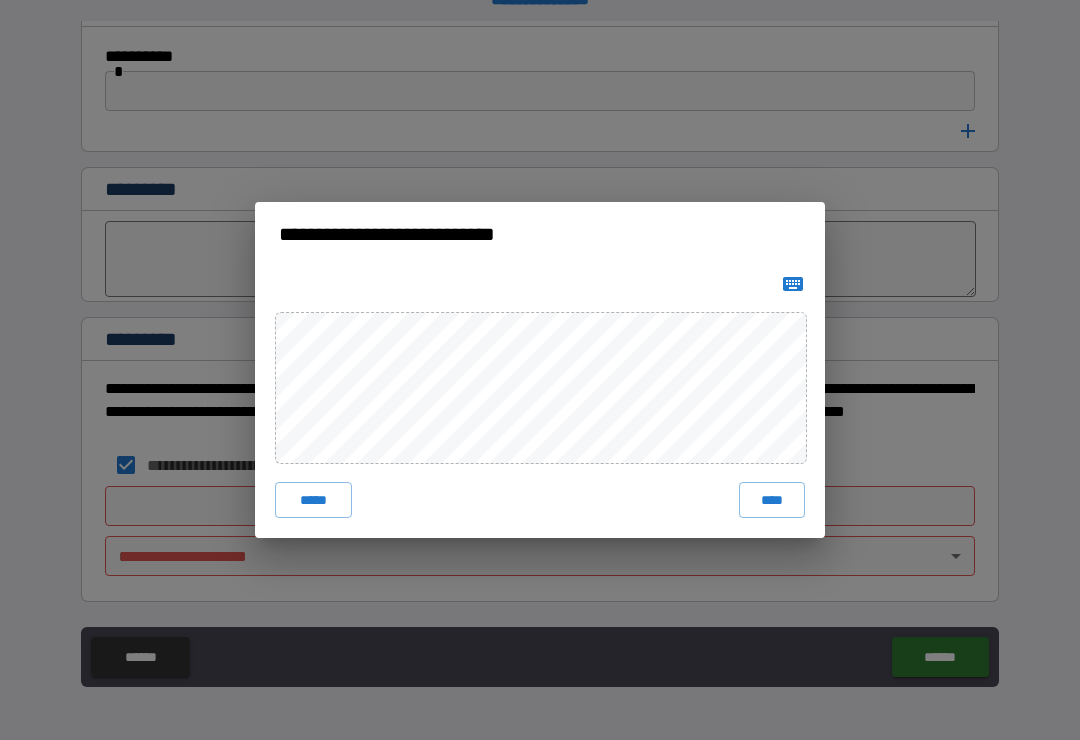 click on "****" at bounding box center [772, 500] 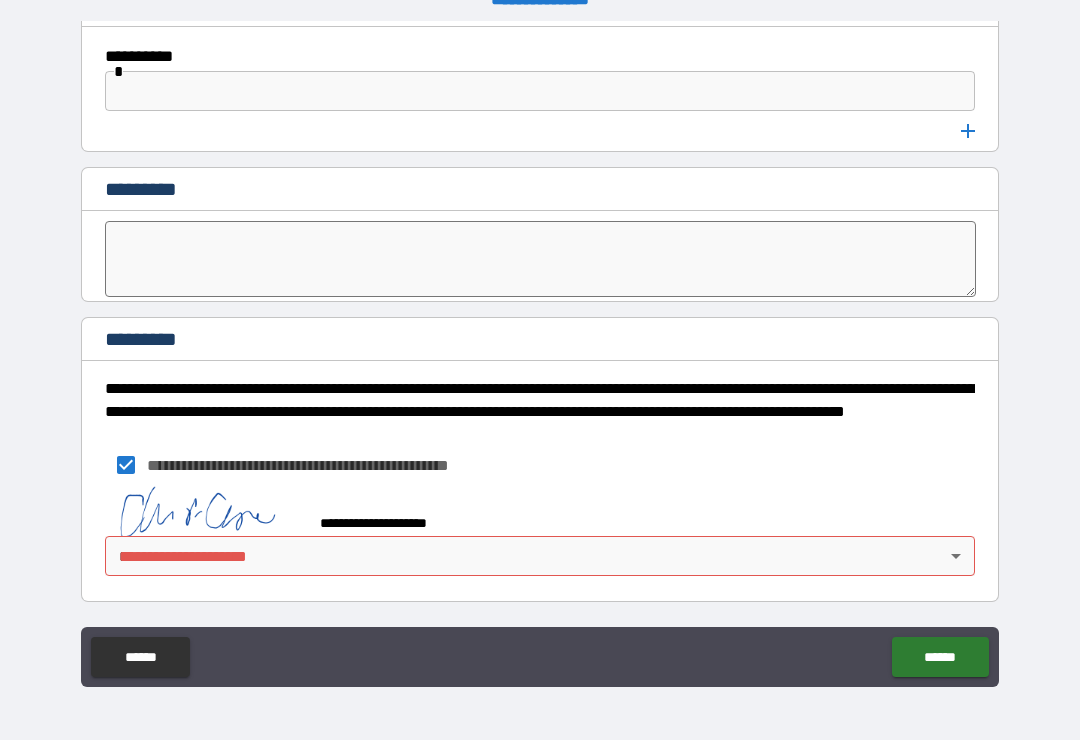scroll, scrollTop: 10626, scrollLeft: 0, axis: vertical 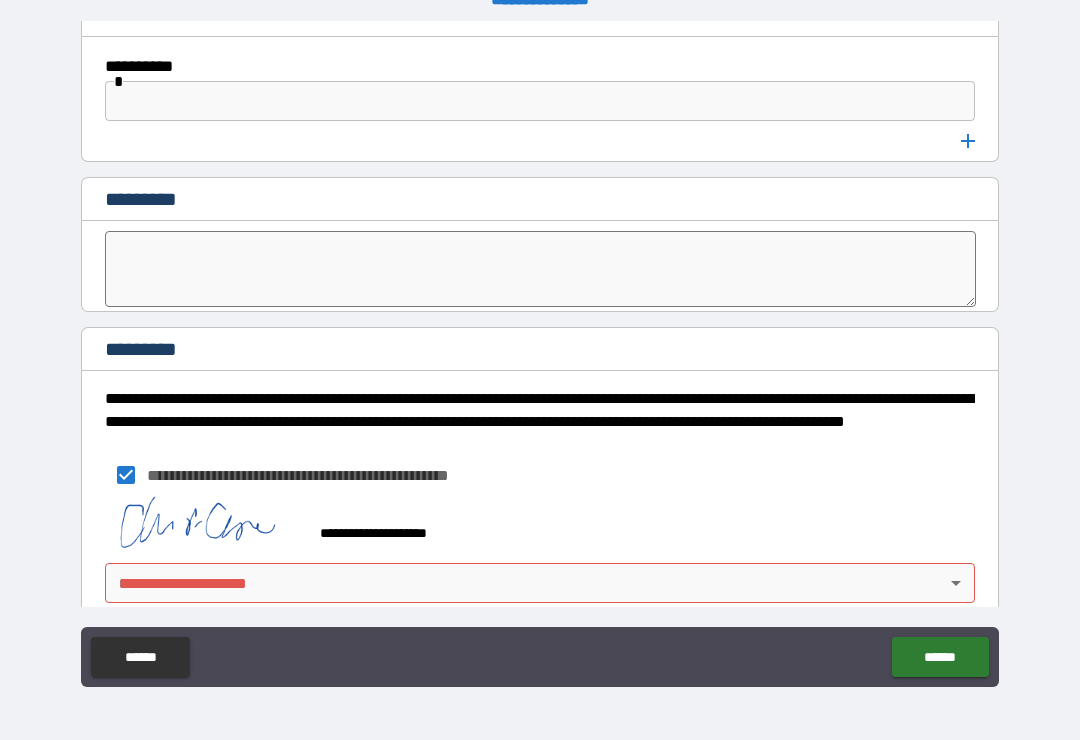click on "**********" at bounding box center [540, 354] 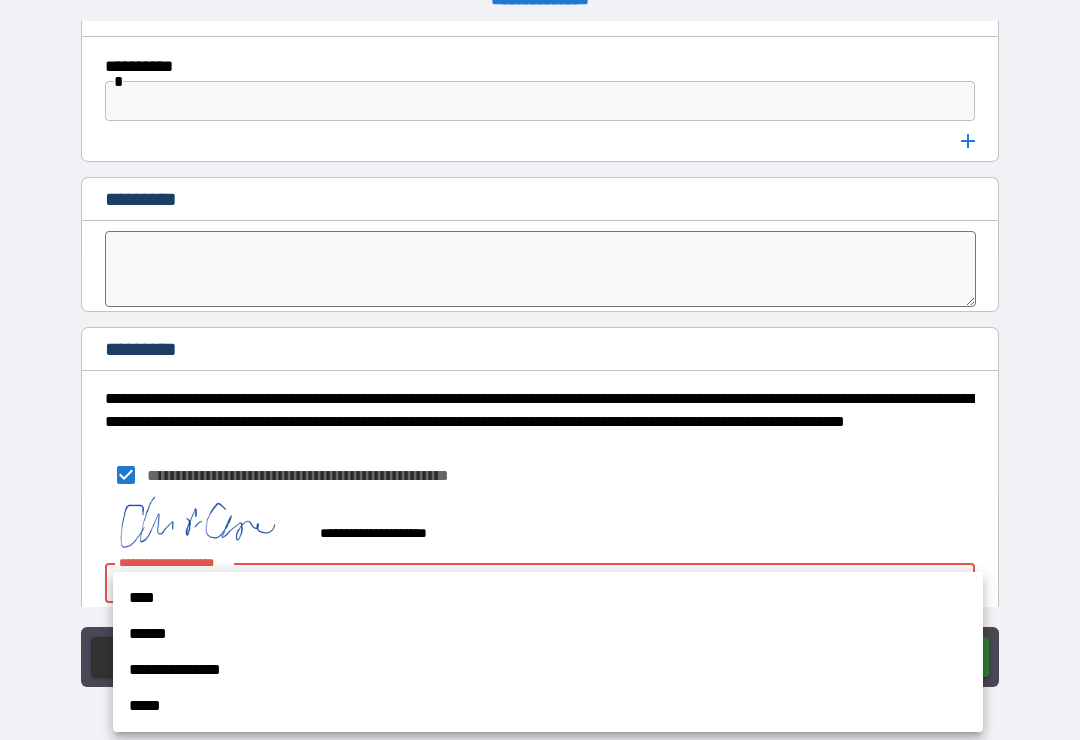 click on "*****" at bounding box center [548, 706] 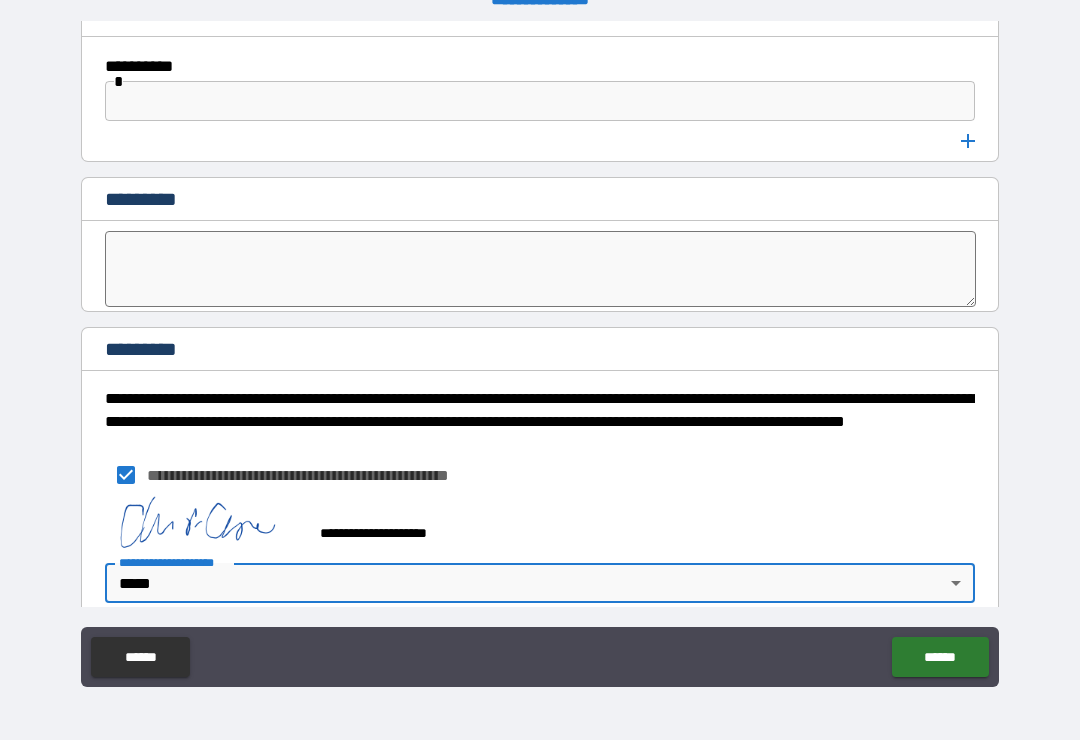 click on "******" at bounding box center (940, 657) 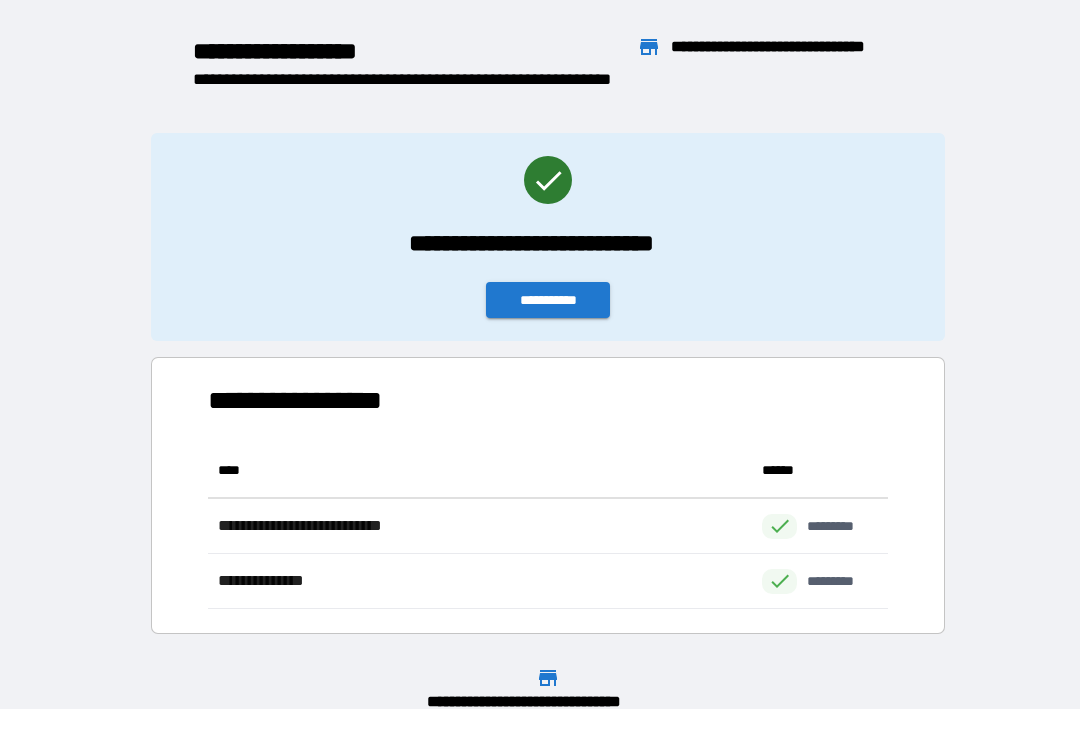 scroll, scrollTop: 1, scrollLeft: 1, axis: both 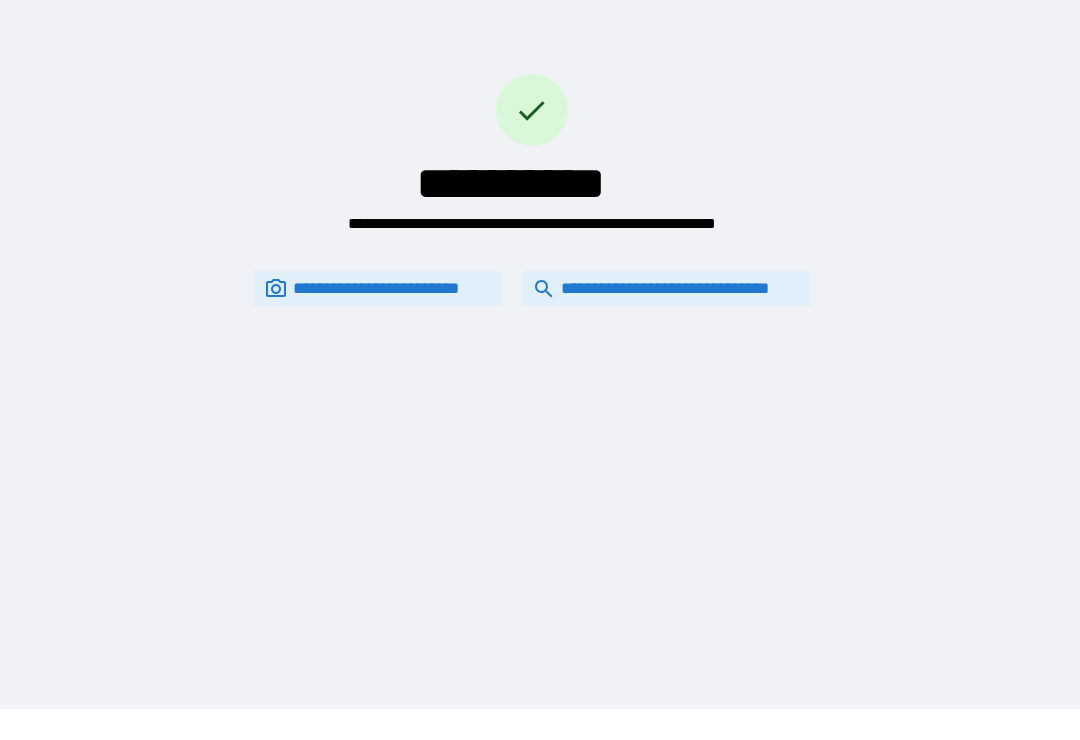 click on "**********" at bounding box center (666, 288) 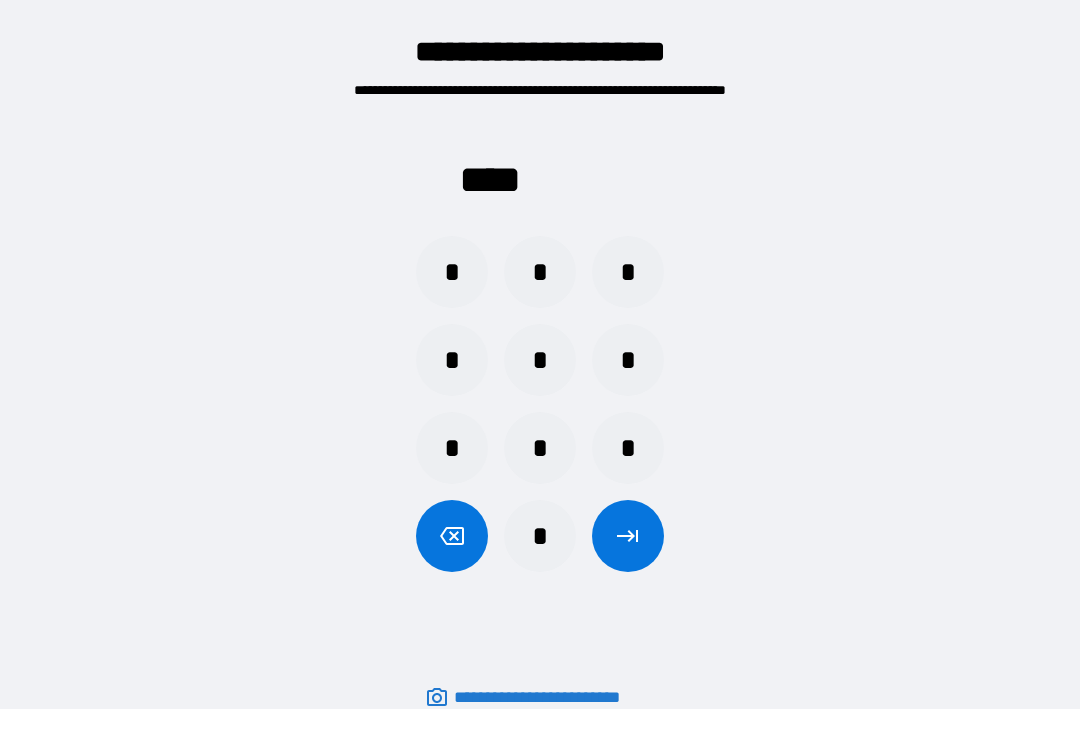 click on "*" at bounding box center [540, 272] 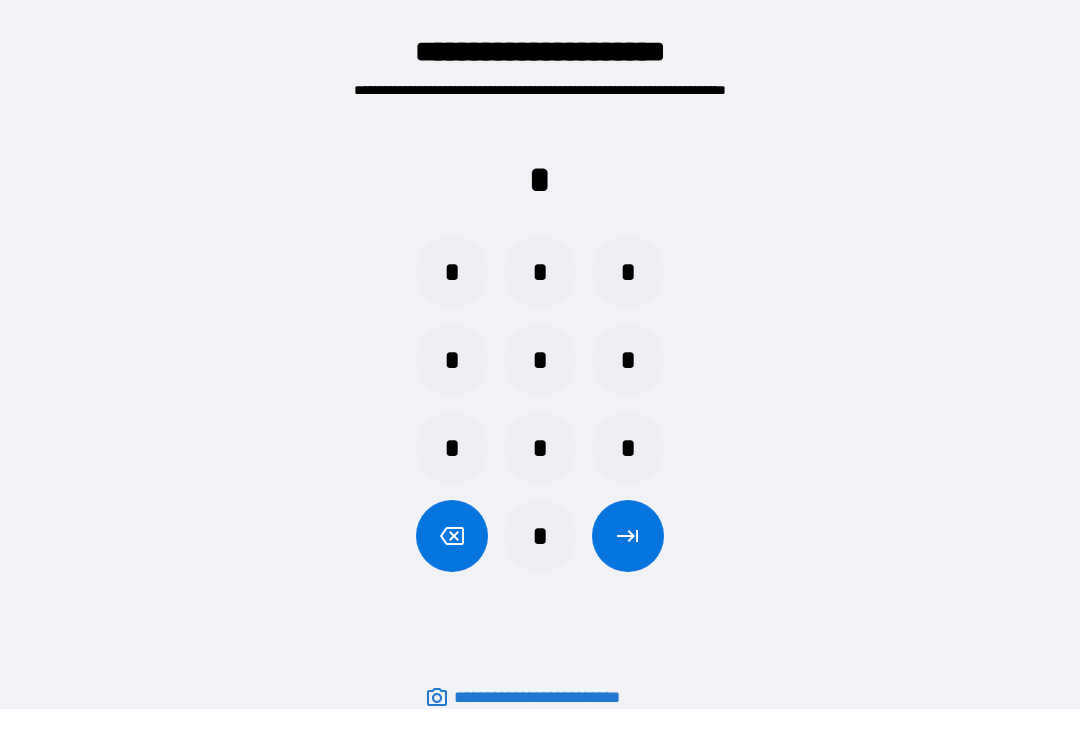 click on "*" at bounding box center (540, 536) 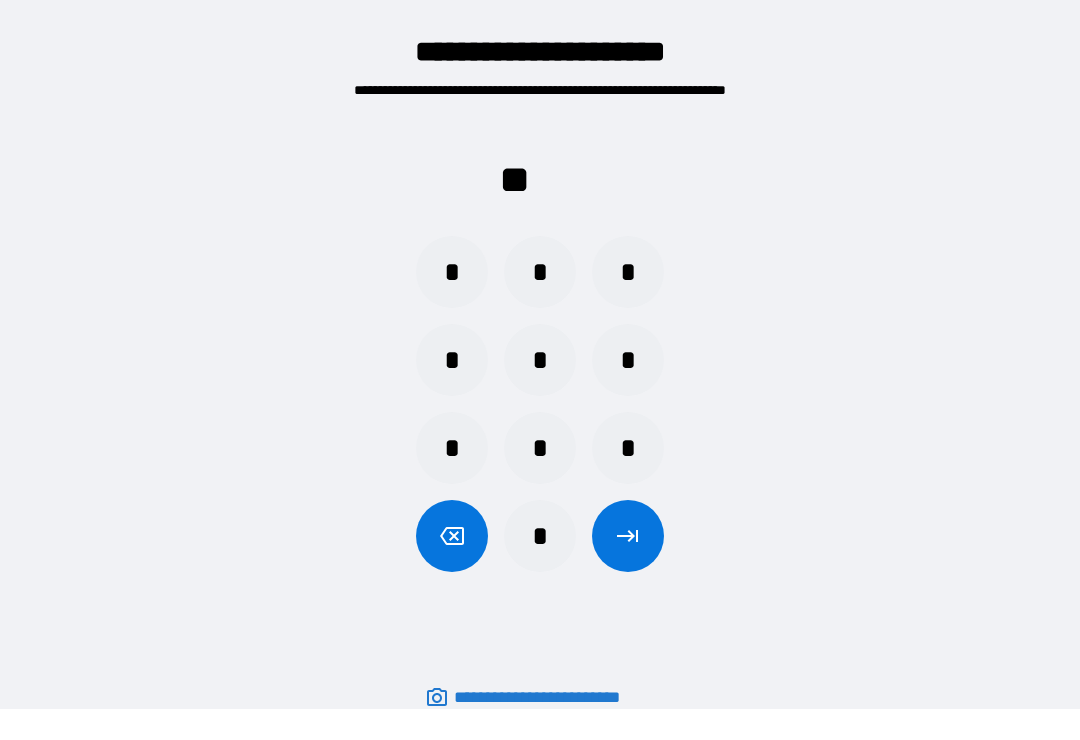 click on "* * *" at bounding box center [540, 272] 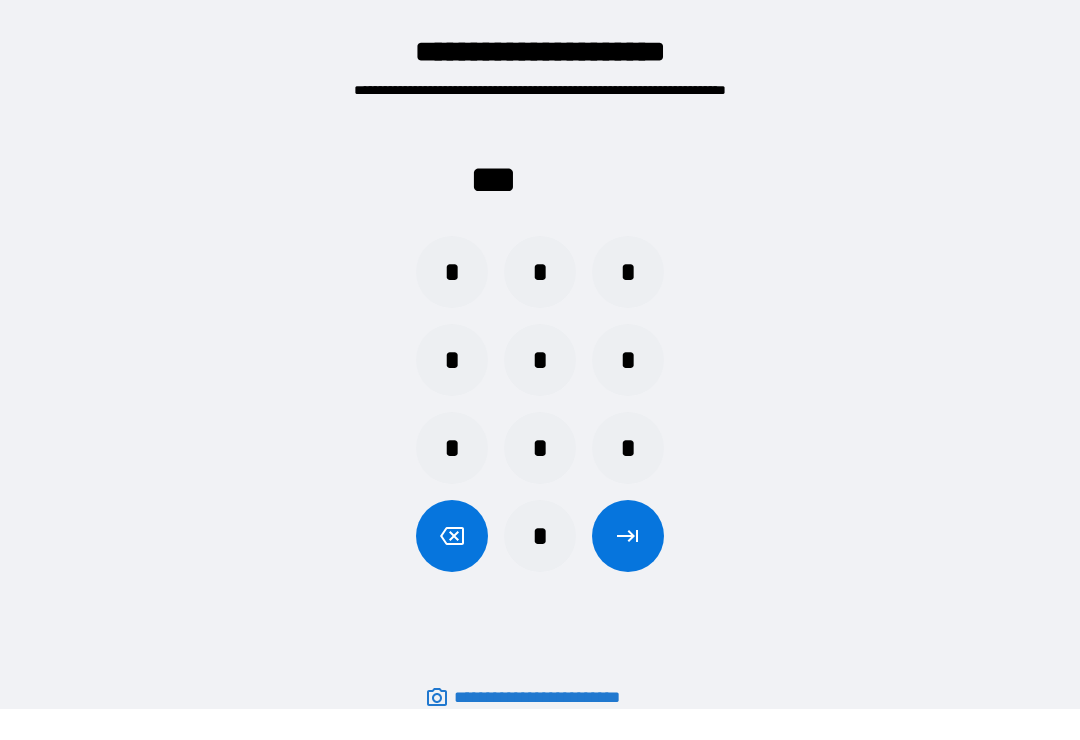 click at bounding box center (452, 536) 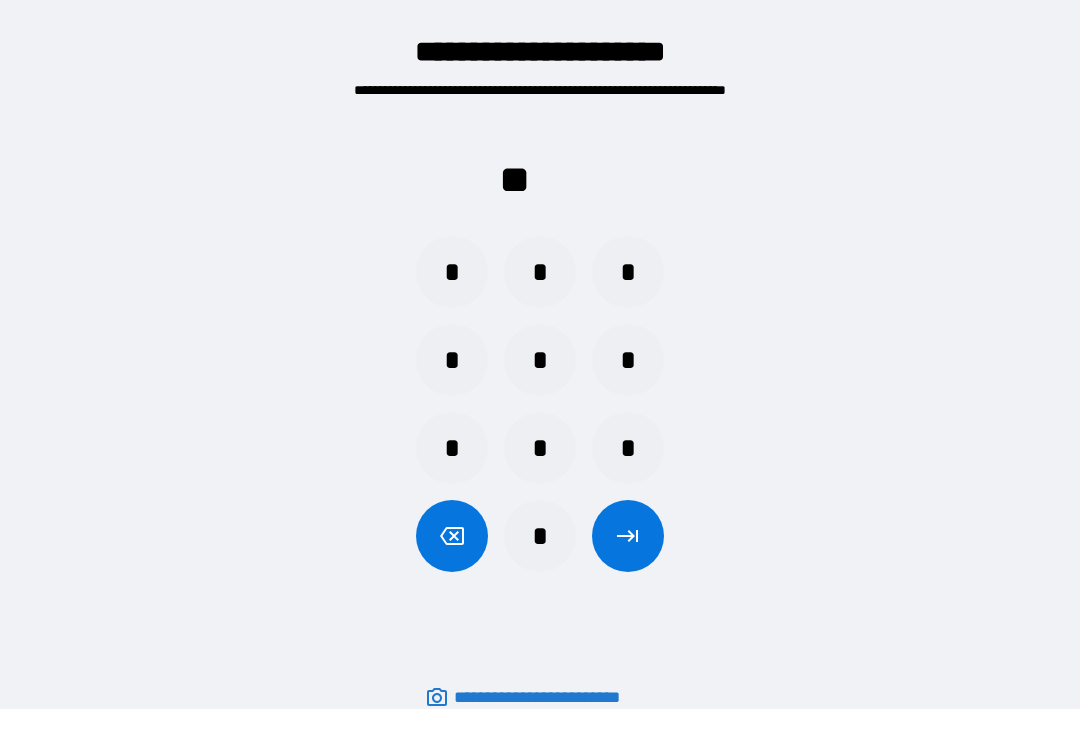 click on "*" at bounding box center (452, 272) 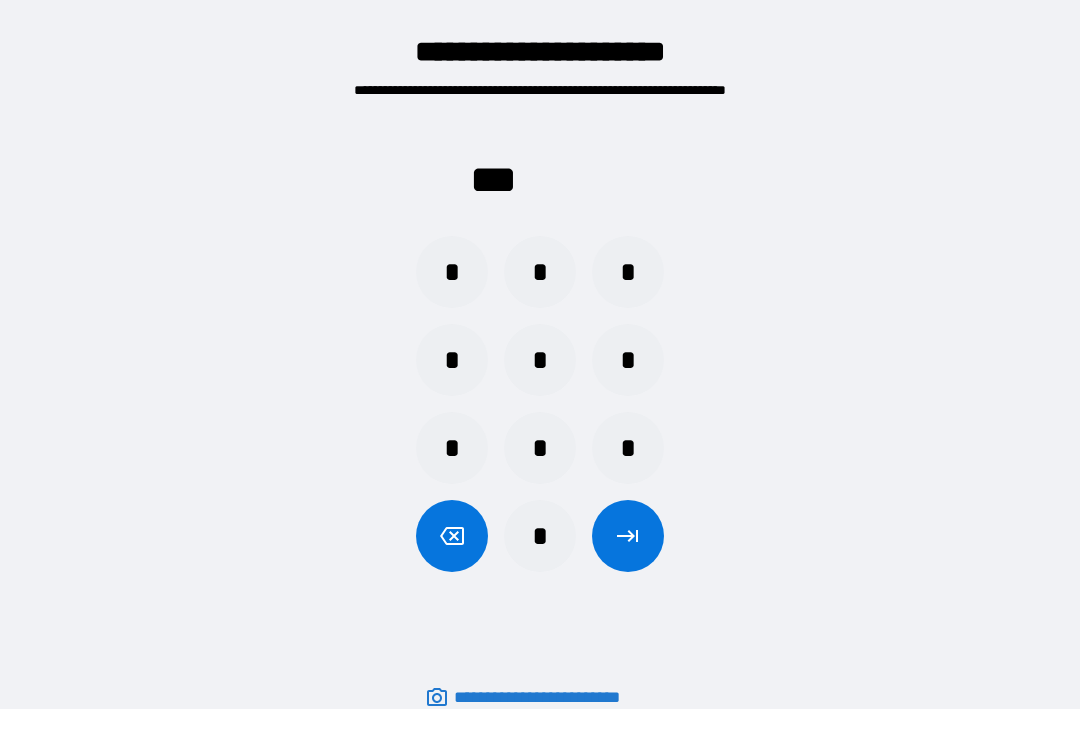 click on "*" at bounding box center (628, 360) 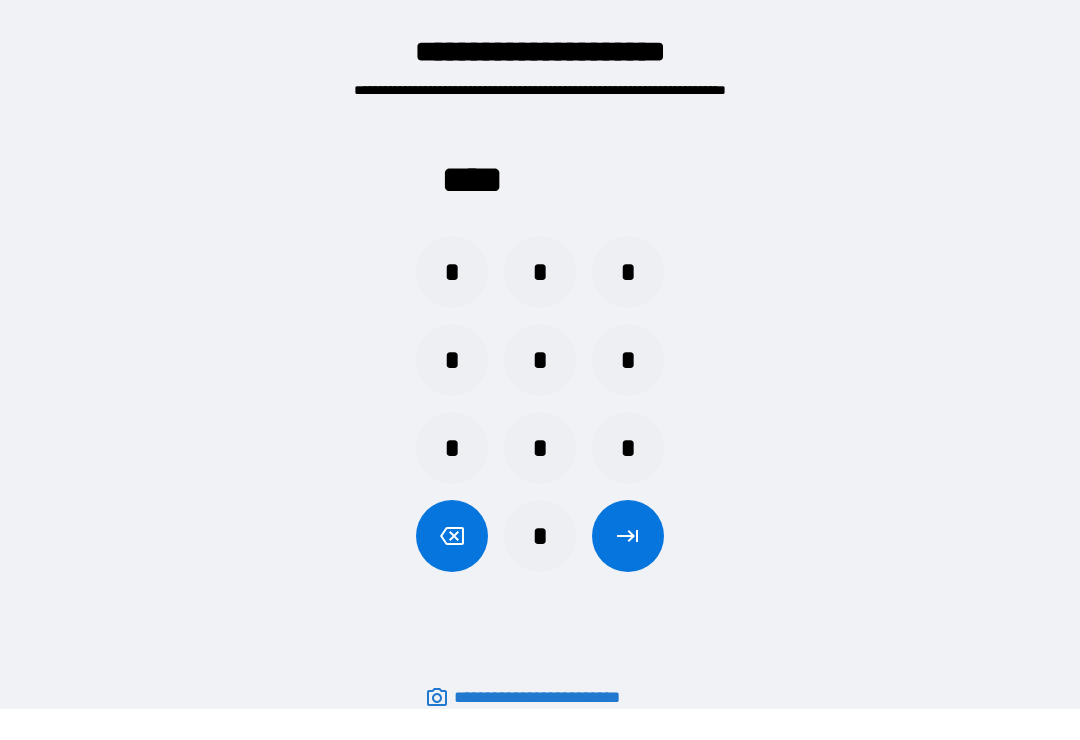 click at bounding box center (628, 536) 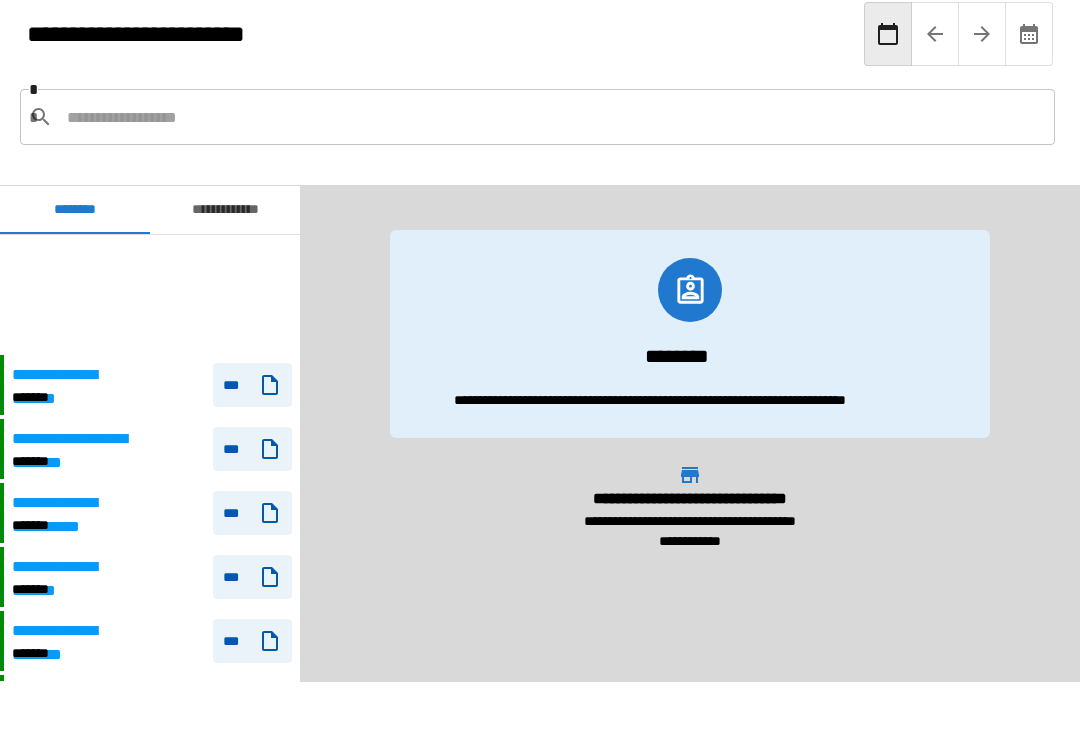 scroll, scrollTop: 151, scrollLeft: 0, axis: vertical 